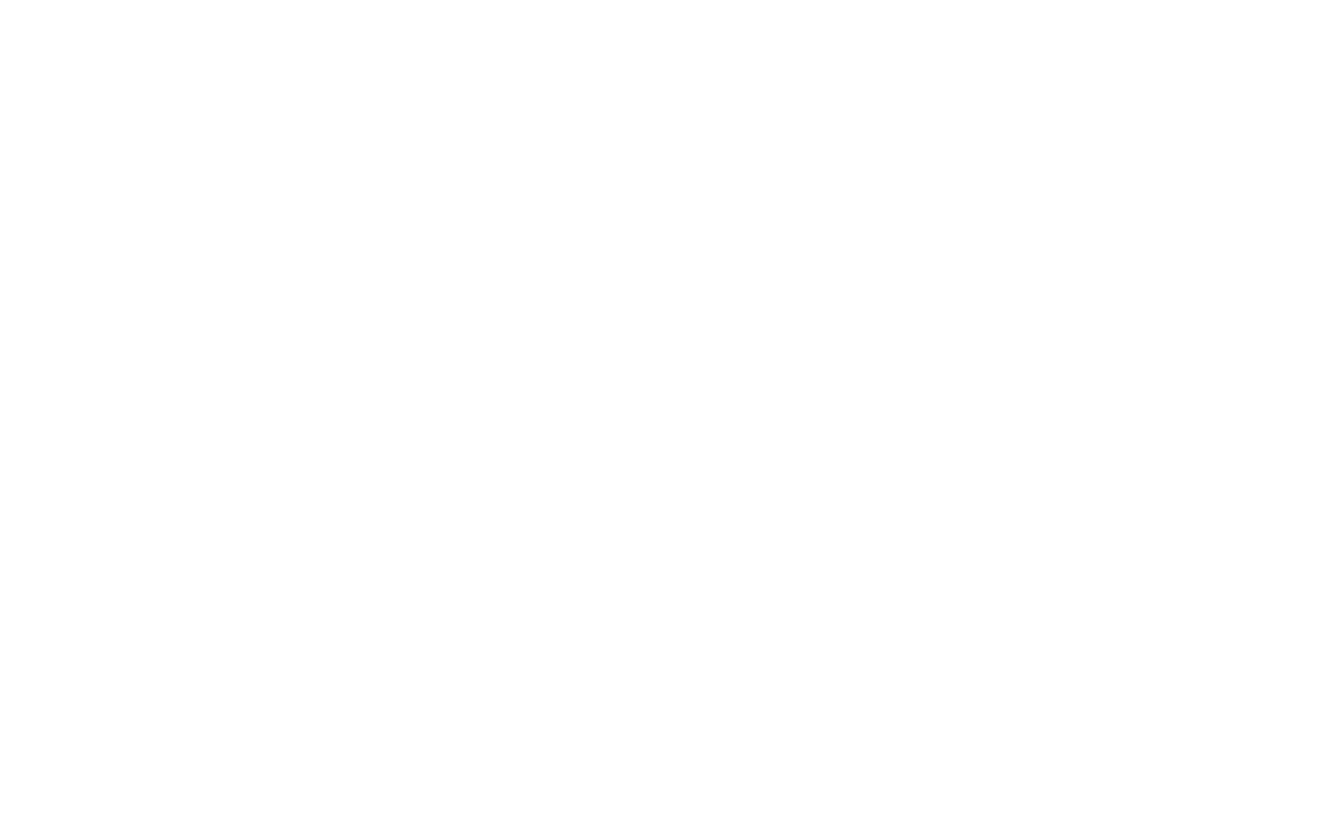scroll, scrollTop: 0, scrollLeft: 0, axis: both 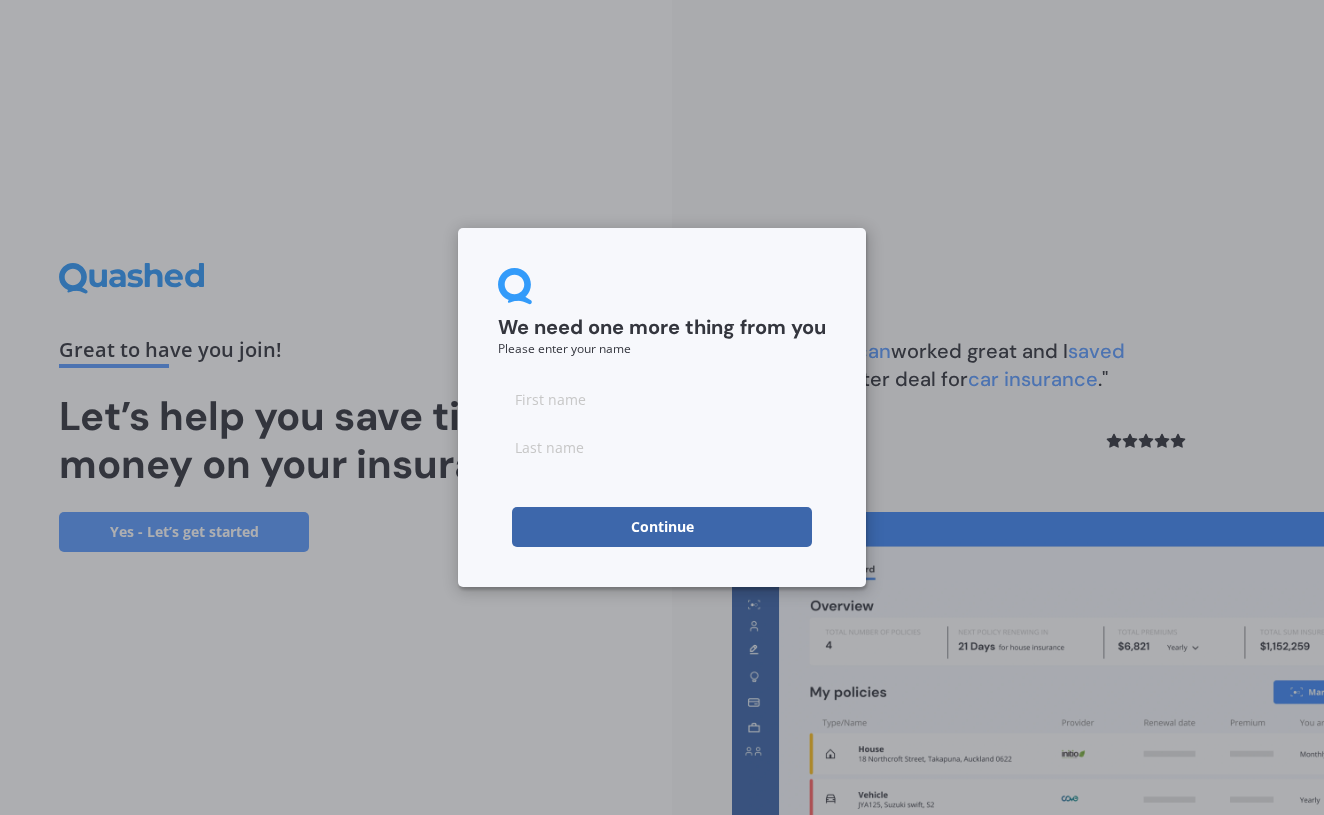 click at bounding box center (662, 399) 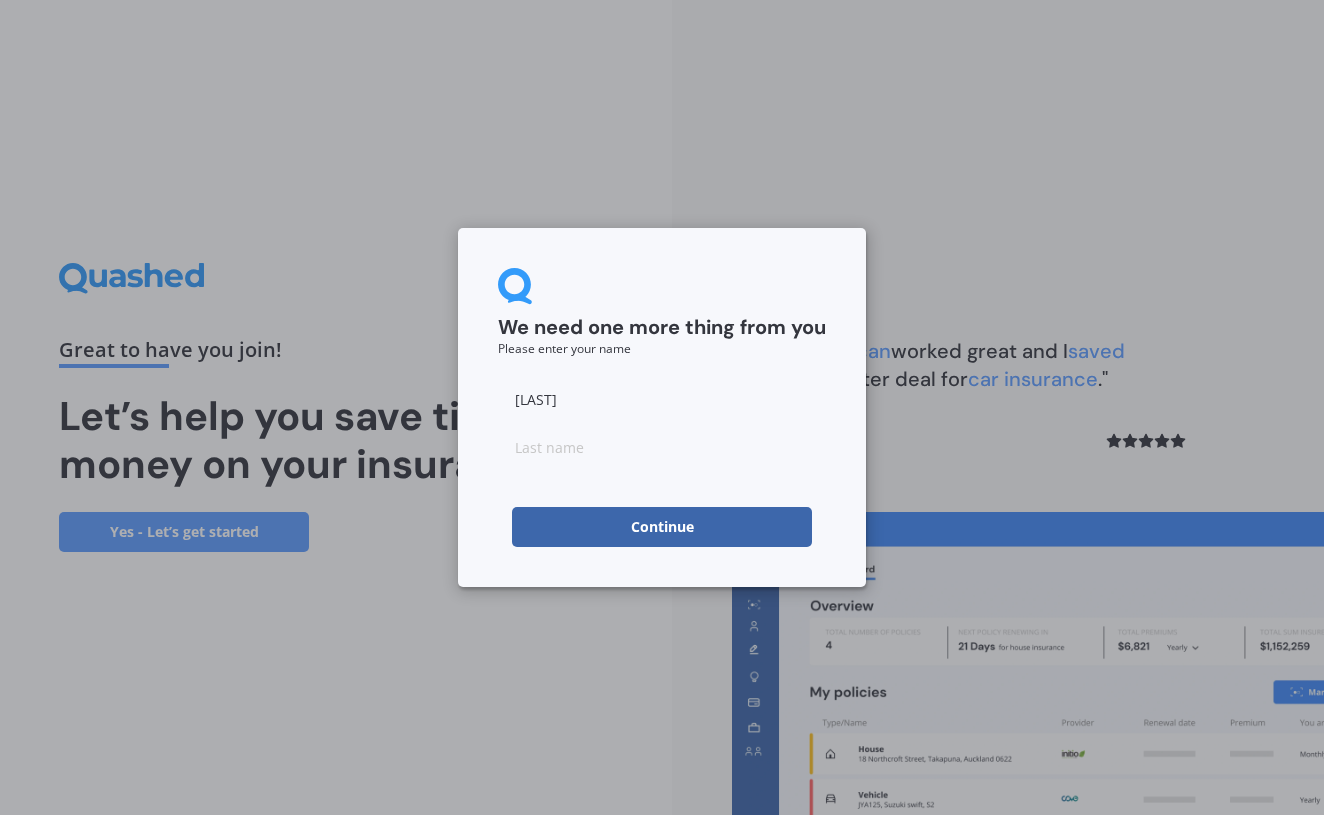 type on "[LAST]" 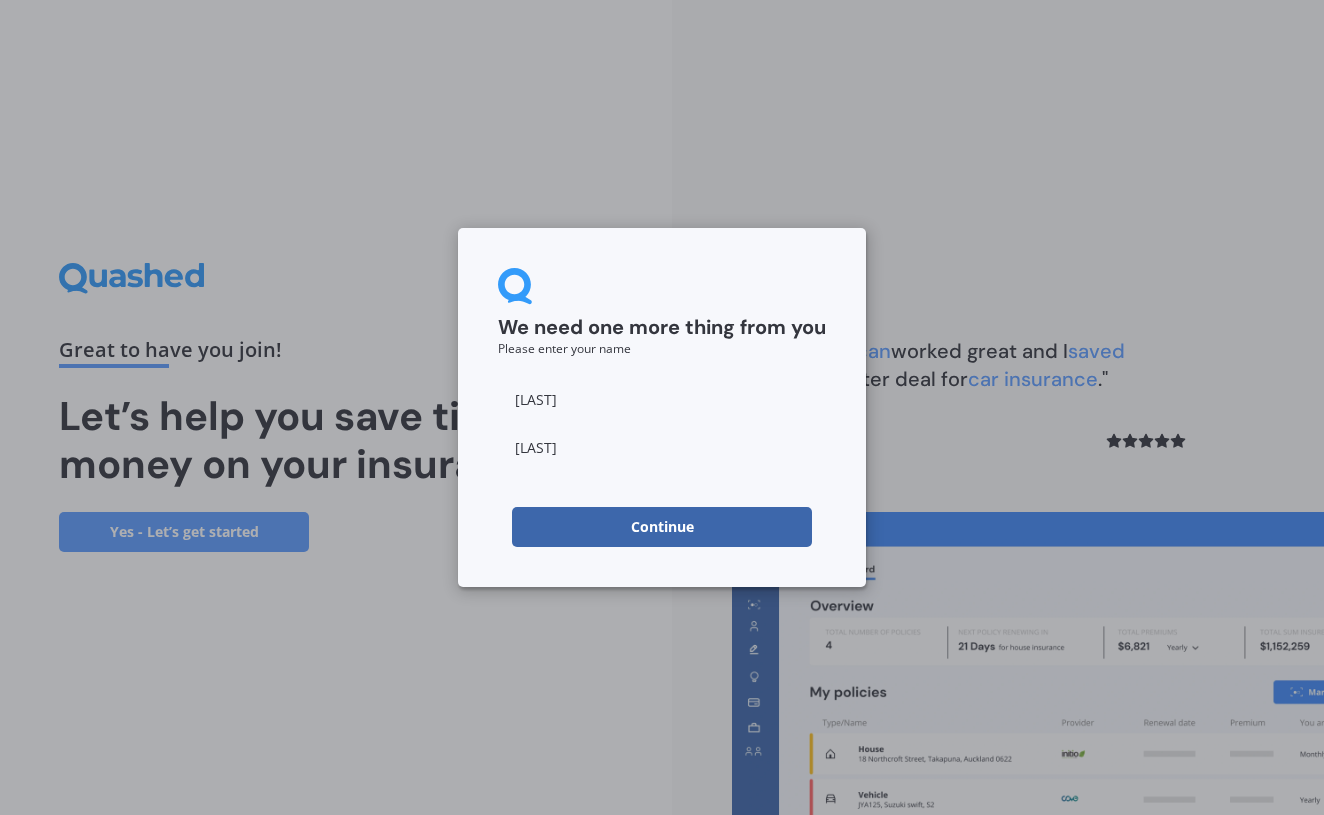 type on "[LAST]" 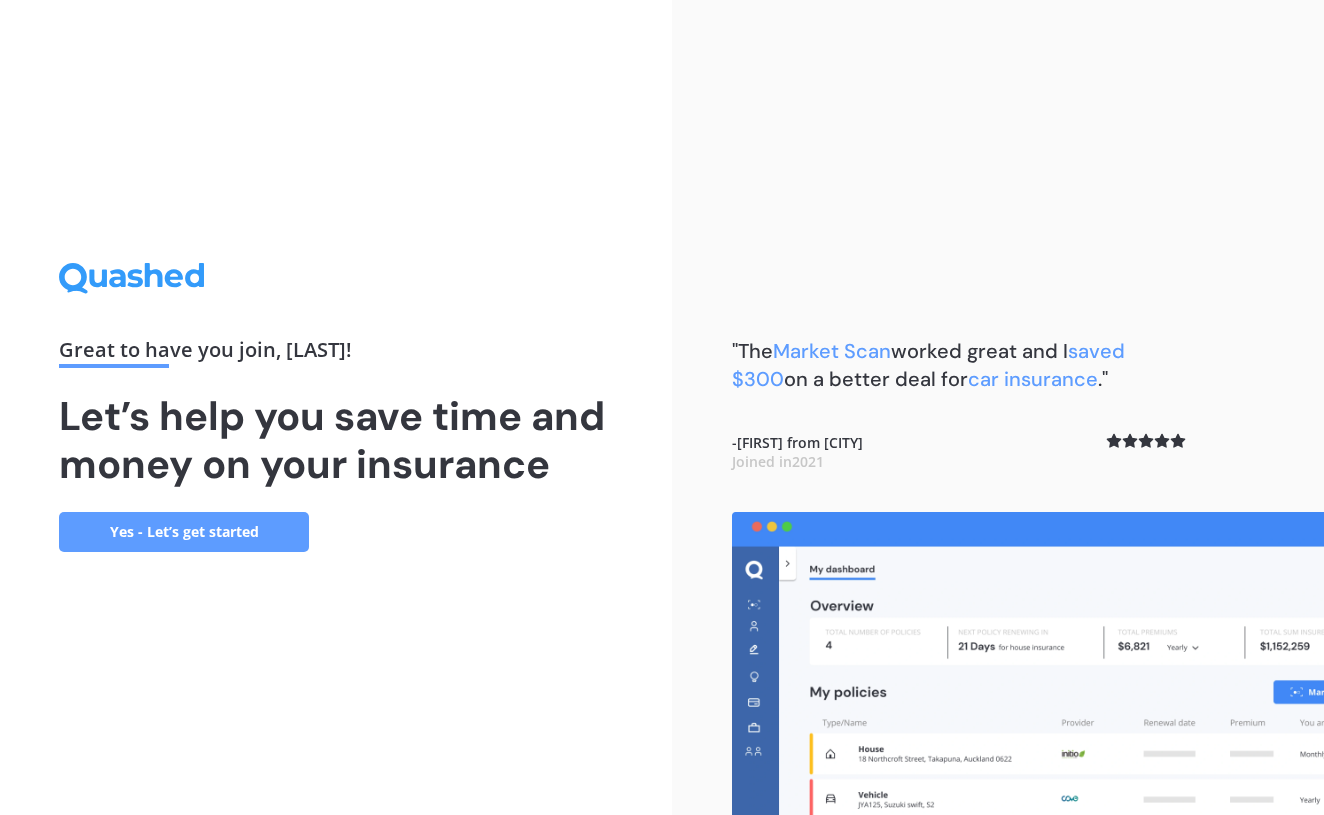 click on "Yes - Let’s get started" at bounding box center (184, 532) 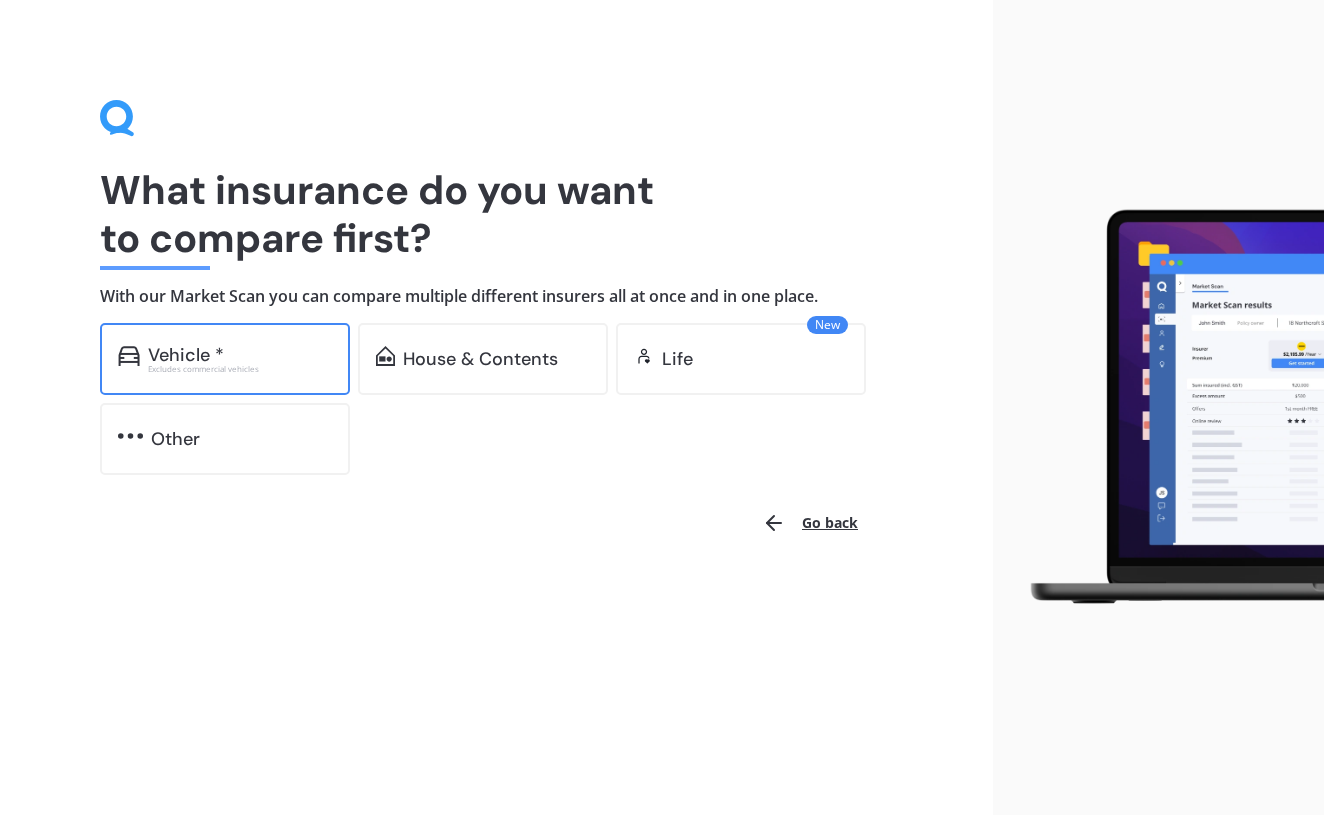 click on "Vehicle *" at bounding box center (240, 355) 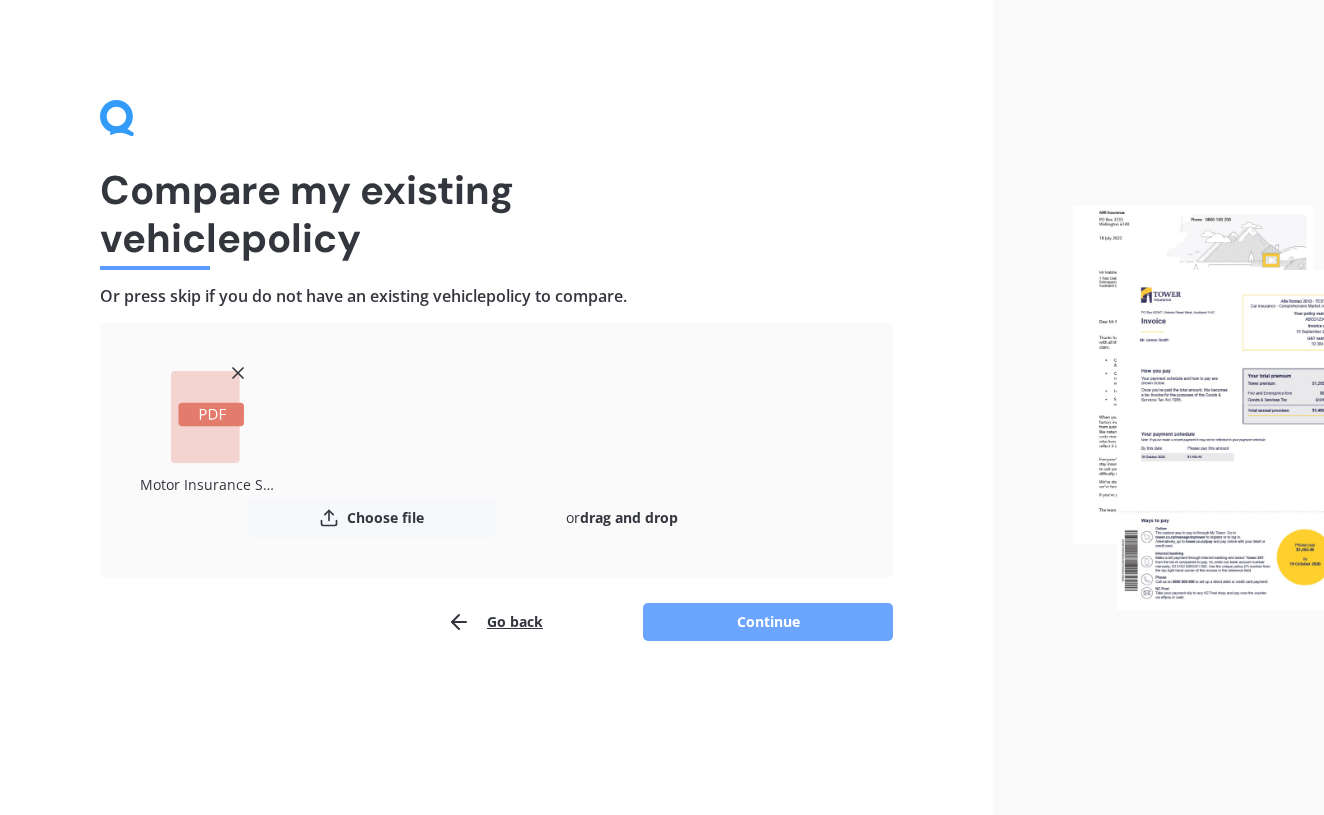 click on "Continue" at bounding box center [768, 622] 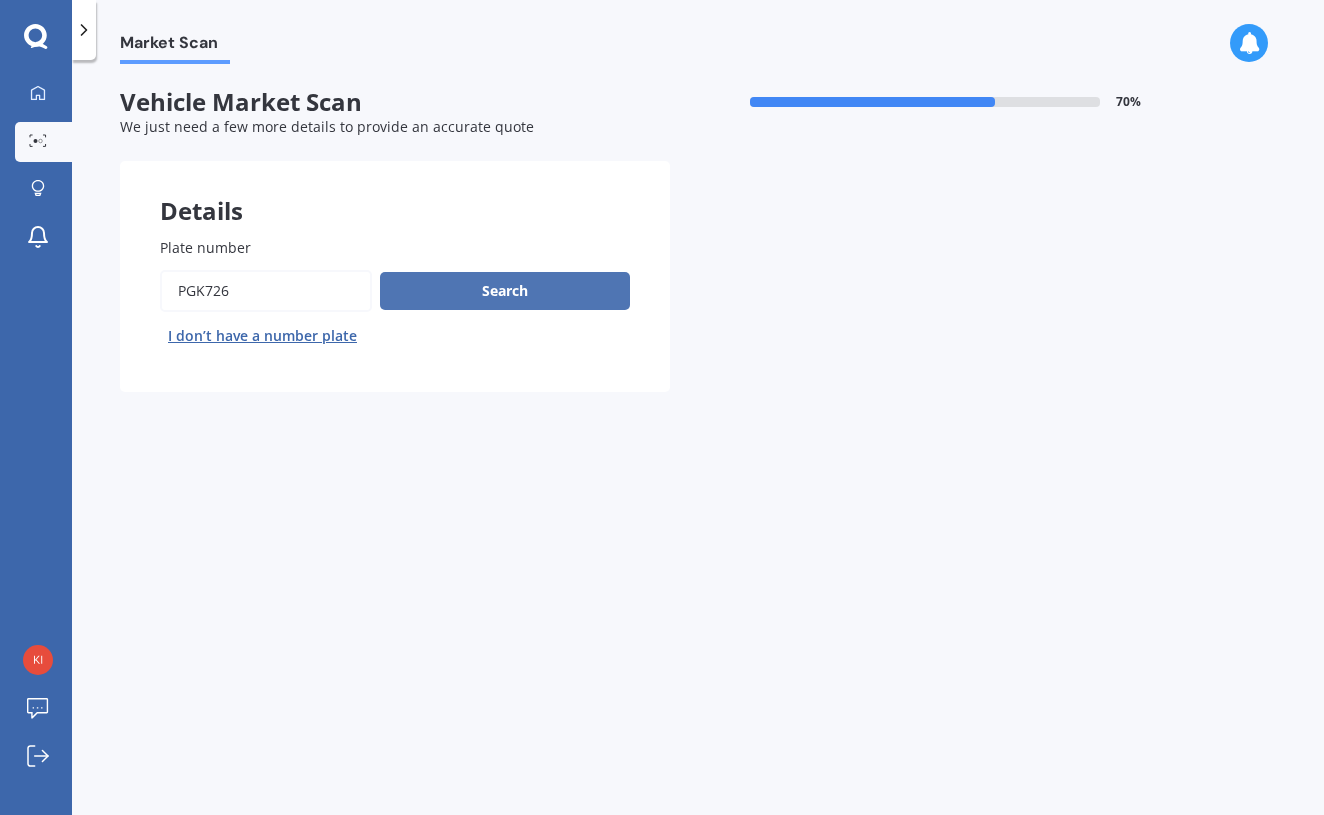 click on "Search" at bounding box center (505, 291) 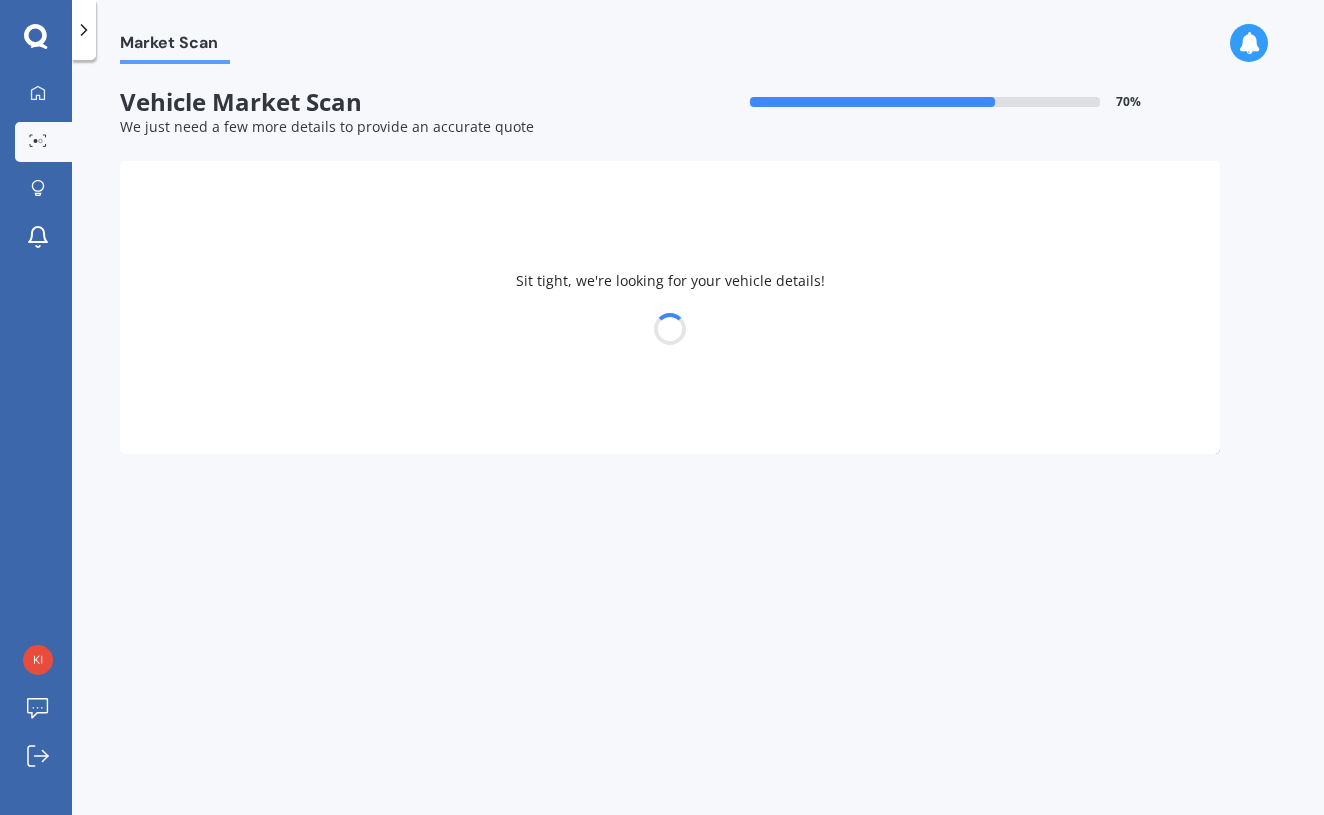 select on "VOLKSWAGEN" 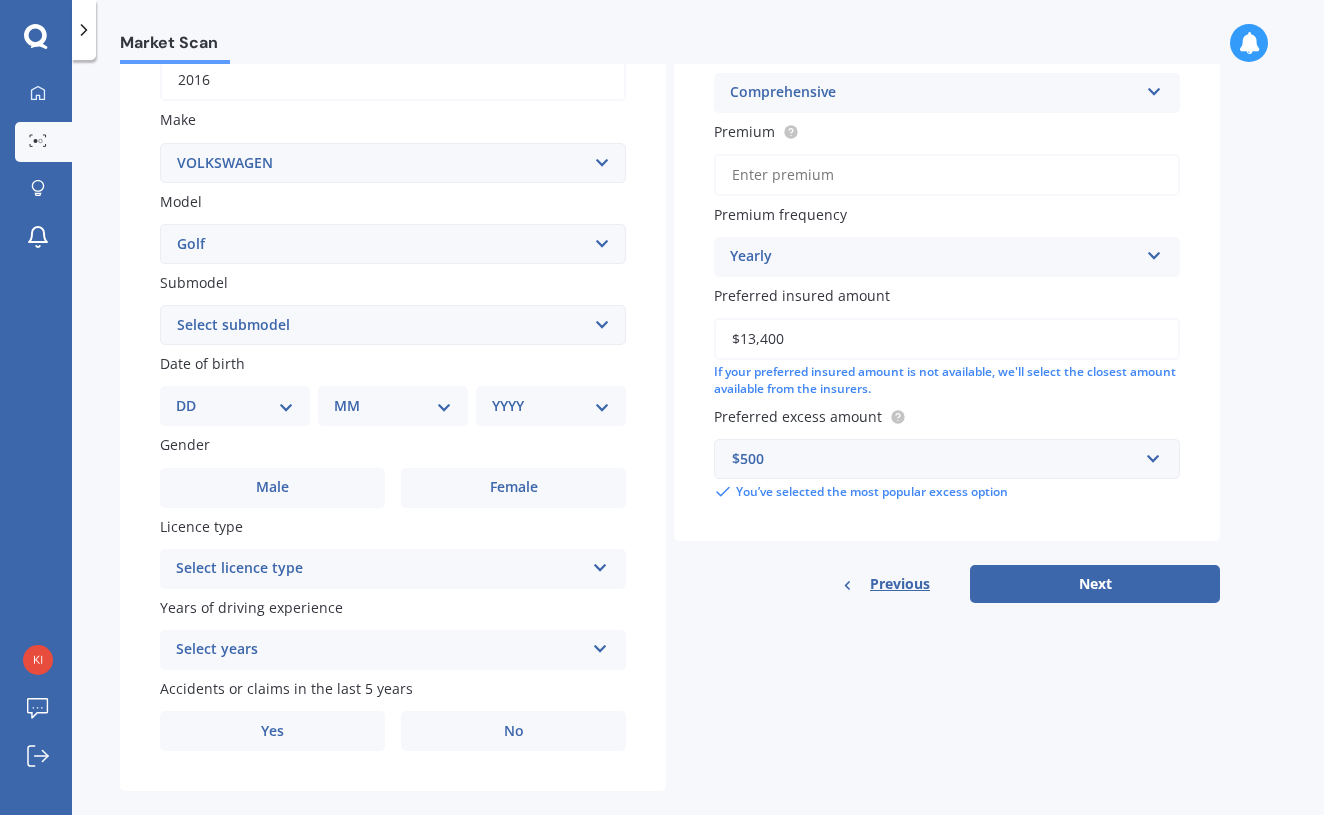 scroll, scrollTop: 337, scrollLeft: 0, axis: vertical 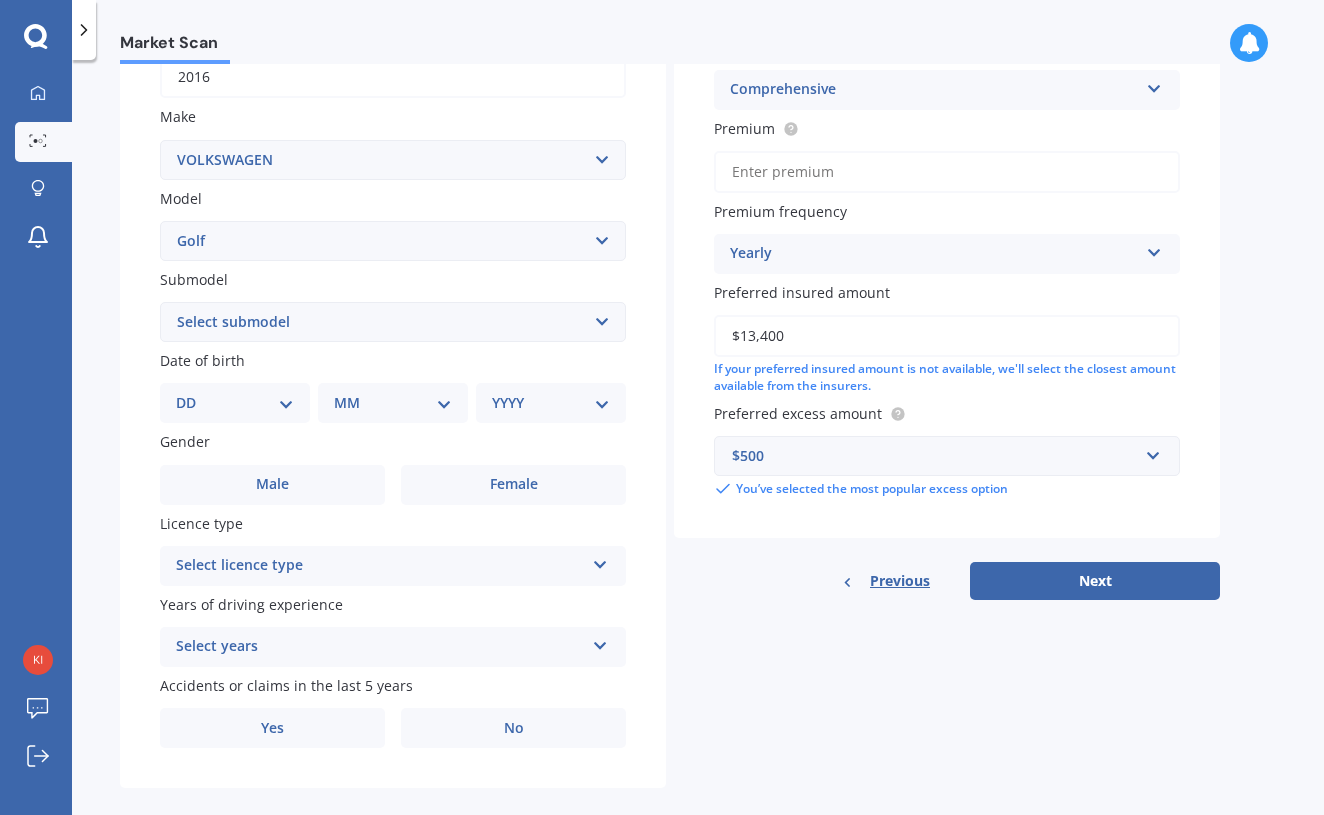 select on "1.4 TSI" 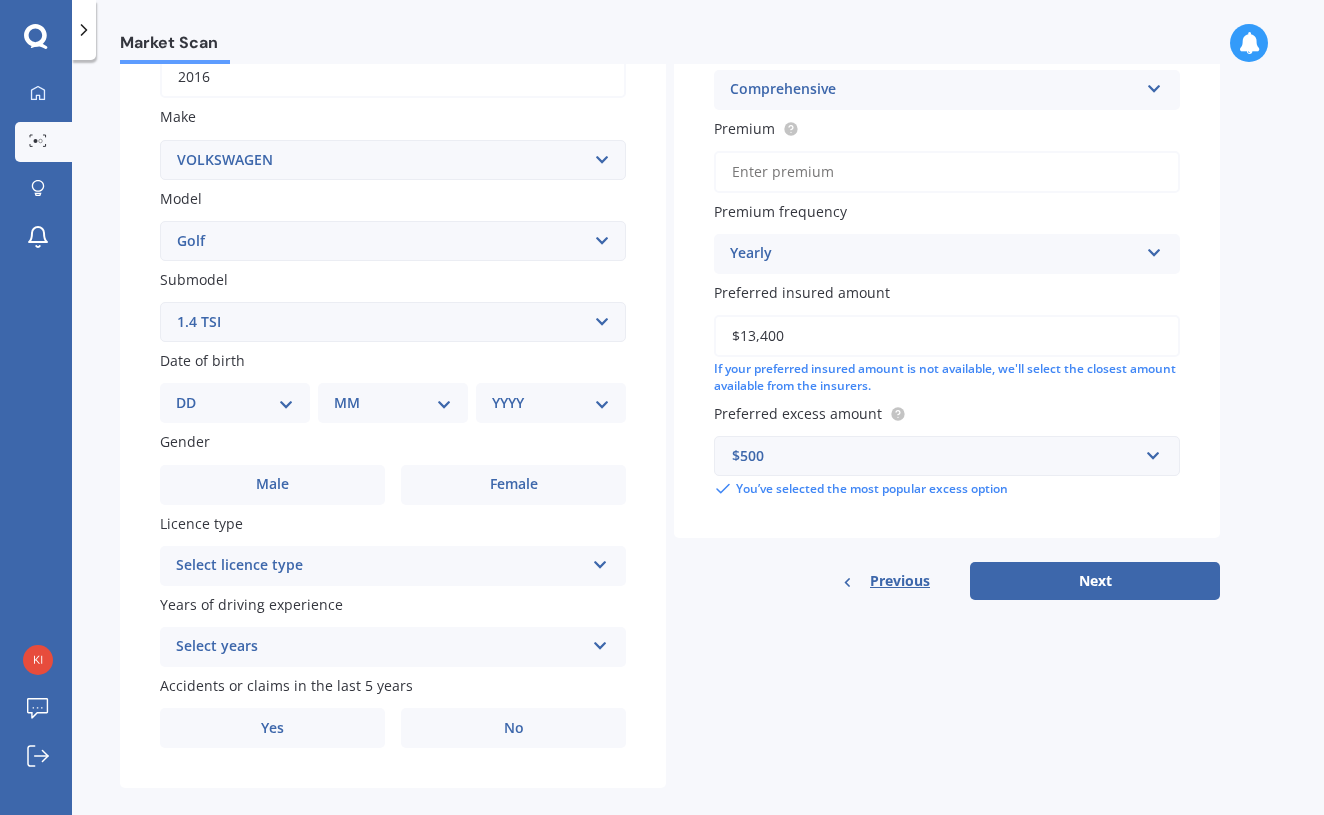 select on "31" 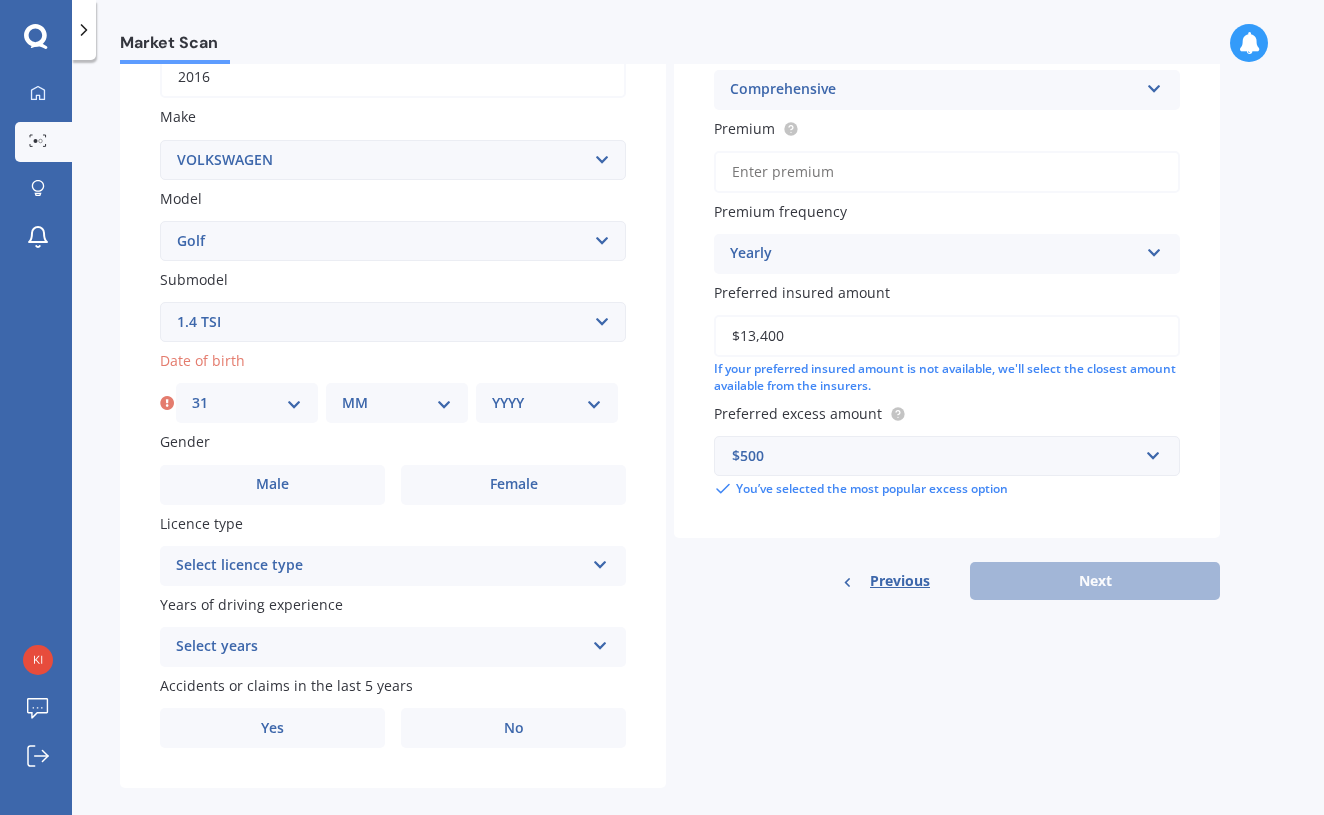 select on "07" 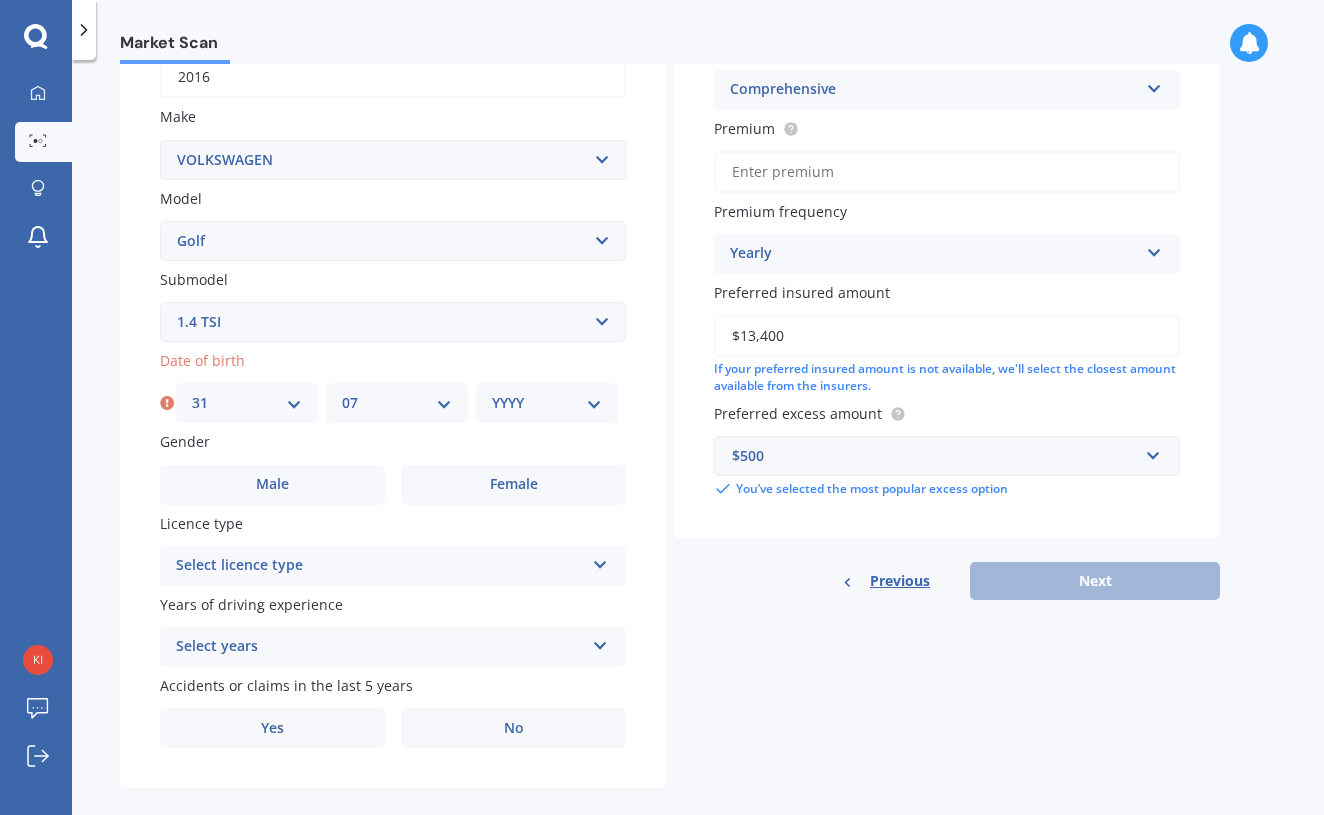 select on "2000" 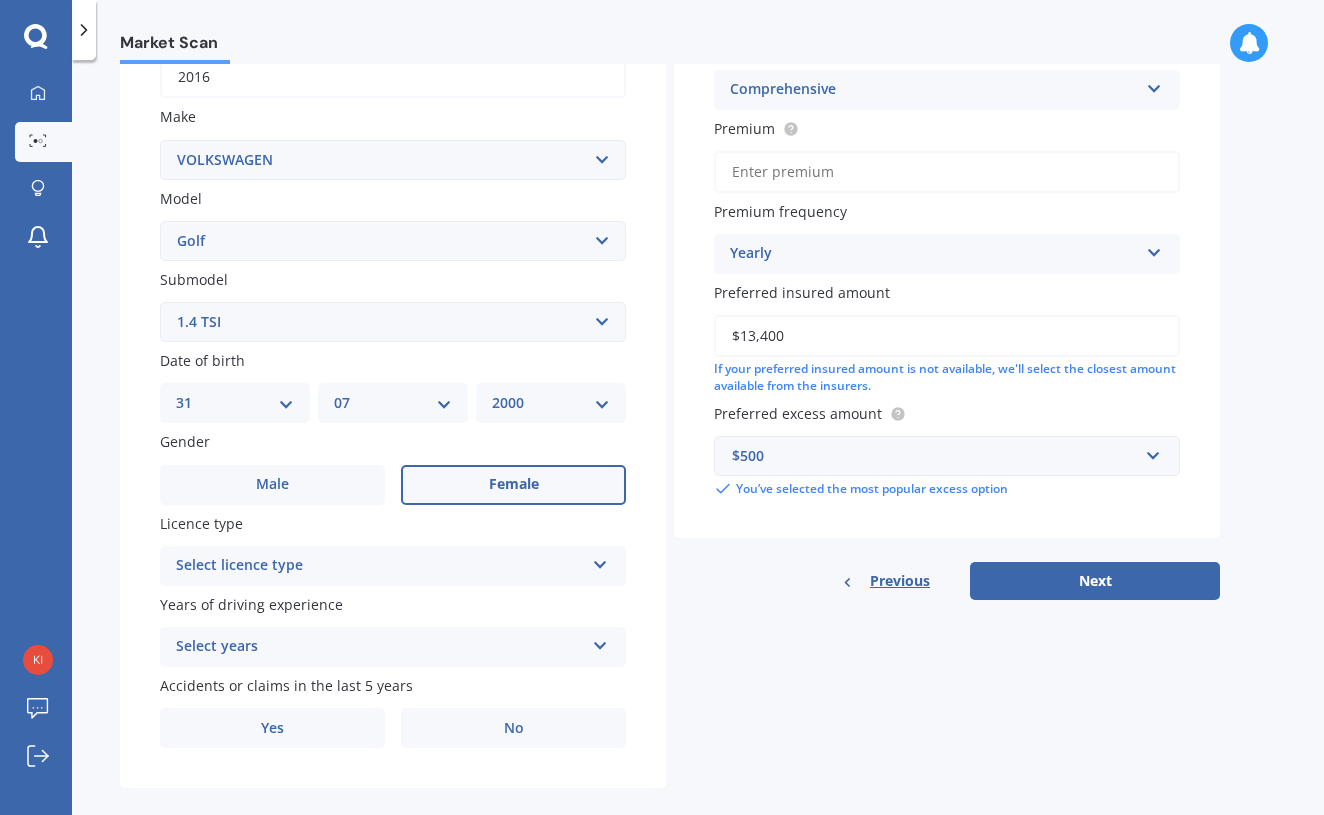 click on "Female" at bounding box center (513, 485) 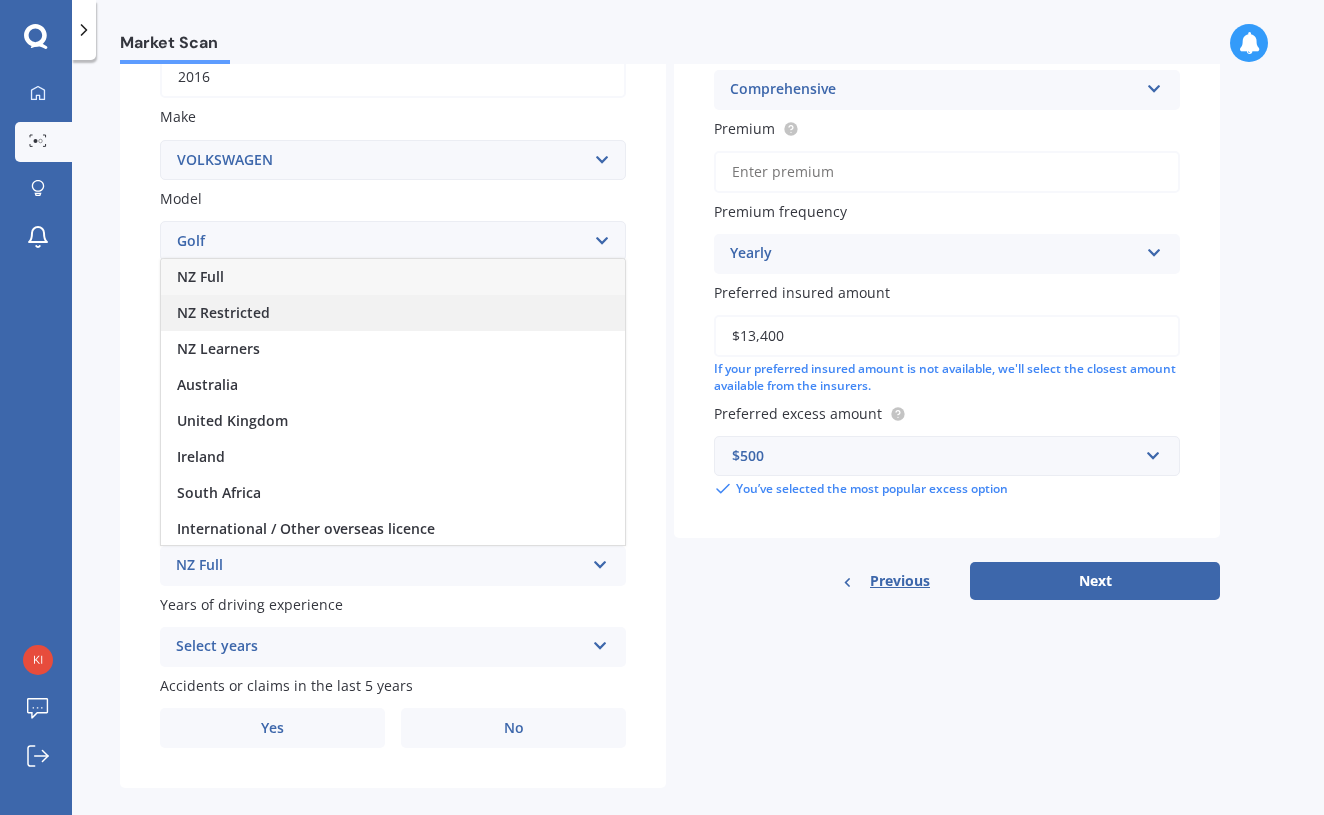 click on "NZ Restricted" at bounding box center (393, 313) 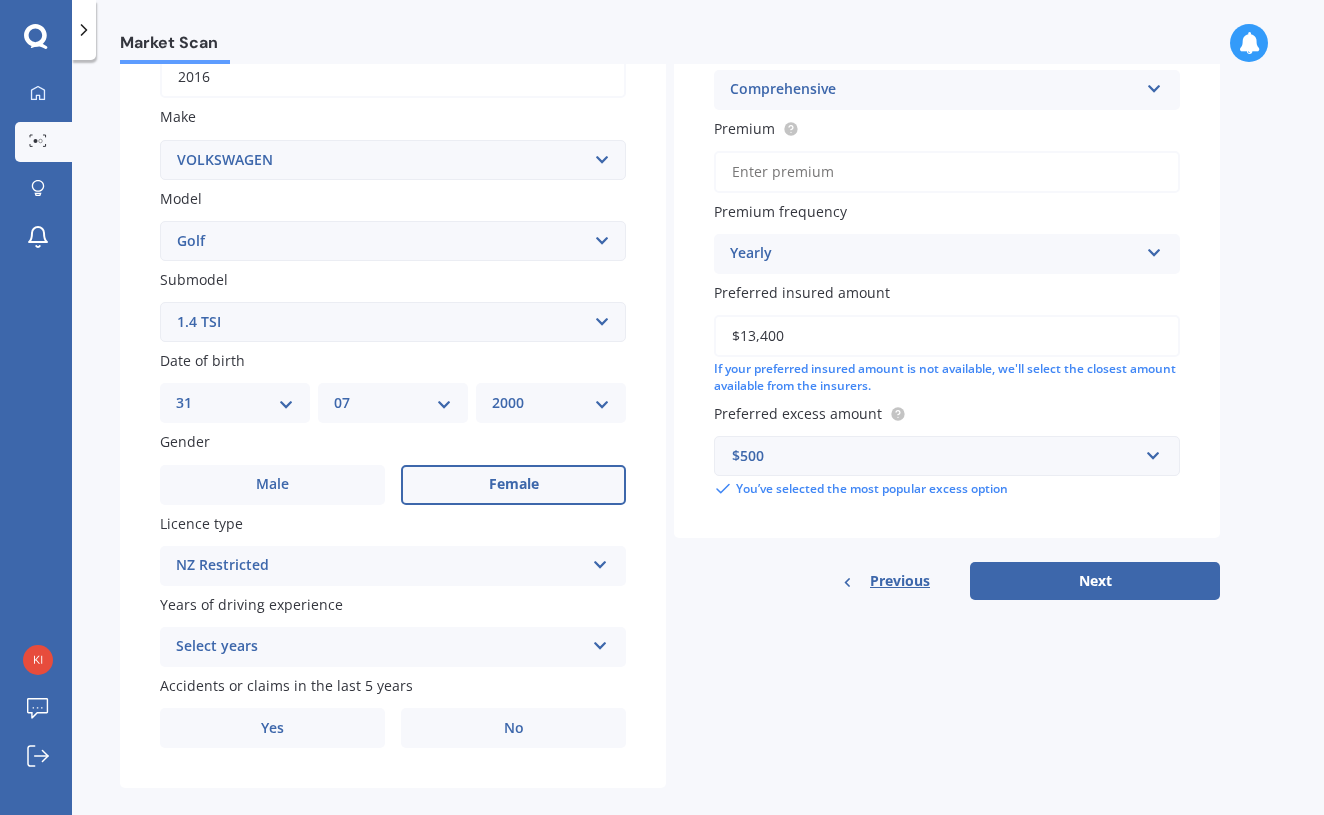 click on "Select years" at bounding box center (380, 647) 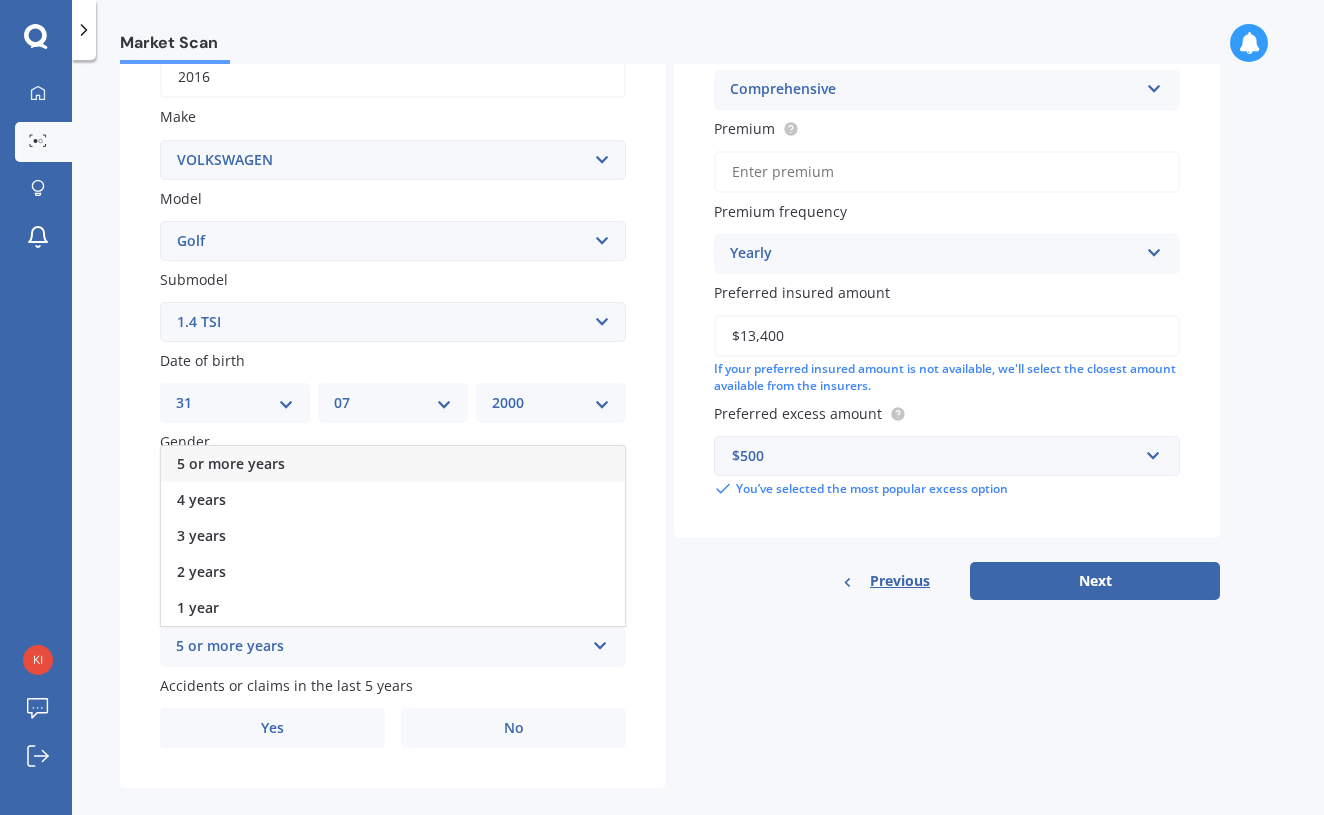 click on "5 or more years" at bounding box center (393, 464) 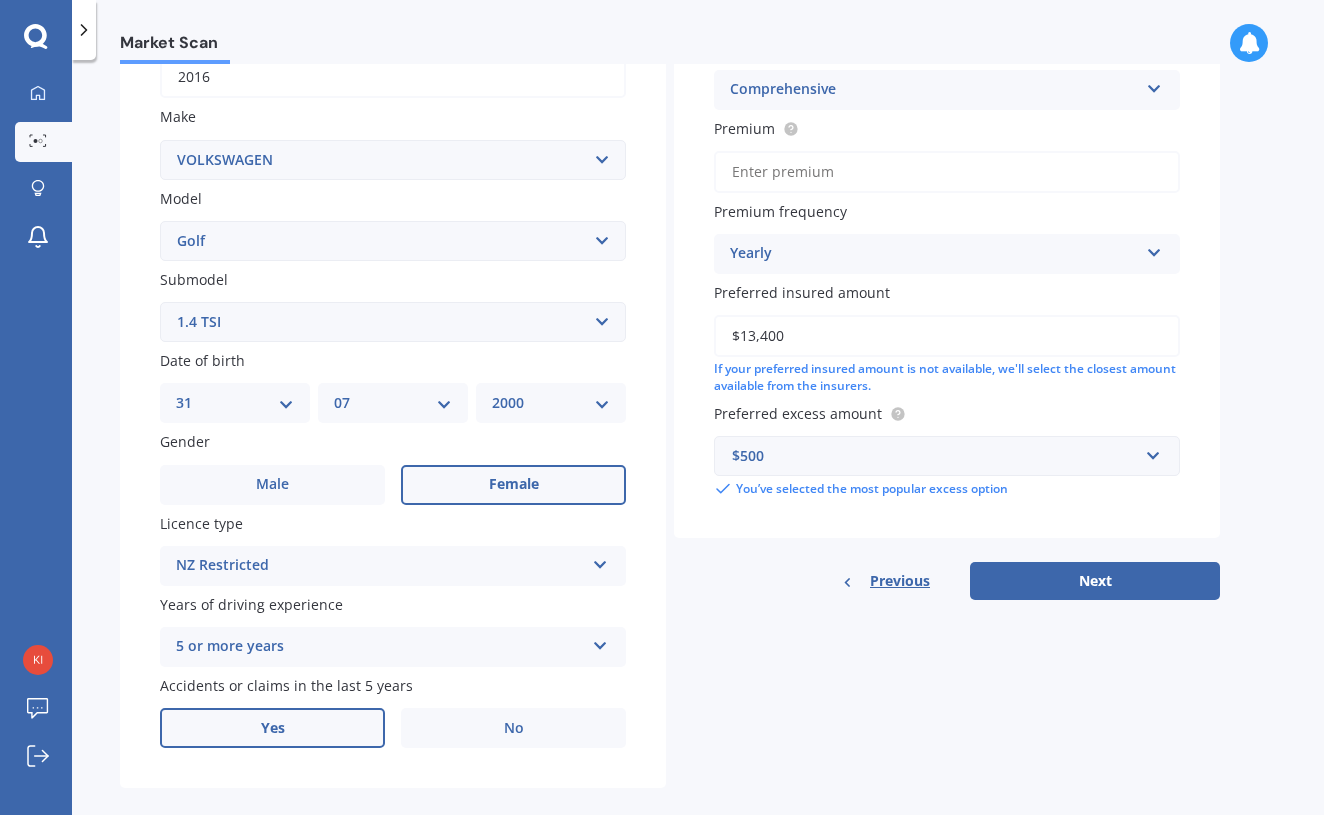 click on "Yes" at bounding box center (272, 728) 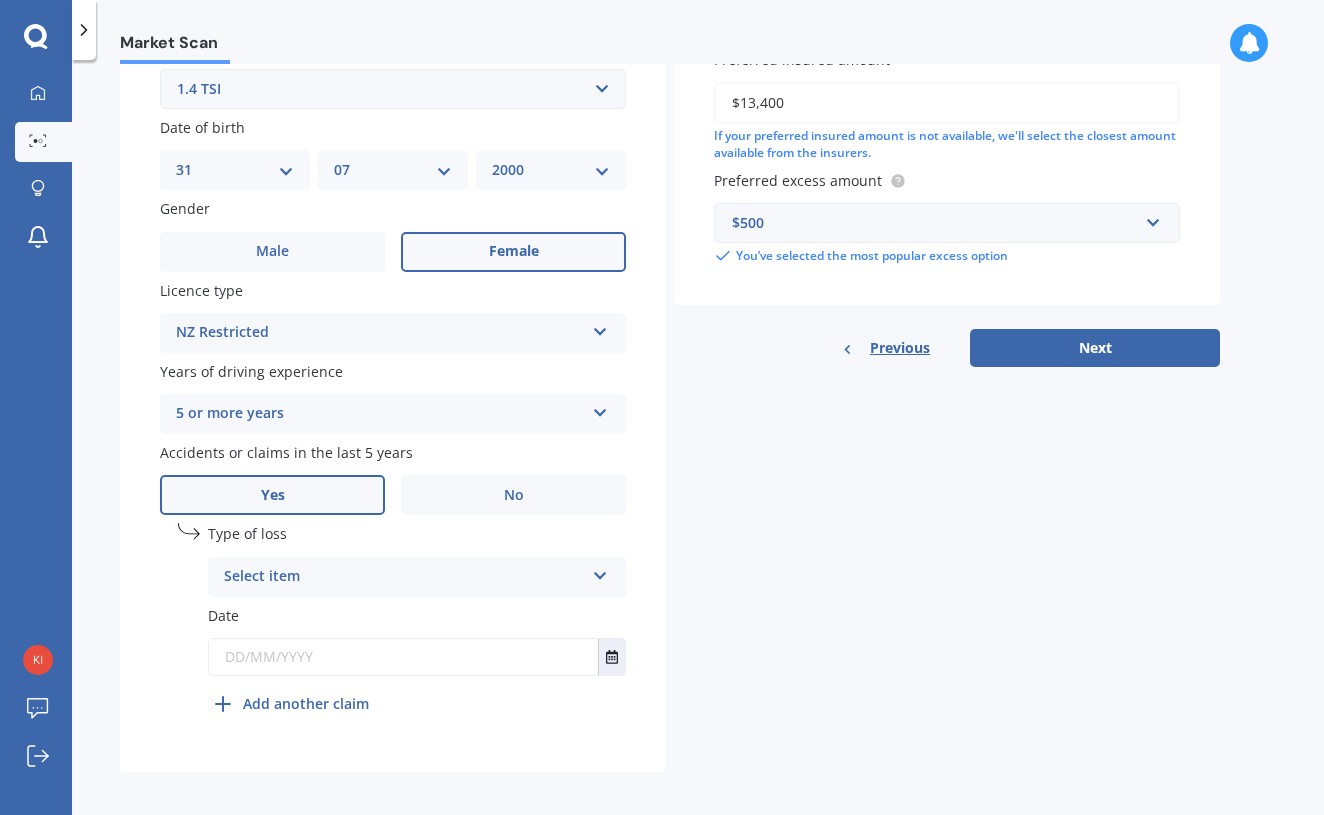 scroll, scrollTop: 569, scrollLeft: 0, axis: vertical 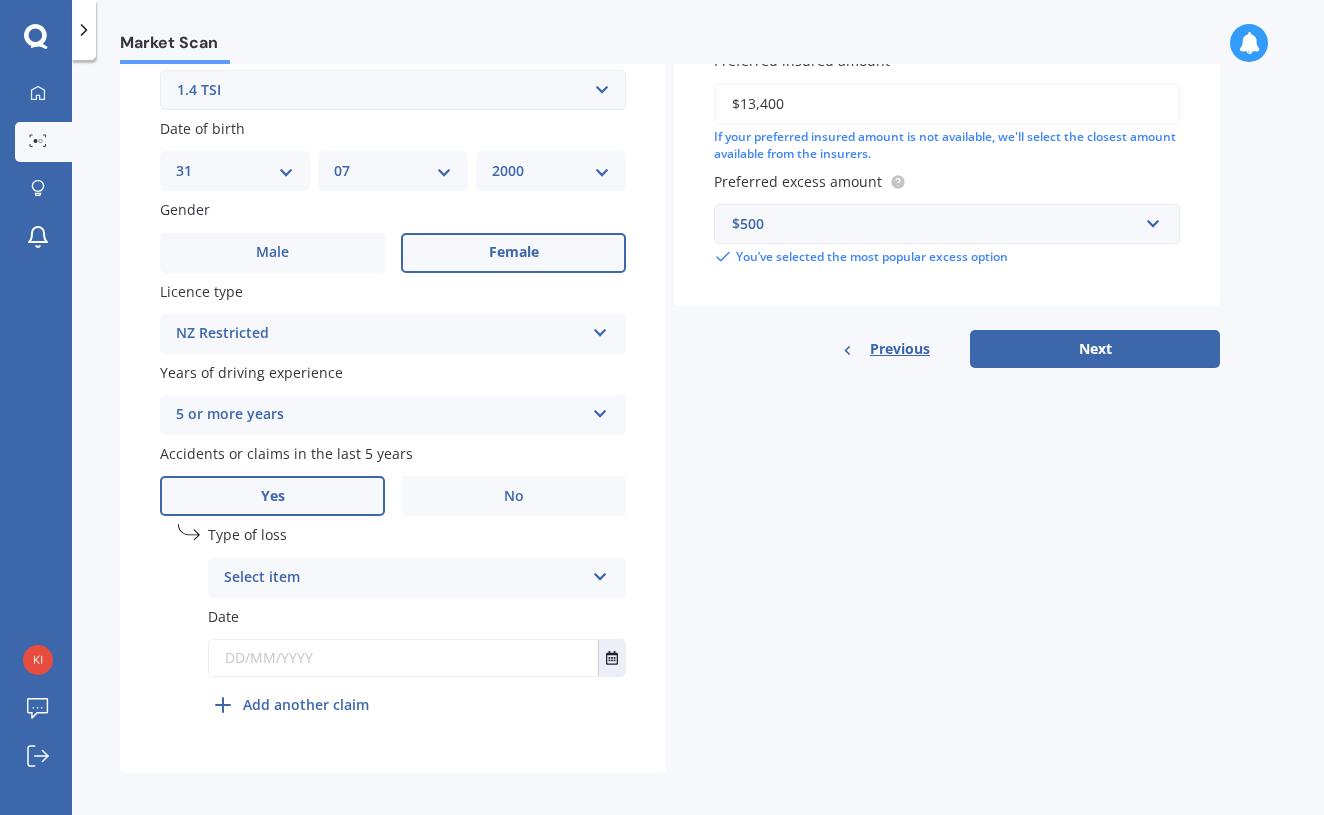 click on "Select item" at bounding box center (404, 578) 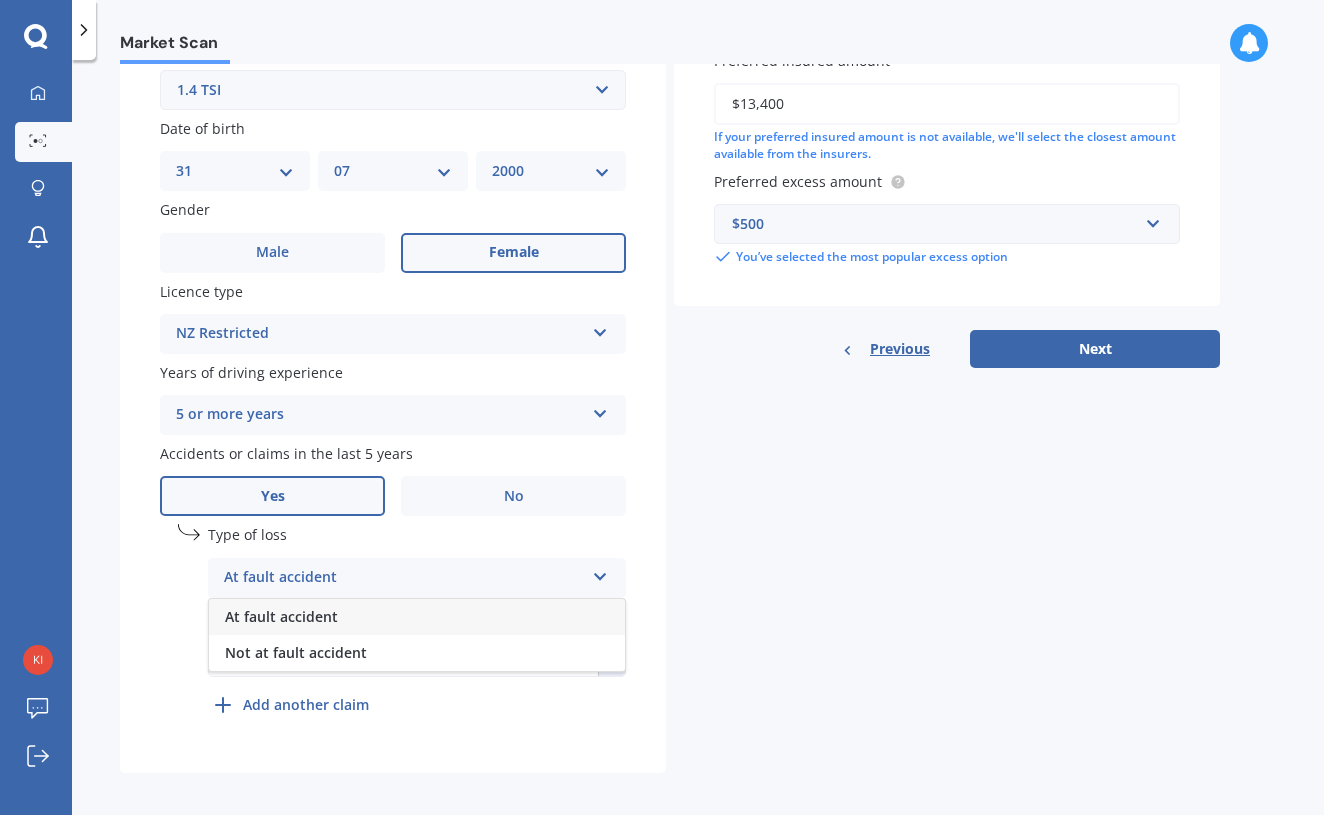 click on "At fault accident" at bounding box center [281, 616] 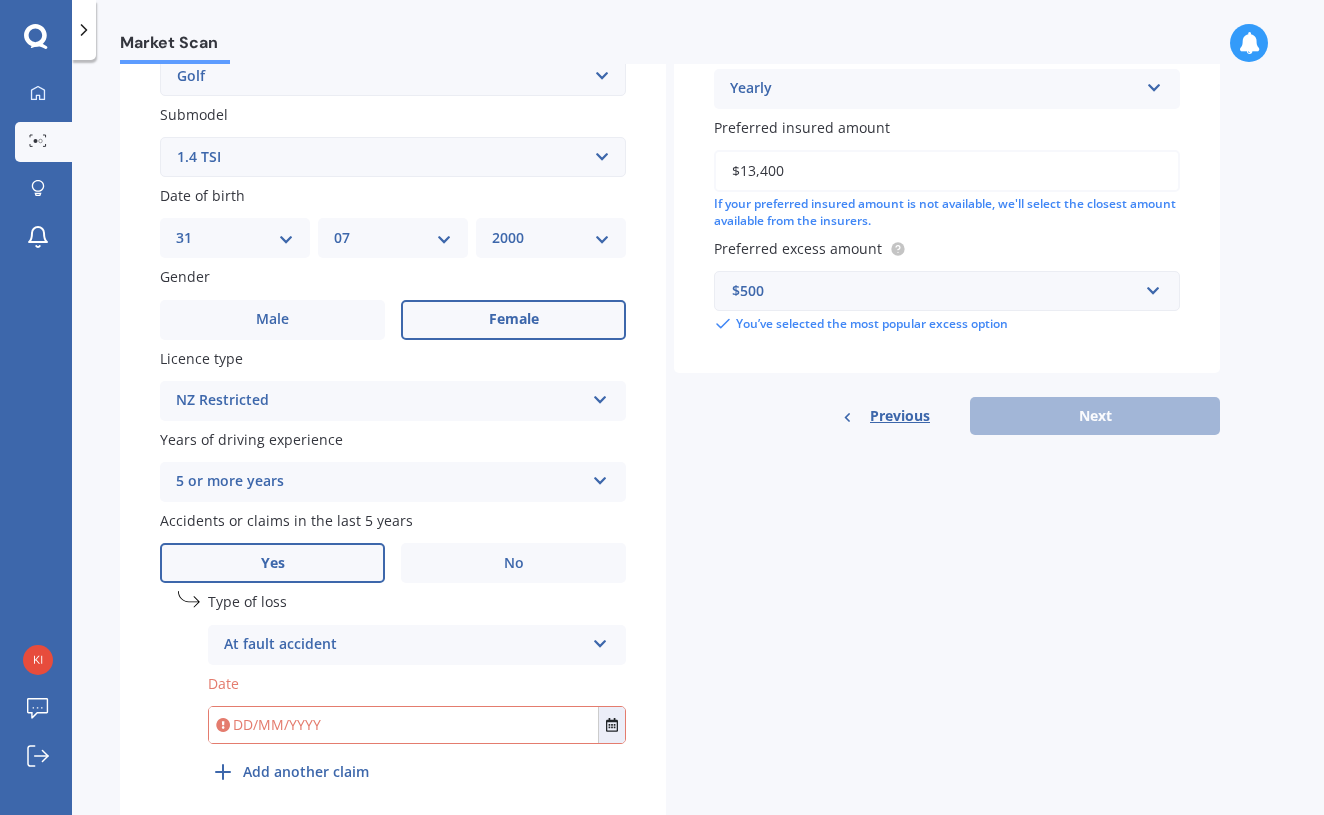 scroll, scrollTop: 522, scrollLeft: 0, axis: vertical 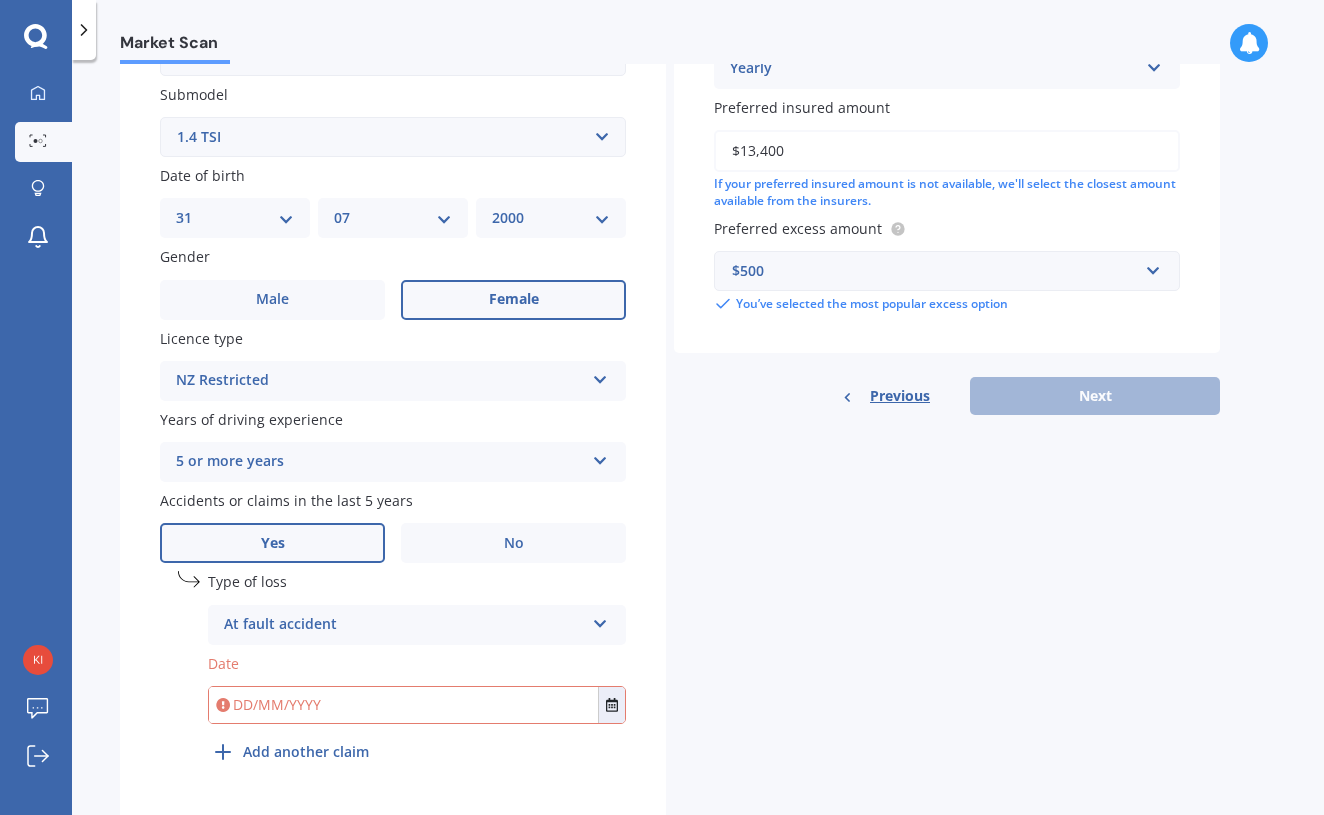 click at bounding box center (403, 705) 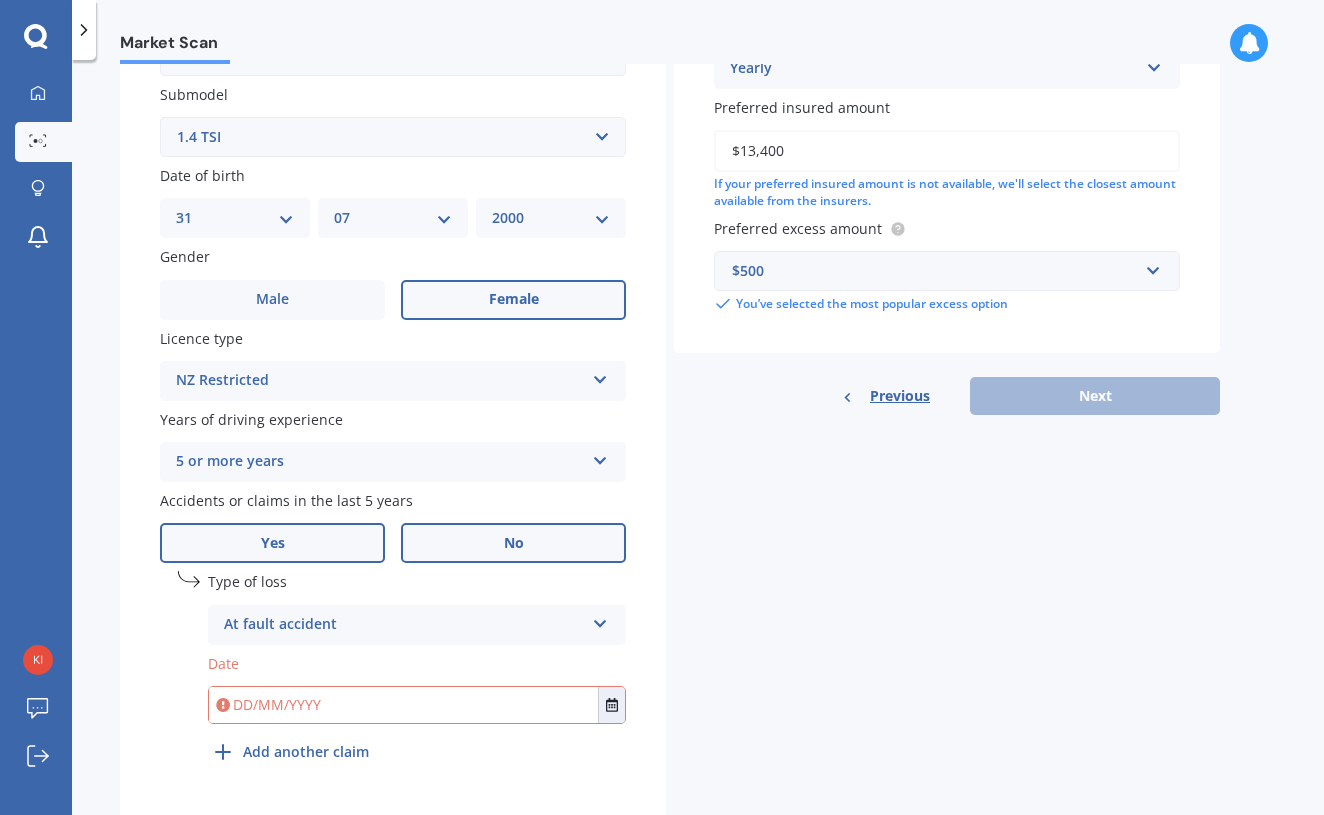click on "No" at bounding box center (513, 543) 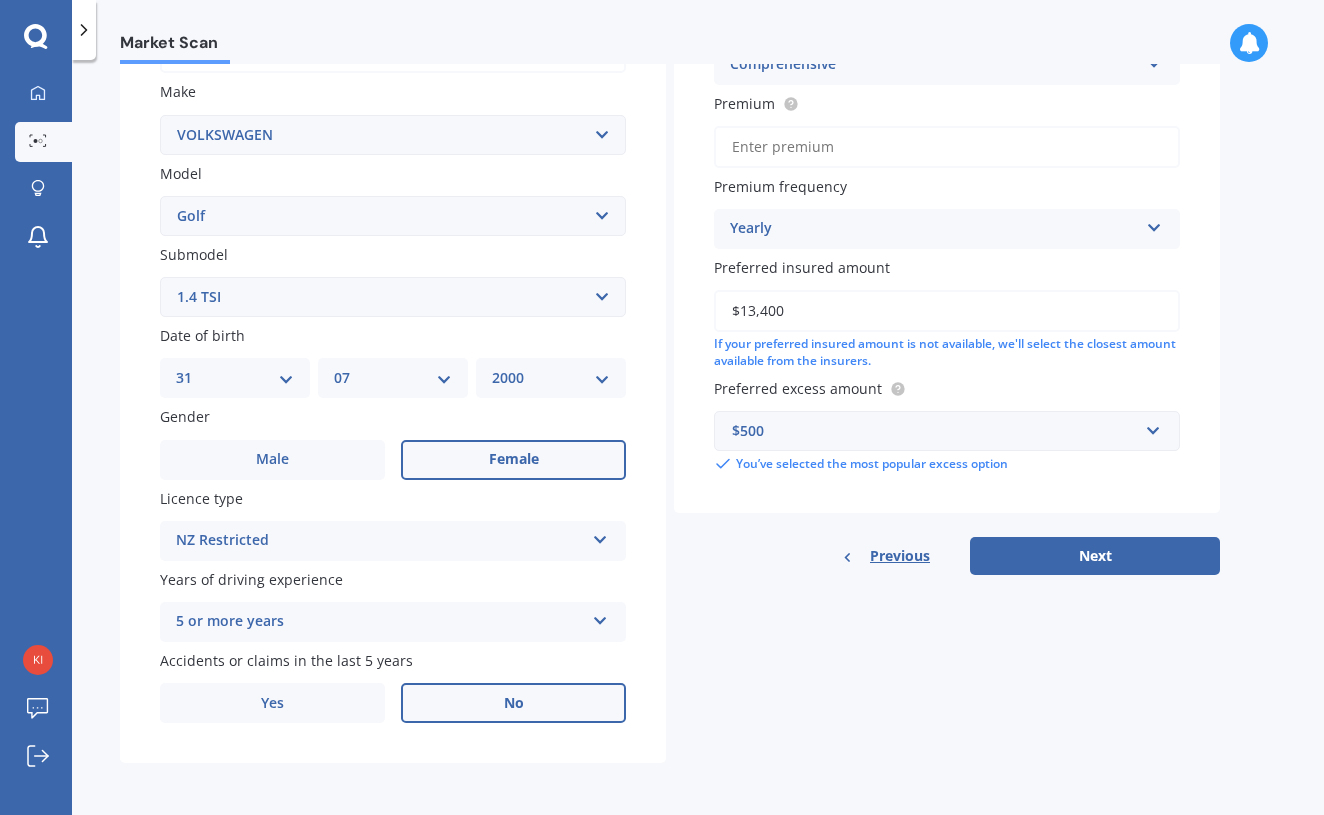 scroll, scrollTop: 355, scrollLeft: 0, axis: vertical 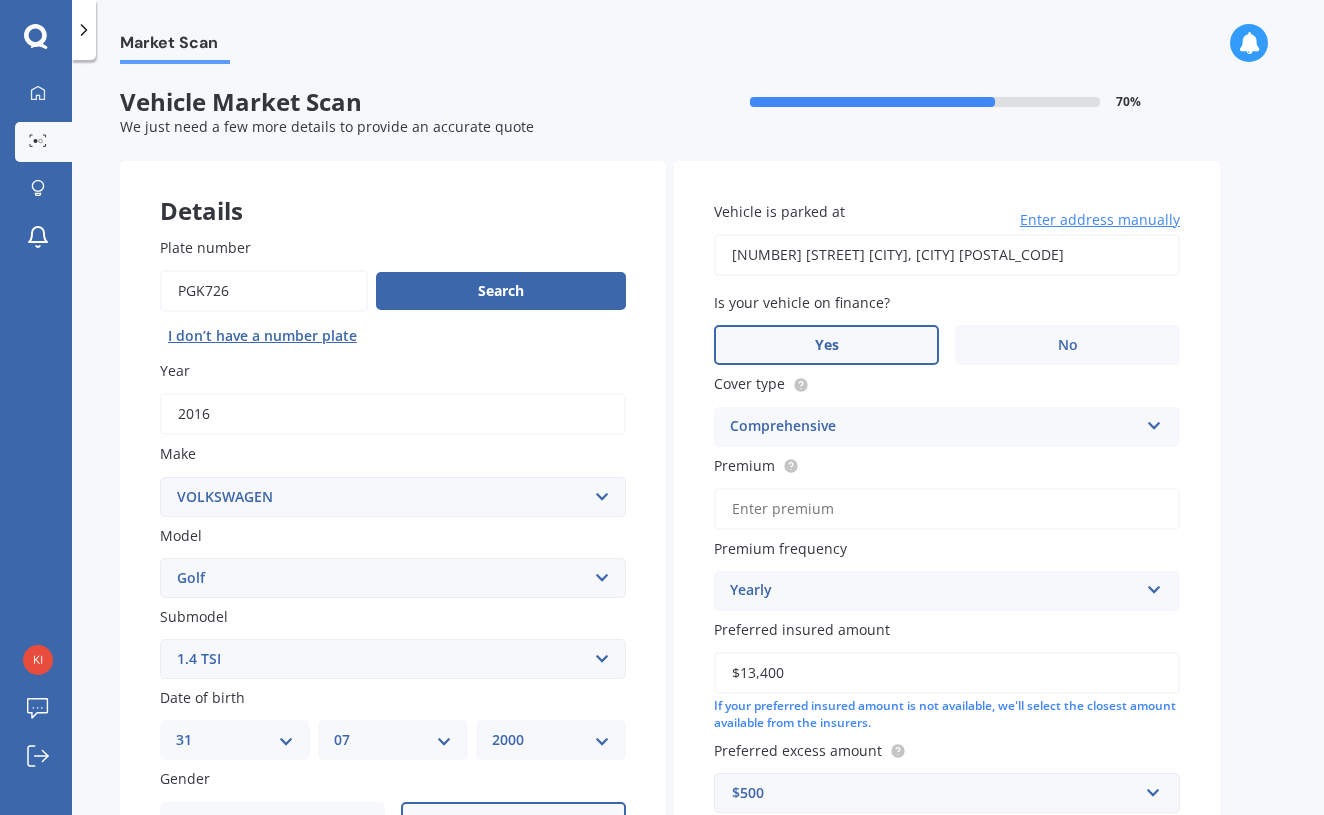 click on "Yes" at bounding box center (826, 345) 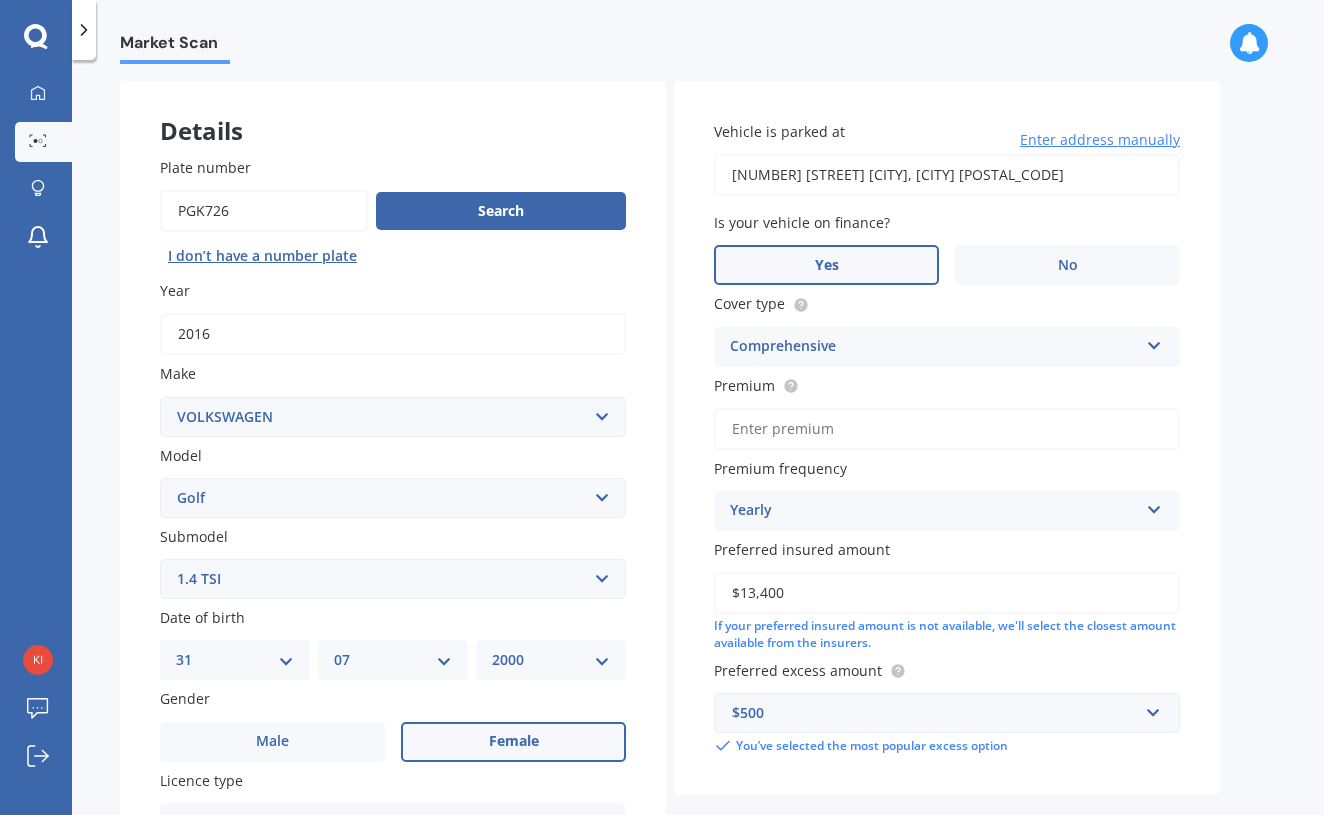 scroll, scrollTop: 83, scrollLeft: 0, axis: vertical 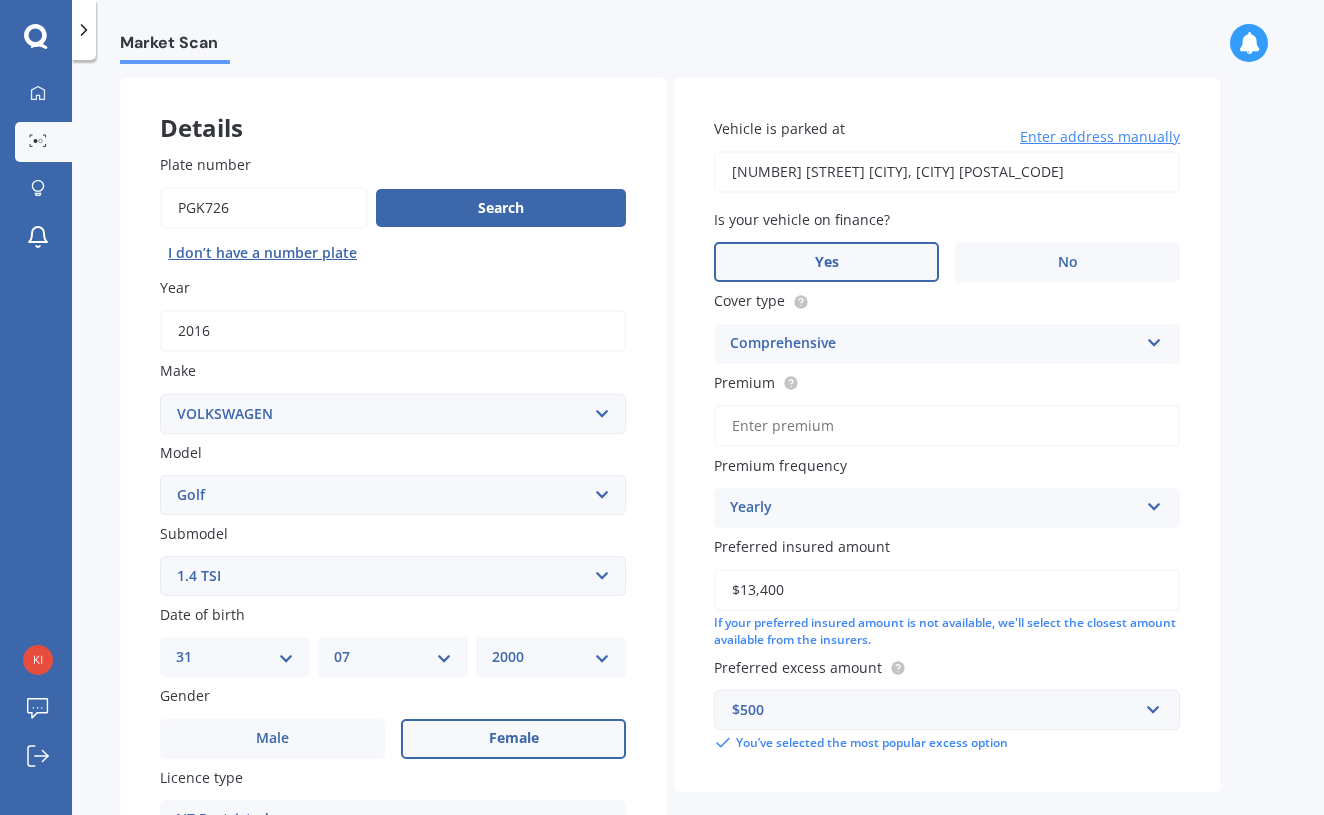 click on "Premium" at bounding box center [947, 426] 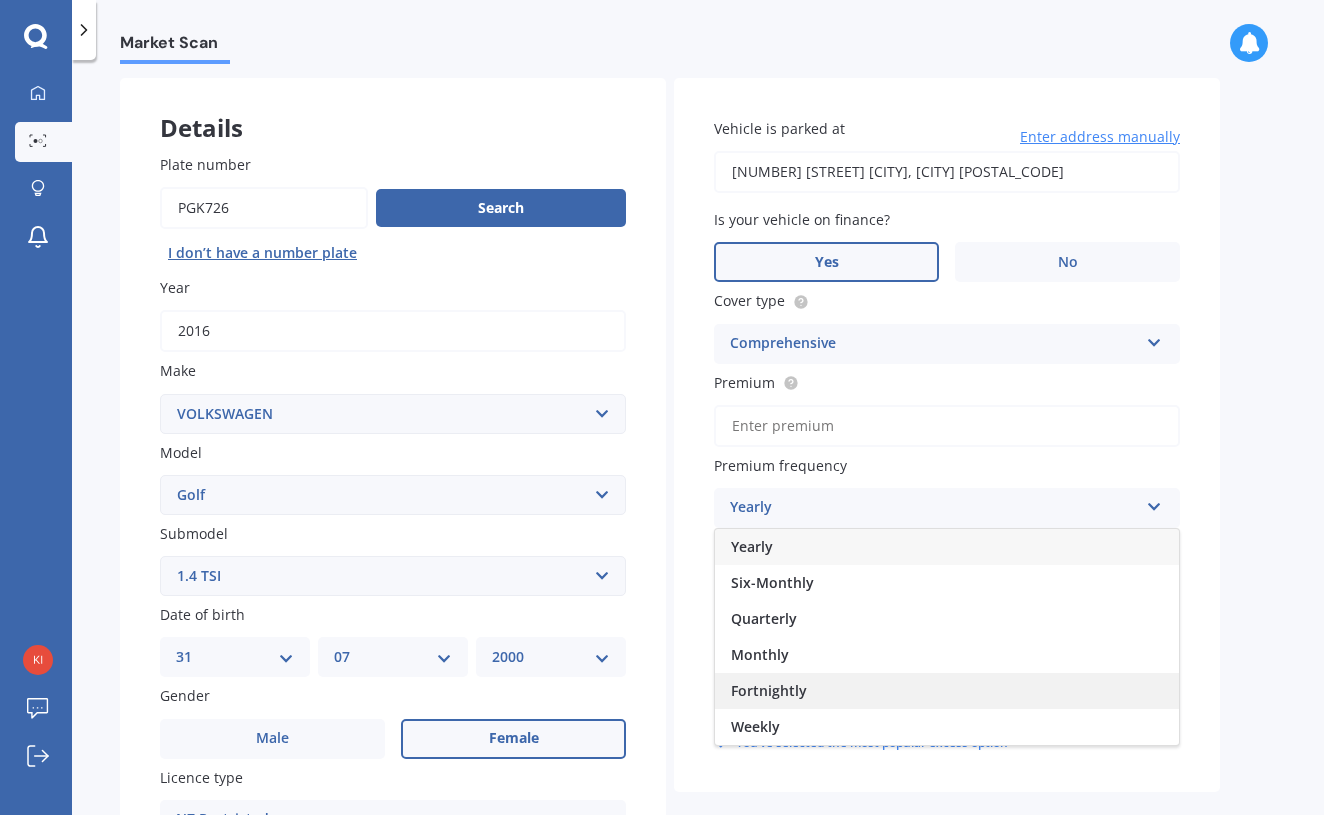 click on "Fortnightly" at bounding box center (769, 690) 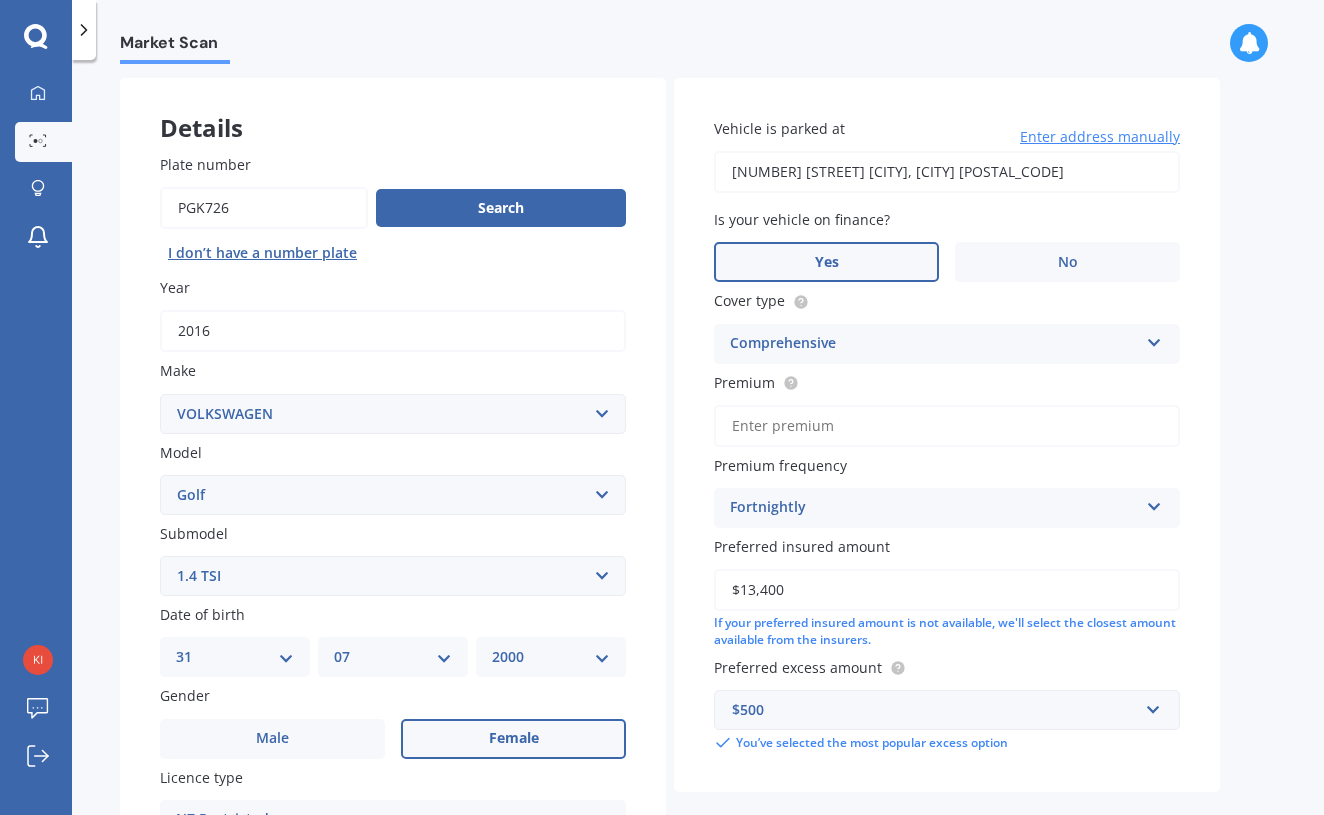 click on "Premium" at bounding box center [947, 426] 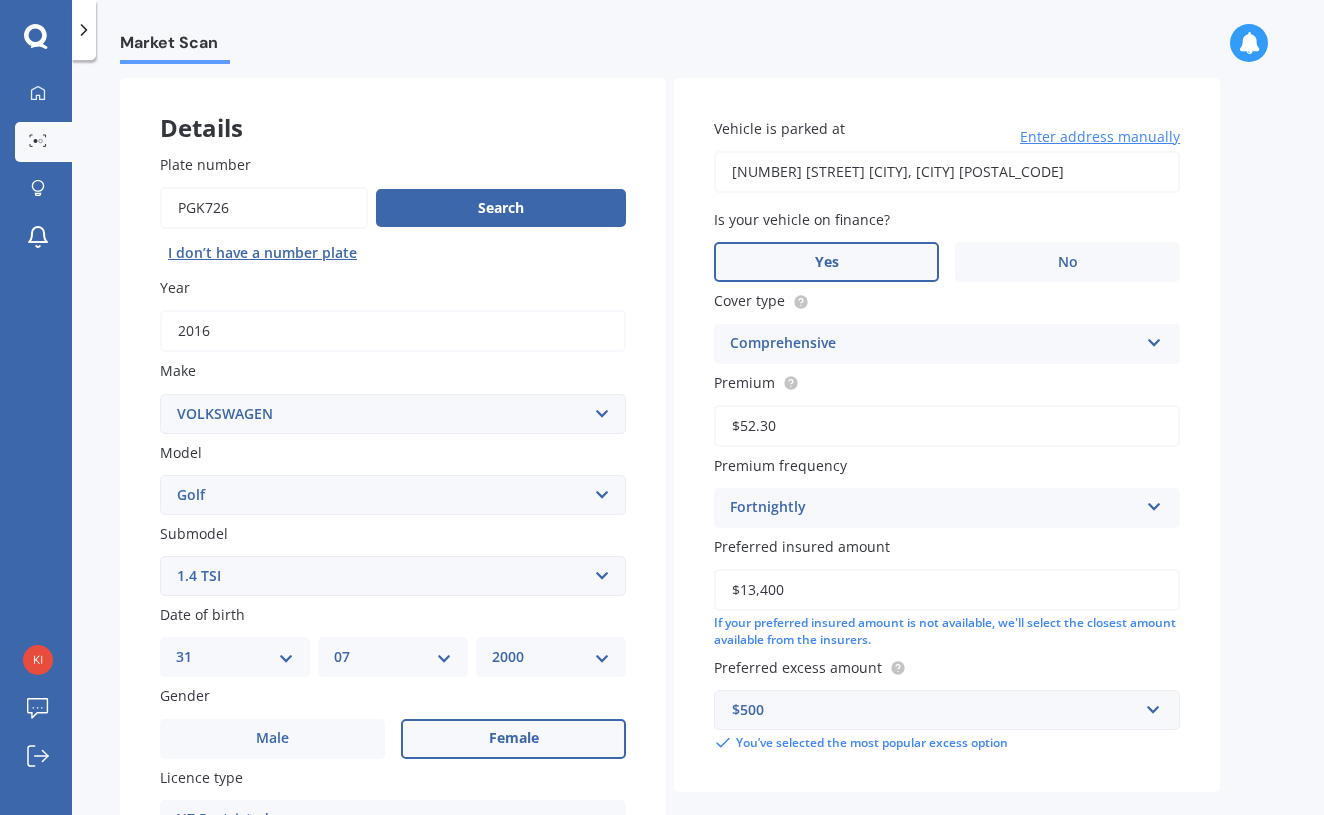type on "$52.37" 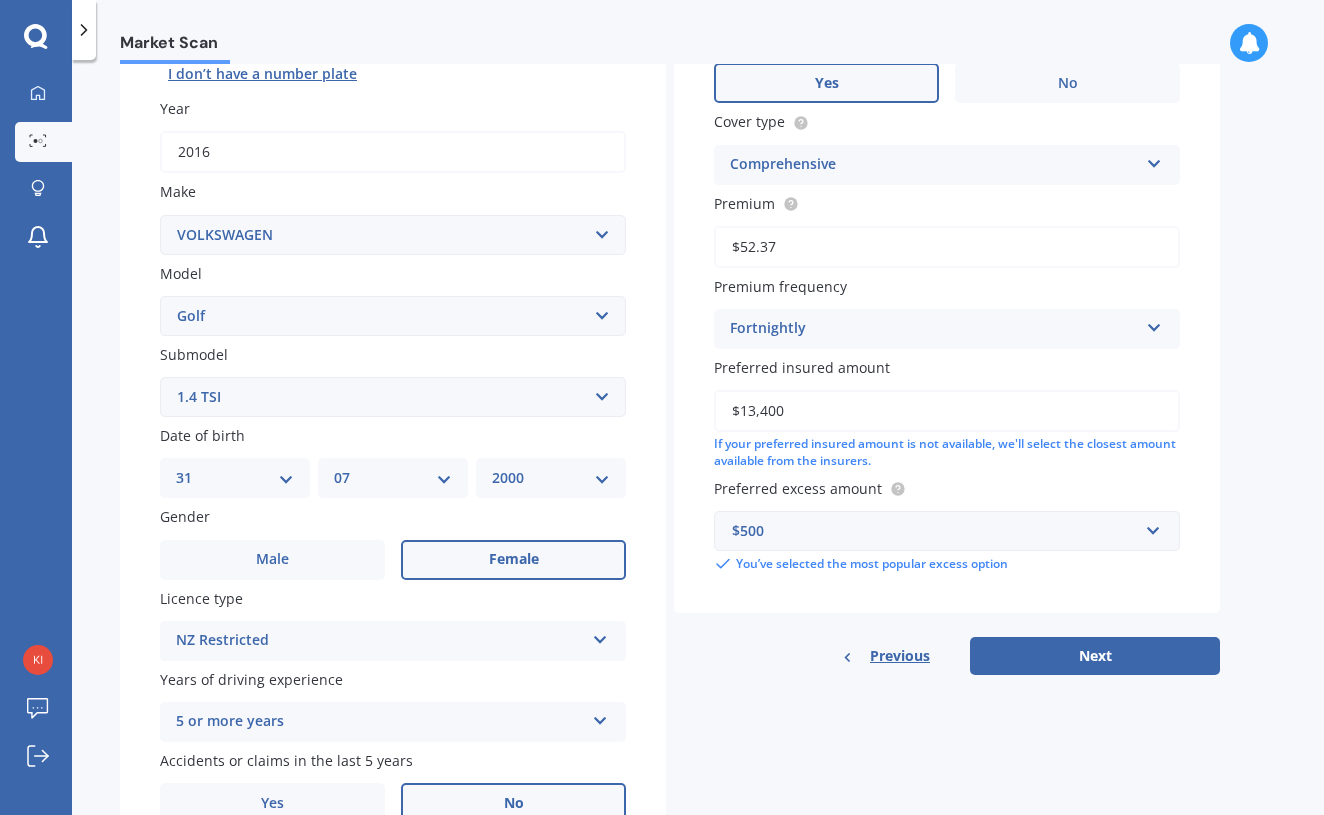 scroll, scrollTop: 265, scrollLeft: 0, axis: vertical 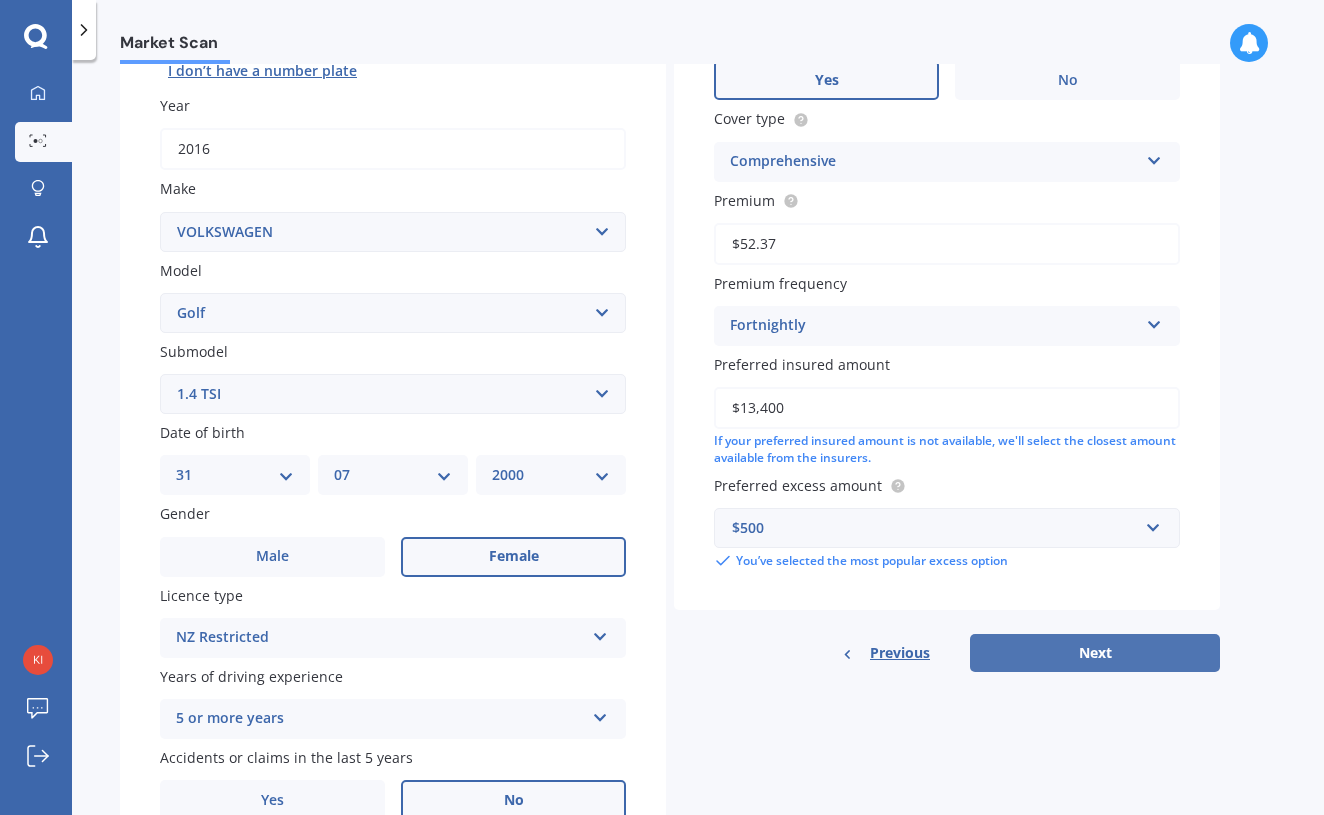 click on "Next" at bounding box center [1095, 653] 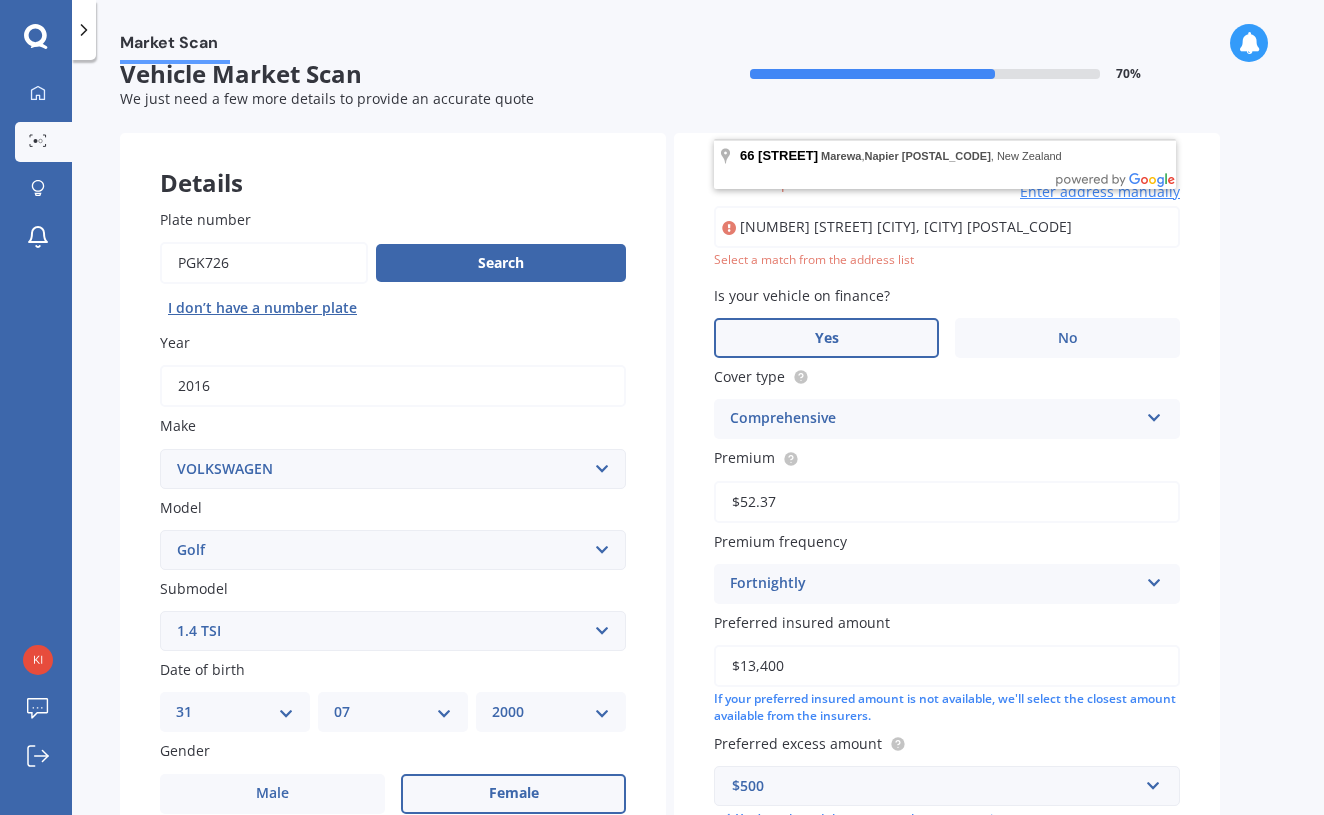 scroll, scrollTop: 23, scrollLeft: 0, axis: vertical 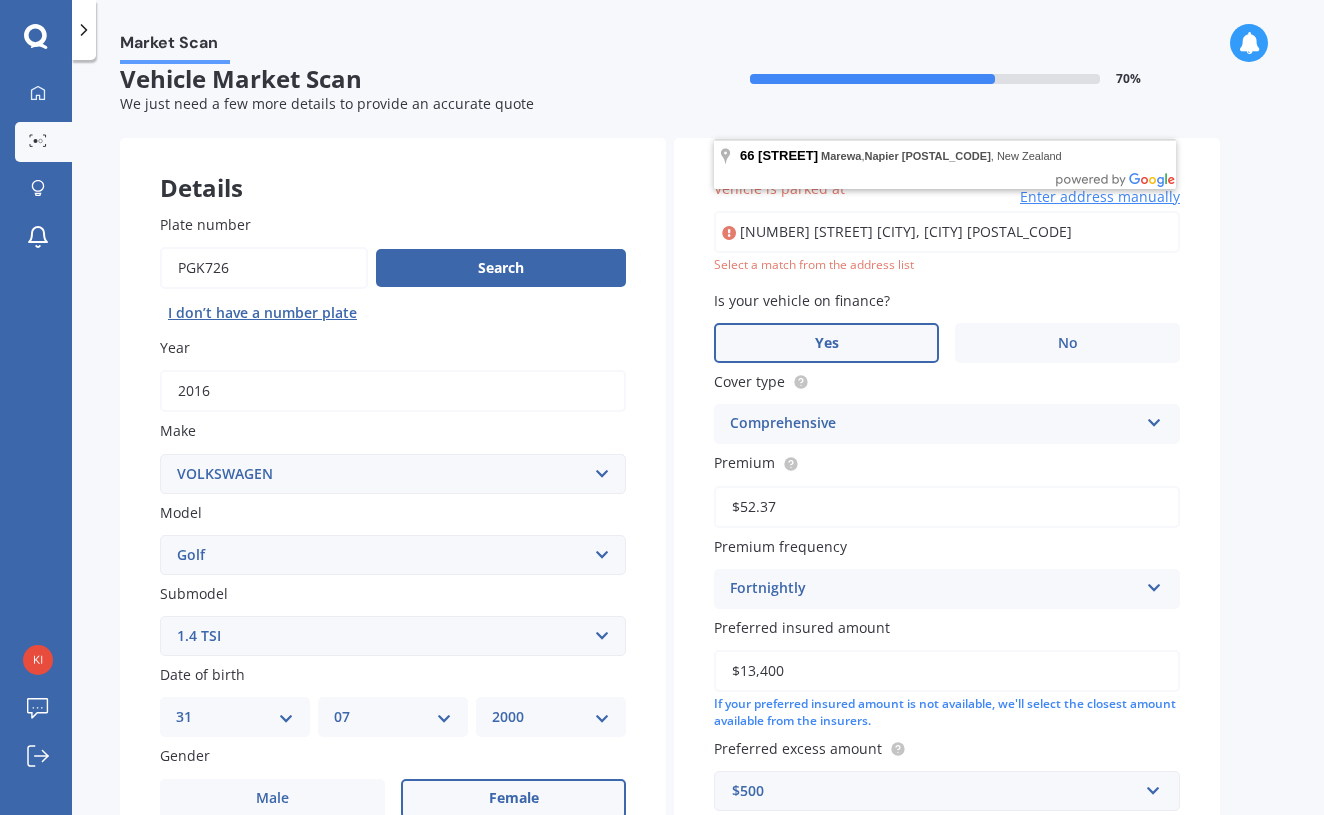 click on "[NUMBER] [STREET] [CITY], [CITY] [POSTAL_CODE]" at bounding box center (947, 232) 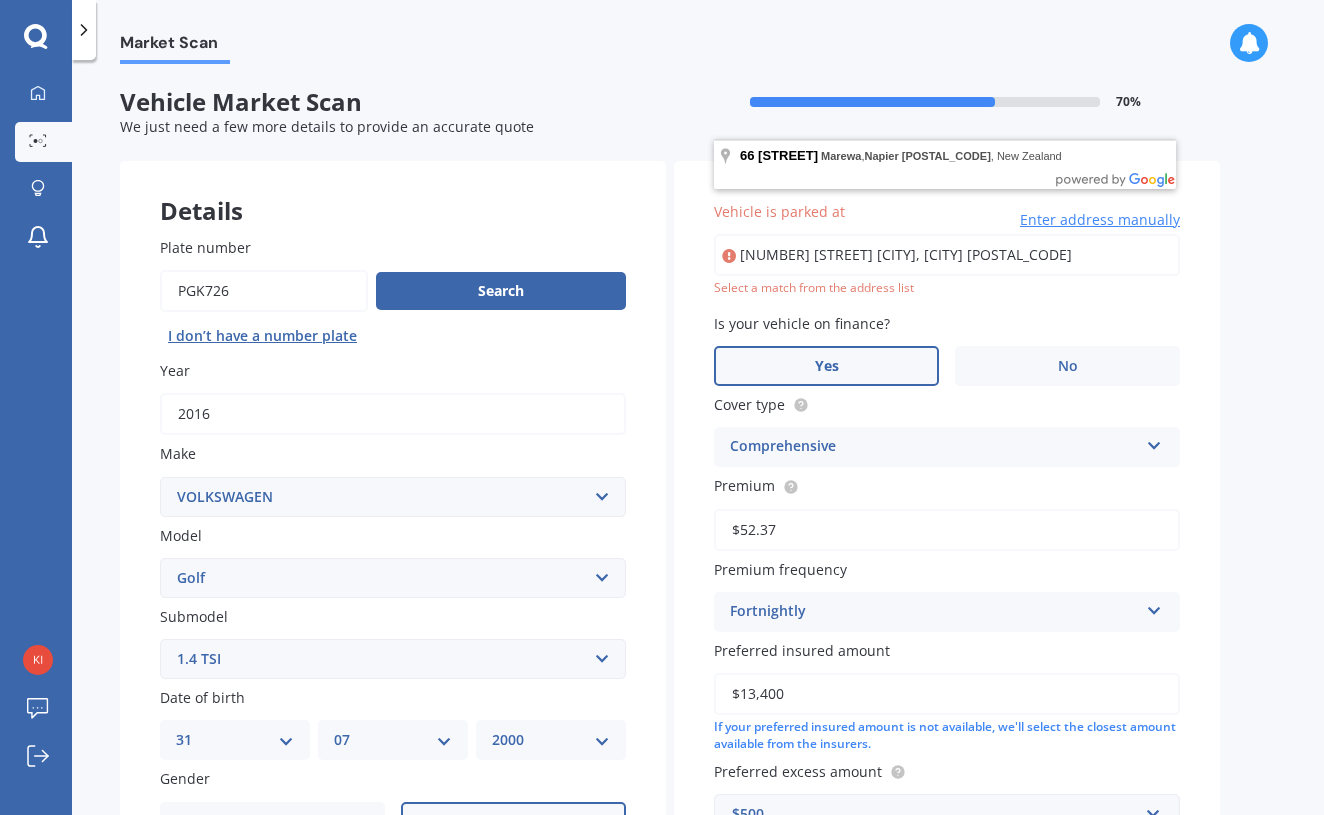 scroll, scrollTop: 0, scrollLeft: 0, axis: both 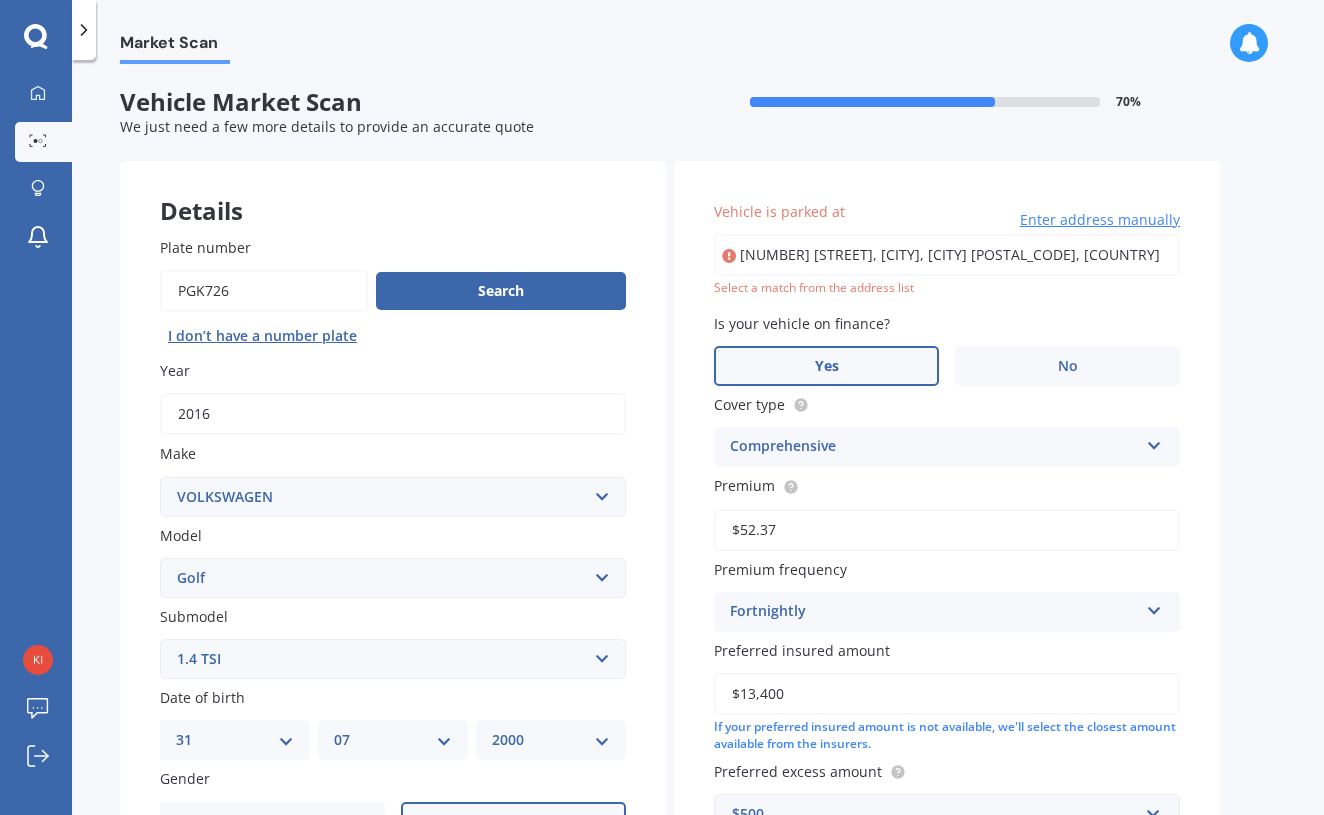 type on "[NUMBER] [STREET], [CITY], [CITY] [POSTAL_CODE]" 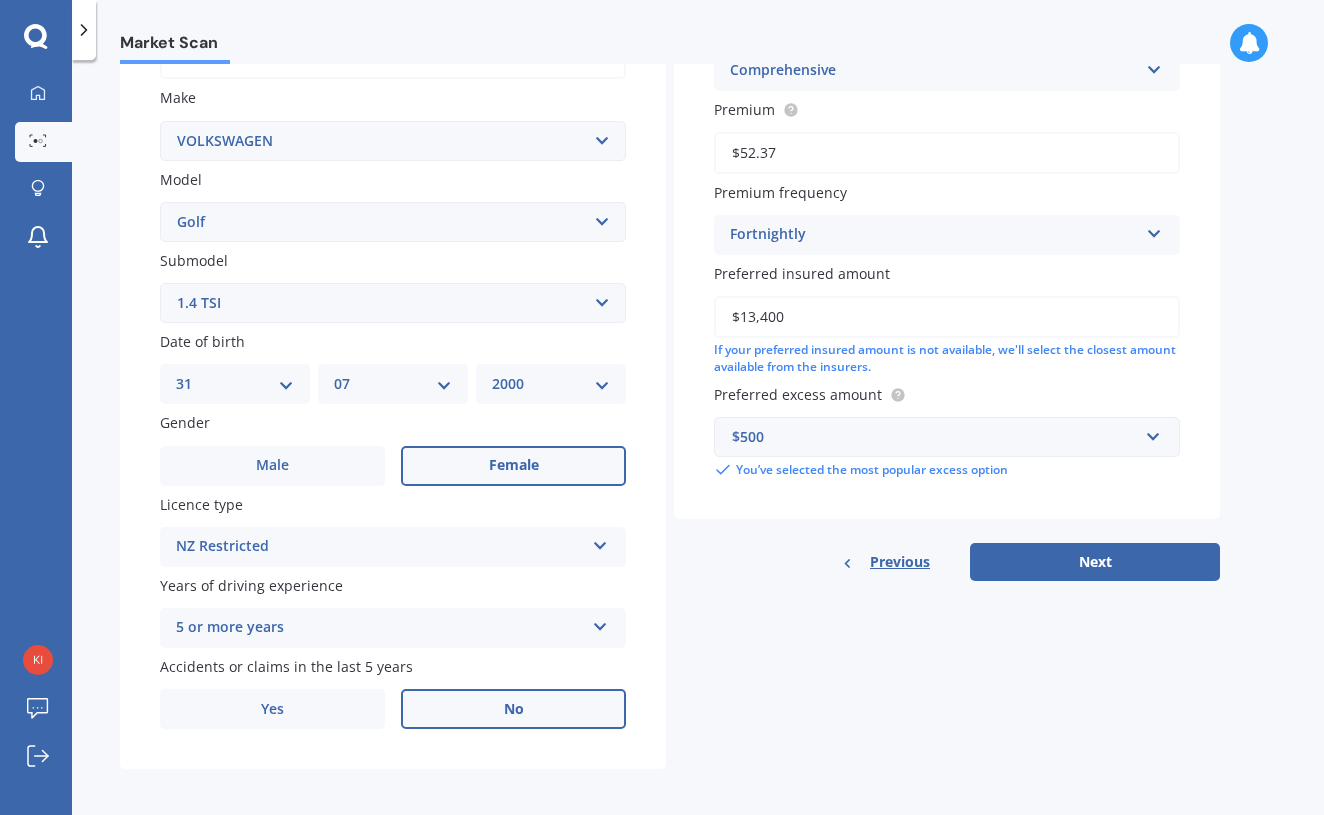 scroll, scrollTop: 355, scrollLeft: 0, axis: vertical 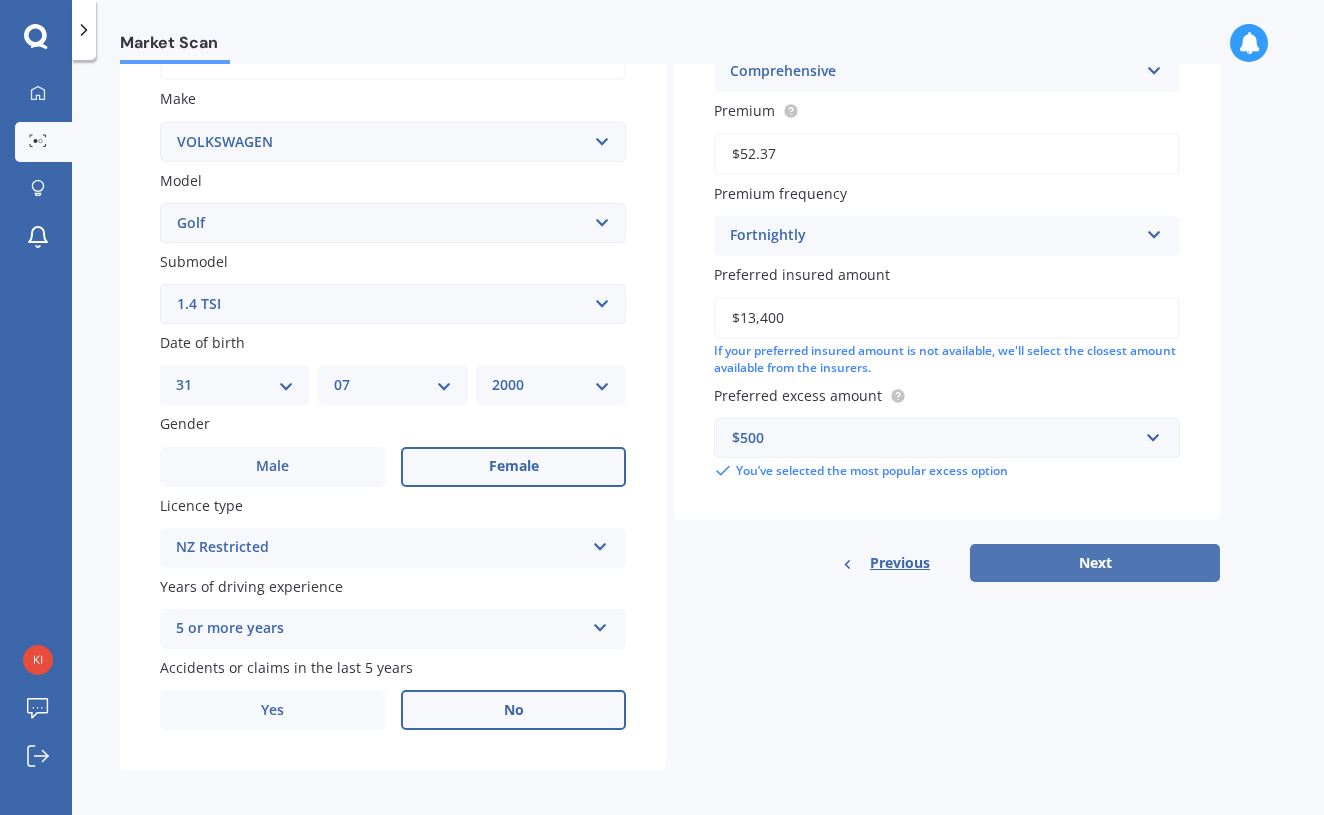 click on "Next" at bounding box center (1095, 563) 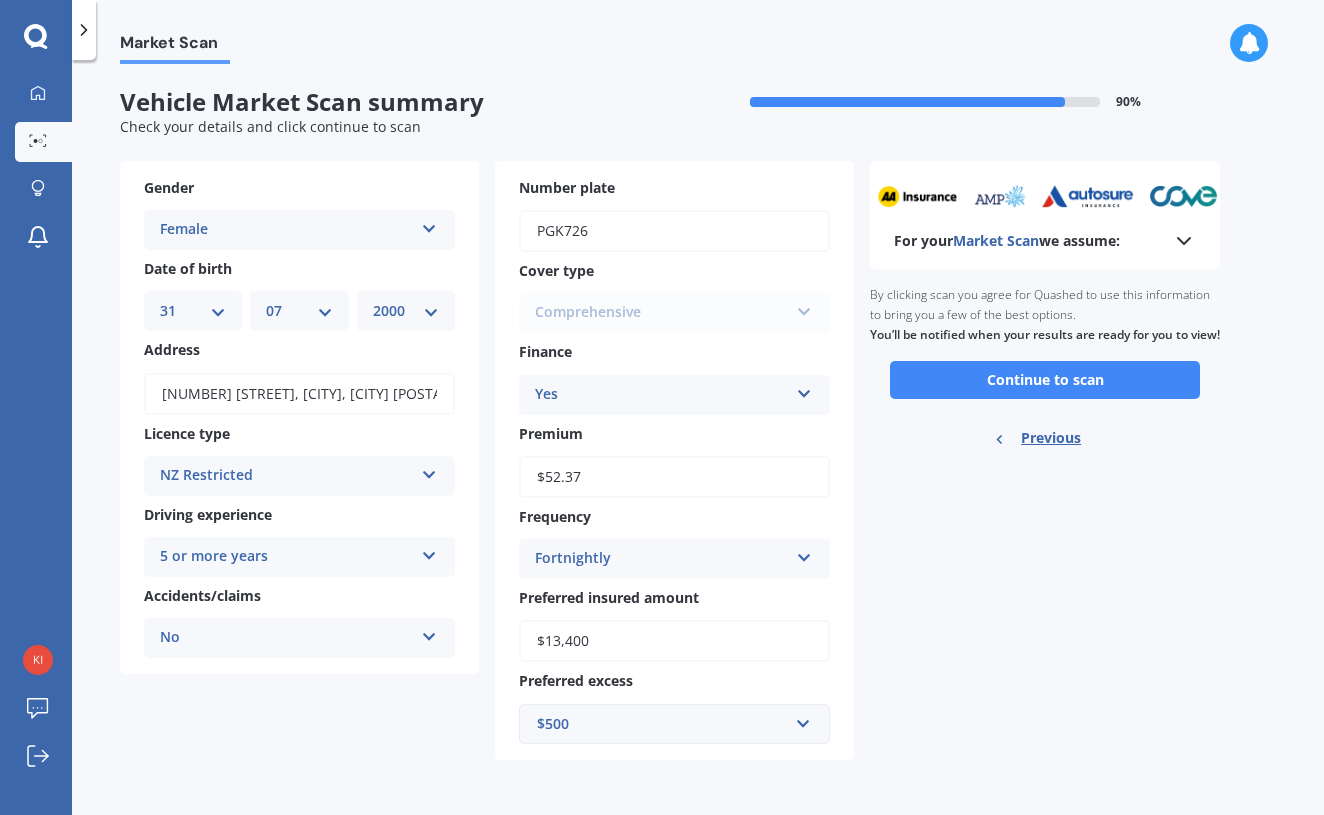 scroll, scrollTop: 0, scrollLeft: 0, axis: both 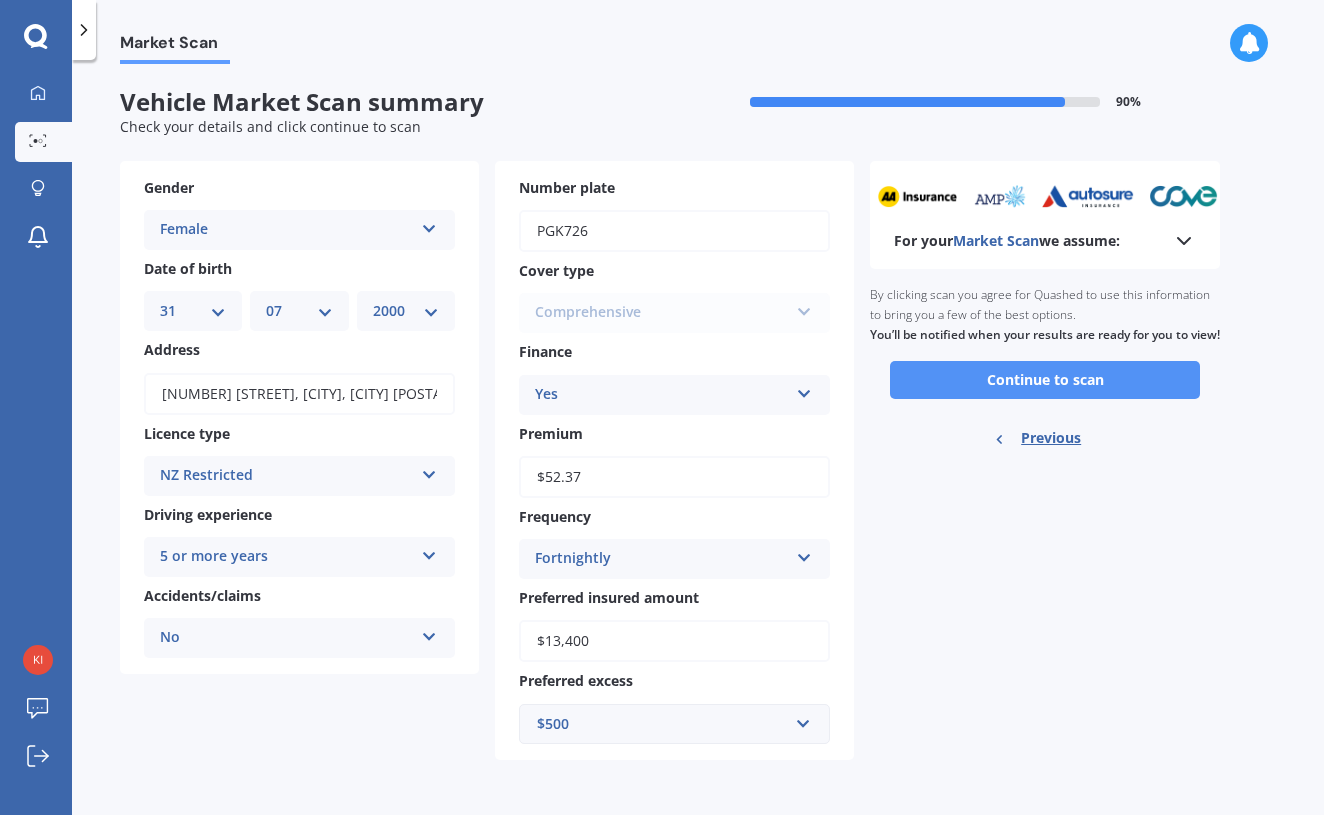 click on "Continue to scan" at bounding box center [1045, 380] 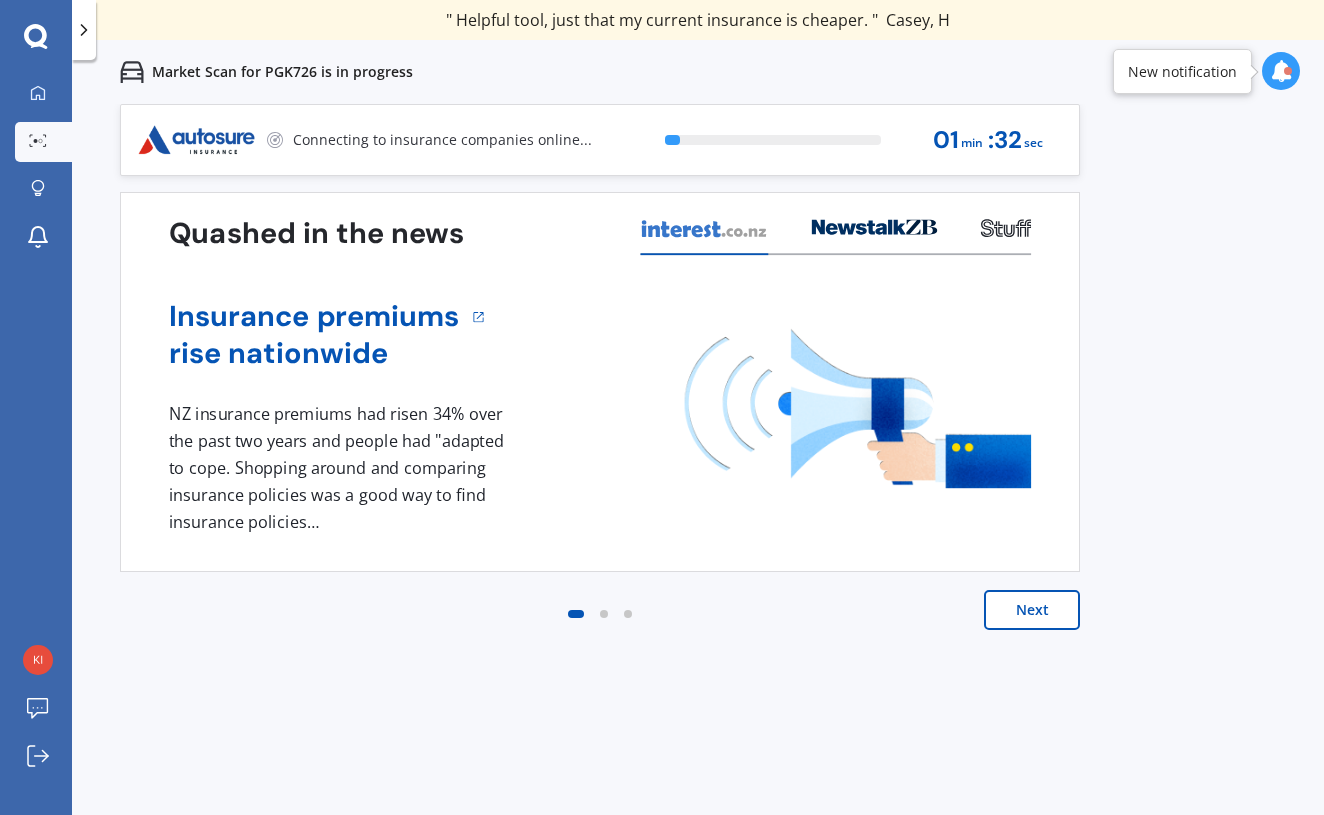 click on "Next" at bounding box center [1032, 610] 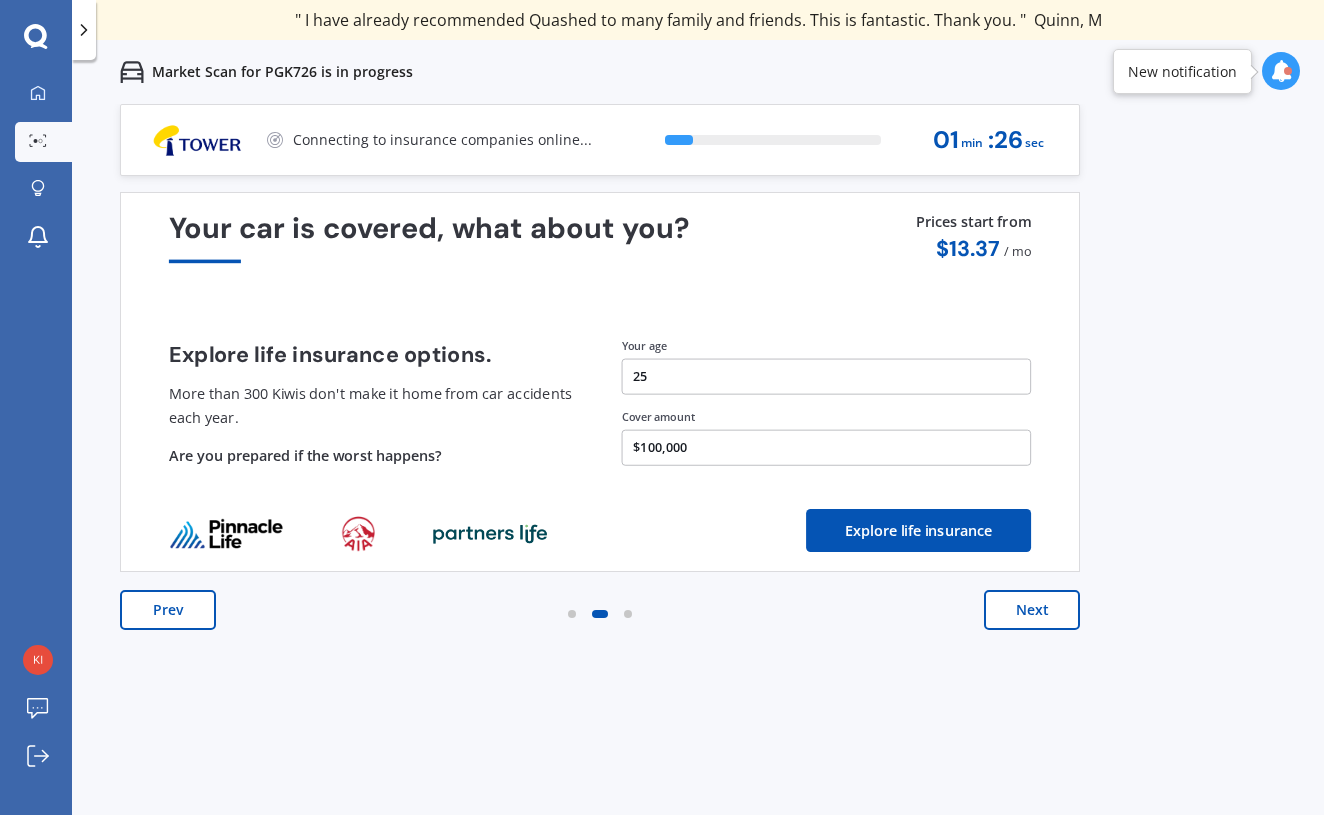 click on "Next" at bounding box center (1032, 610) 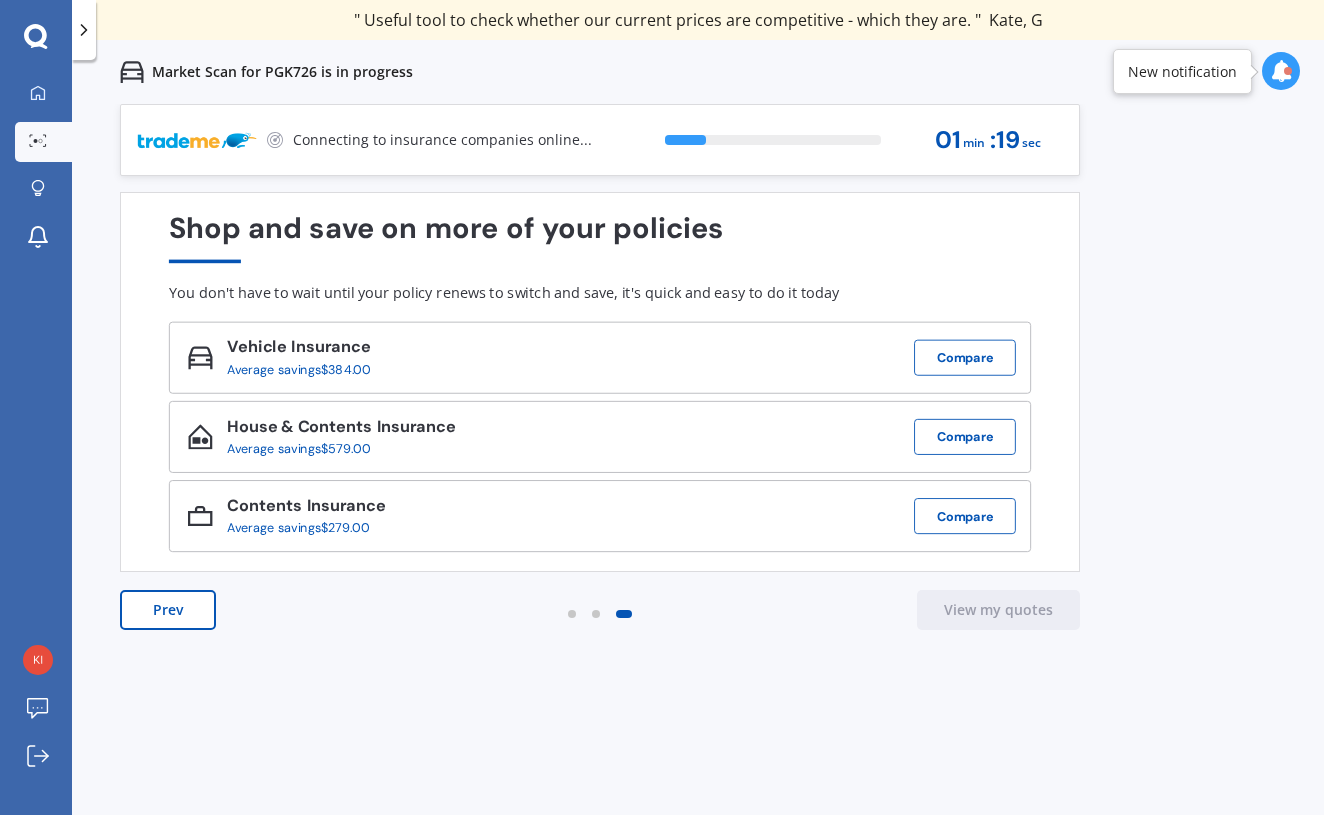click on "Prev" at bounding box center (168, 610) 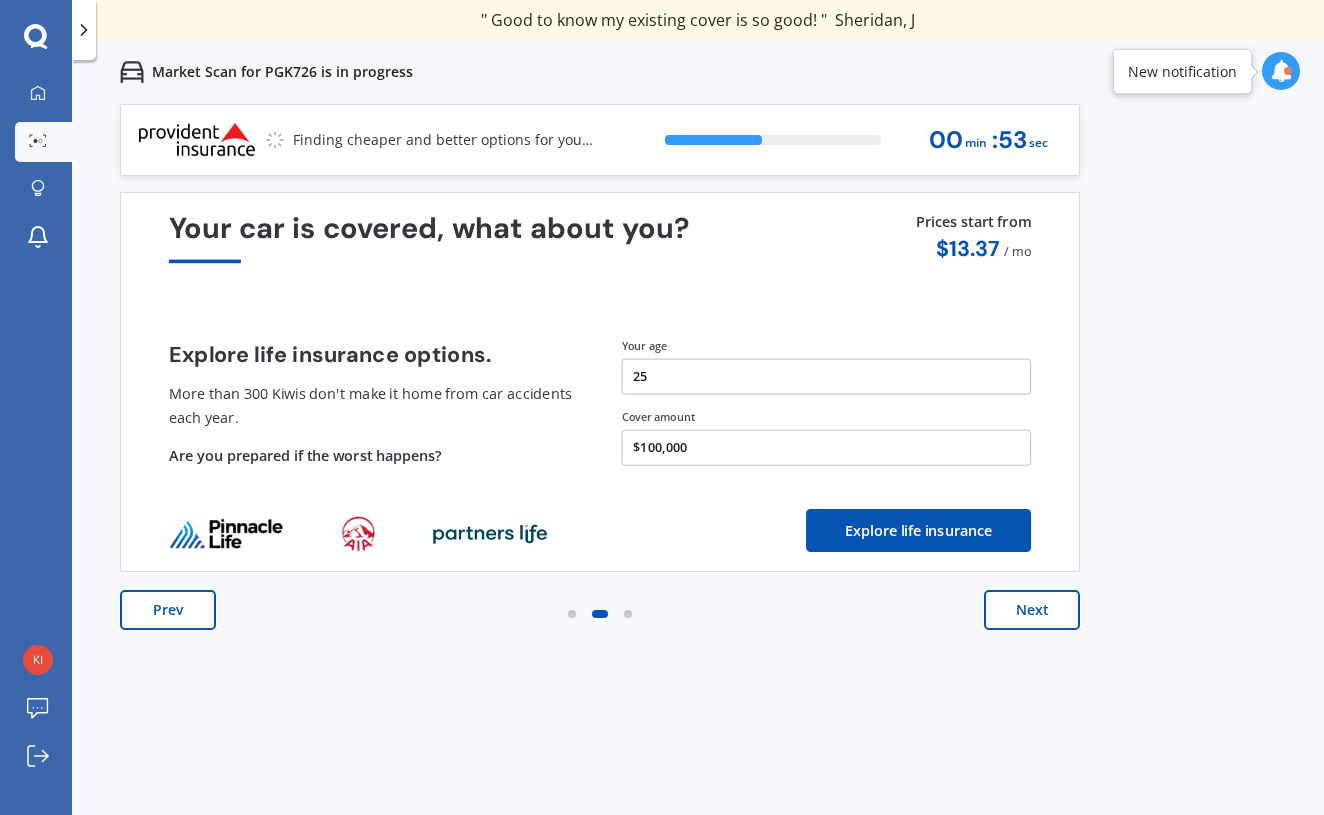 click on "$100,000" at bounding box center [827, 448] 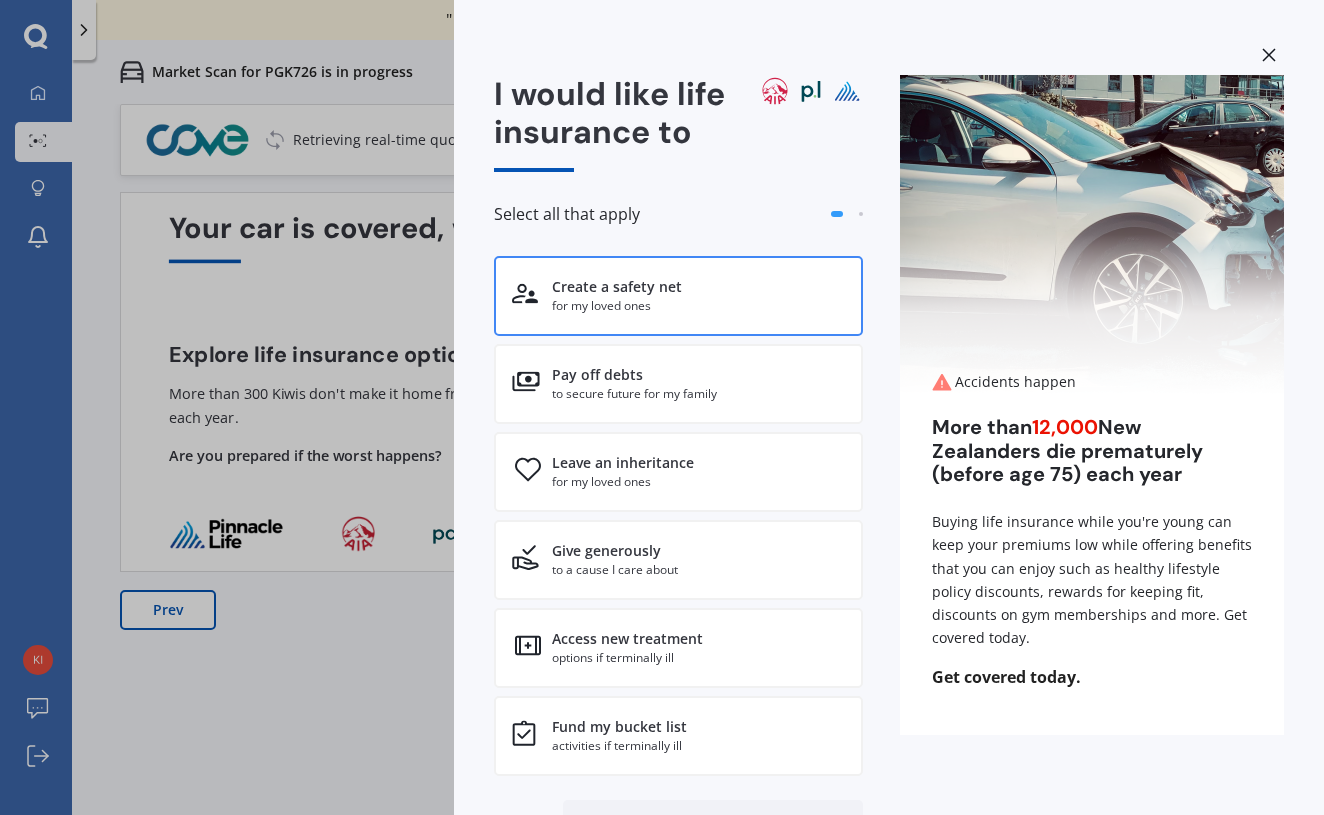scroll, scrollTop: 0, scrollLeft: 0, axis: both 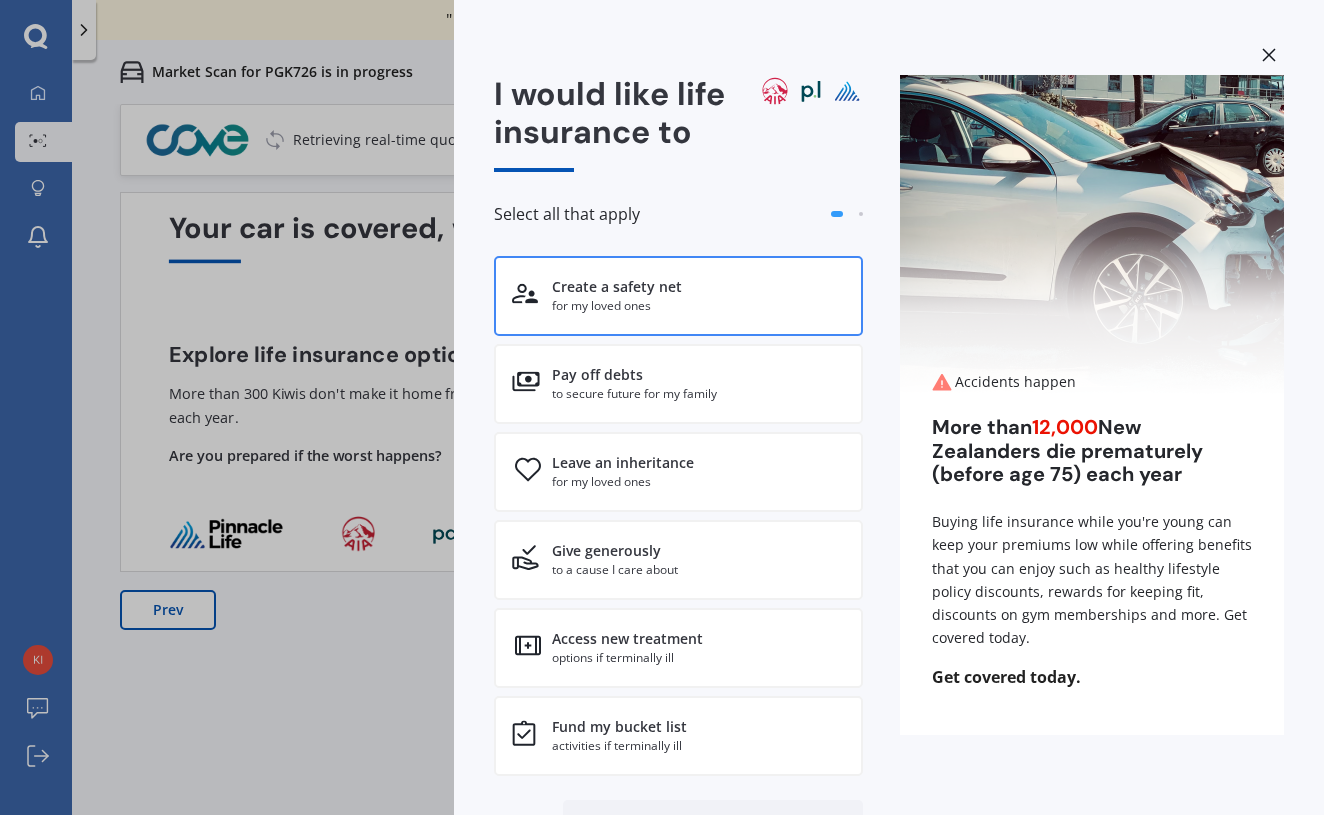 click on "for my loved ones" at bounding box center [617, 306] 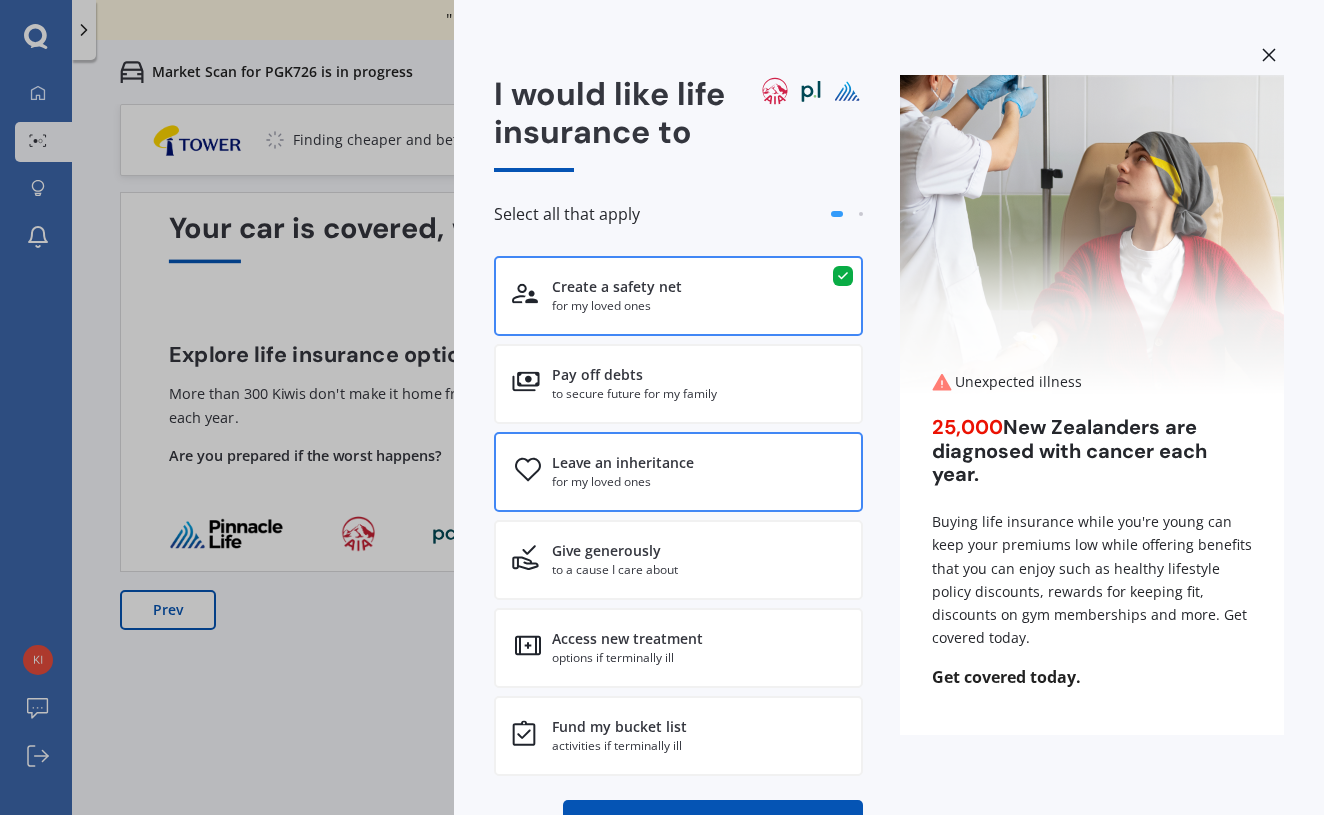 click on "Leave an inheritance for my loved ones" at bounding box center [678, 472] 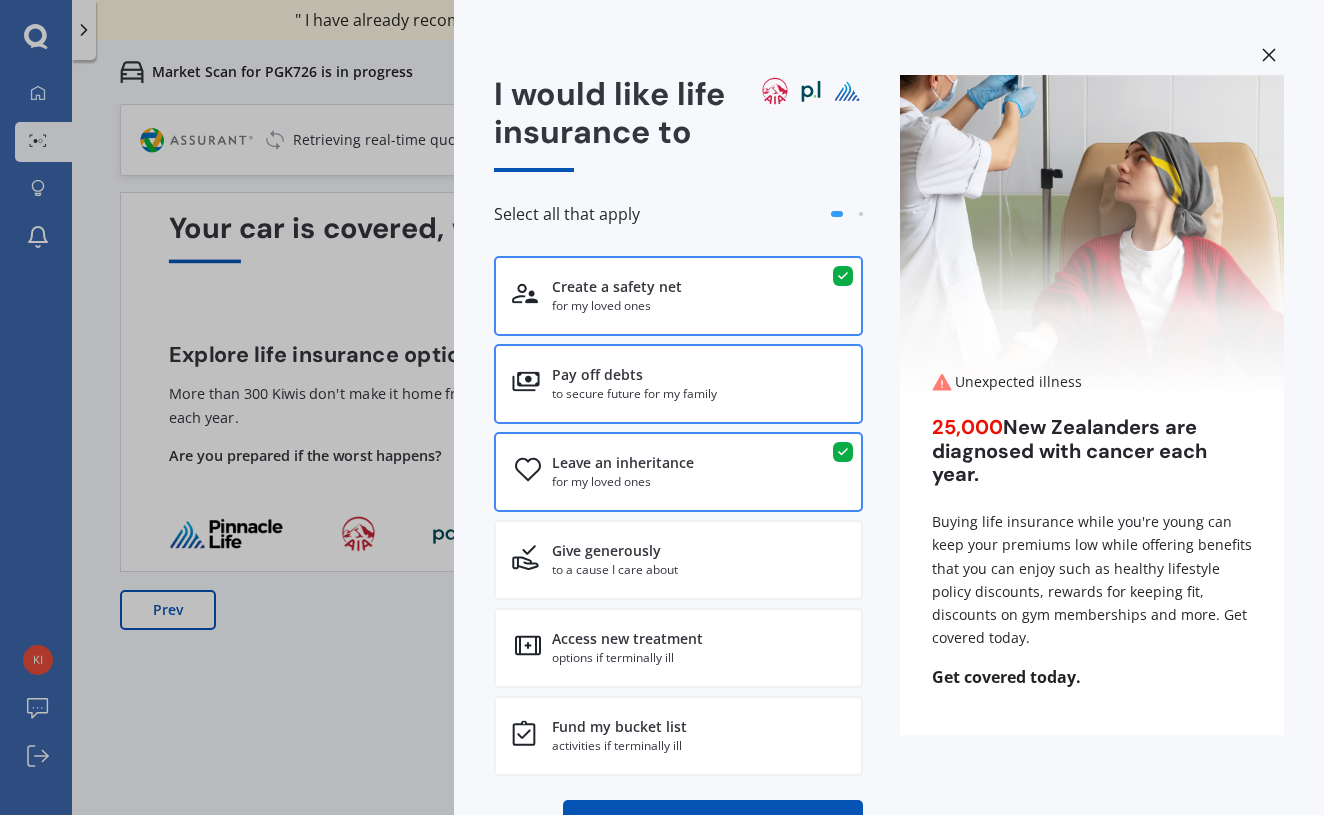 click on "Pay off debts" at bounding box center (634, 375) 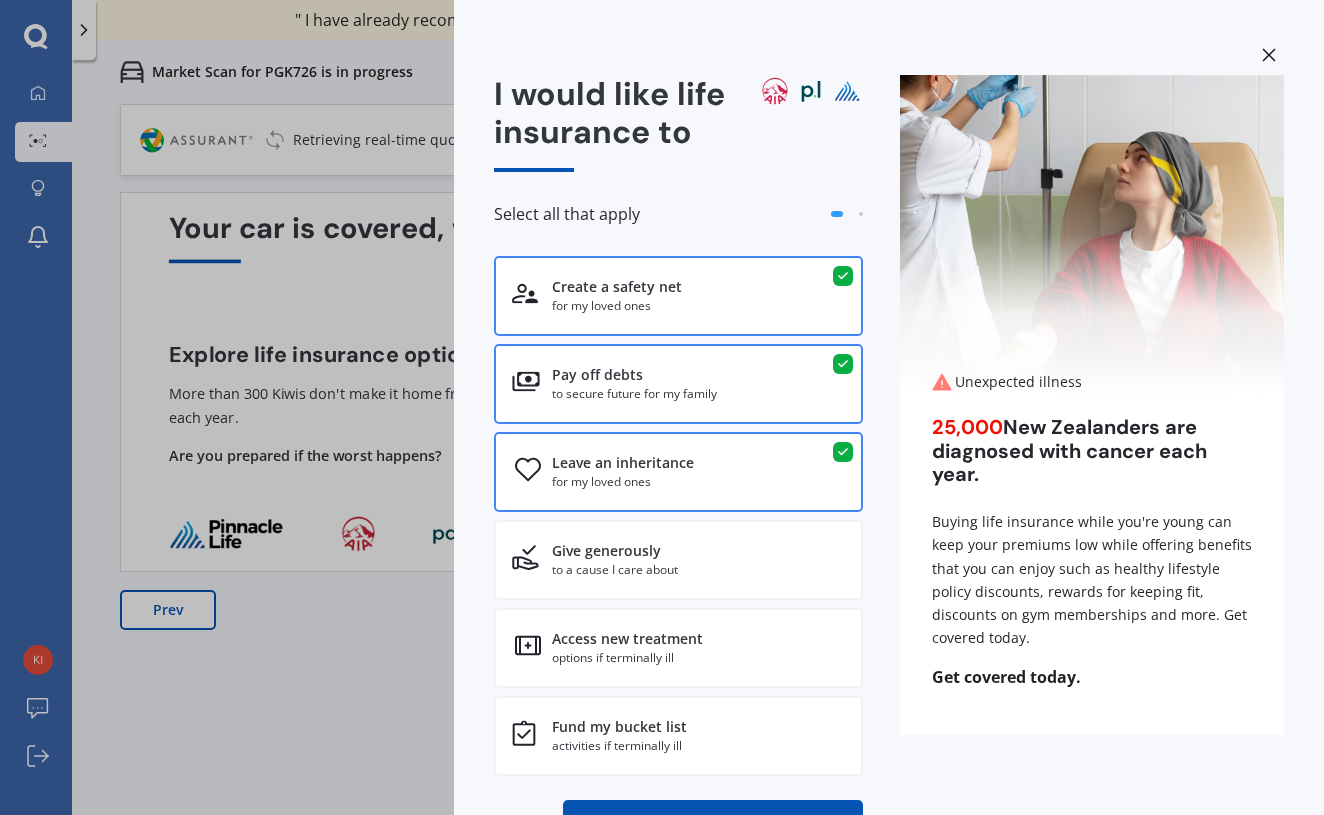 click on "Pay off debts" at bounding box center [634, 375] 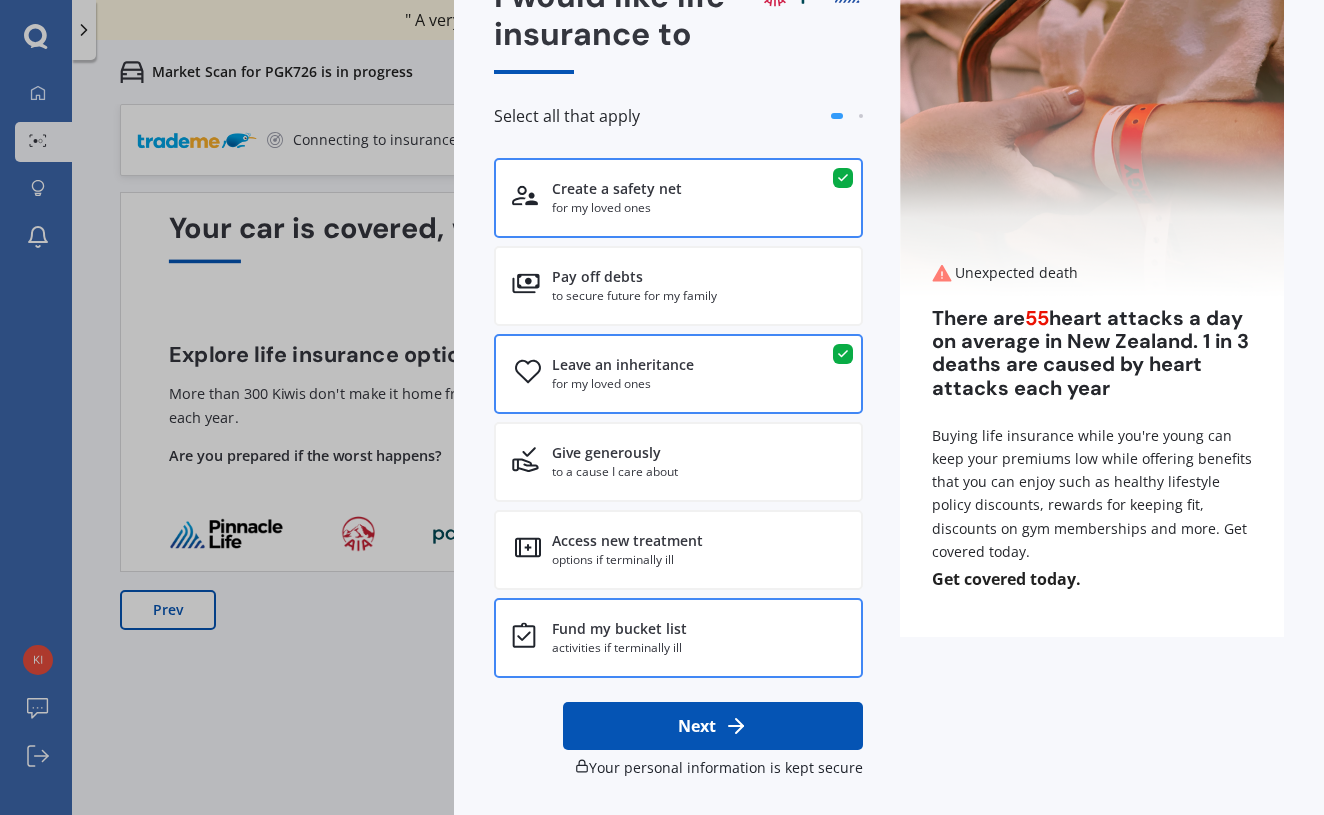 scroll, scrollTop: 97, scrollLeft: 0, axis: vertical 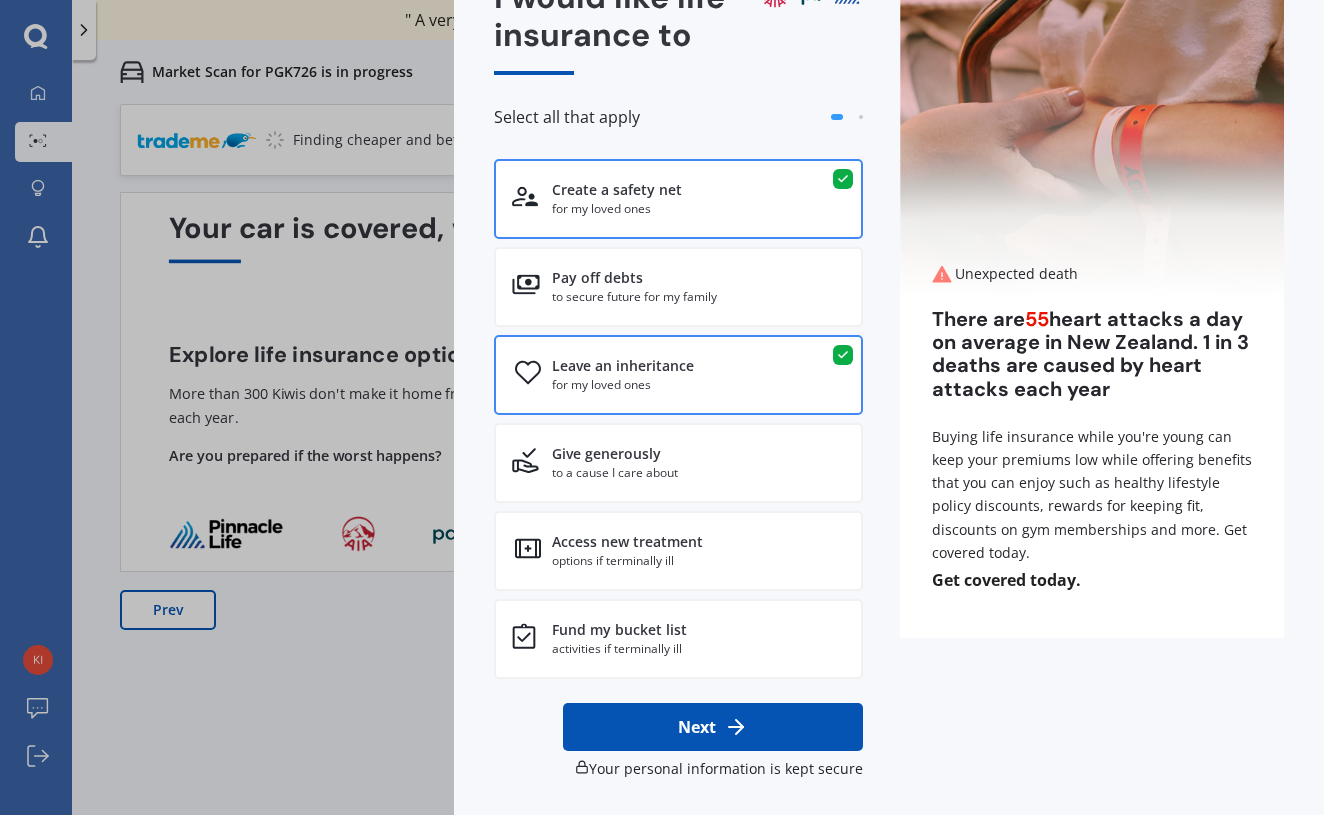 click on "Next" at bounding box center [713, 727] 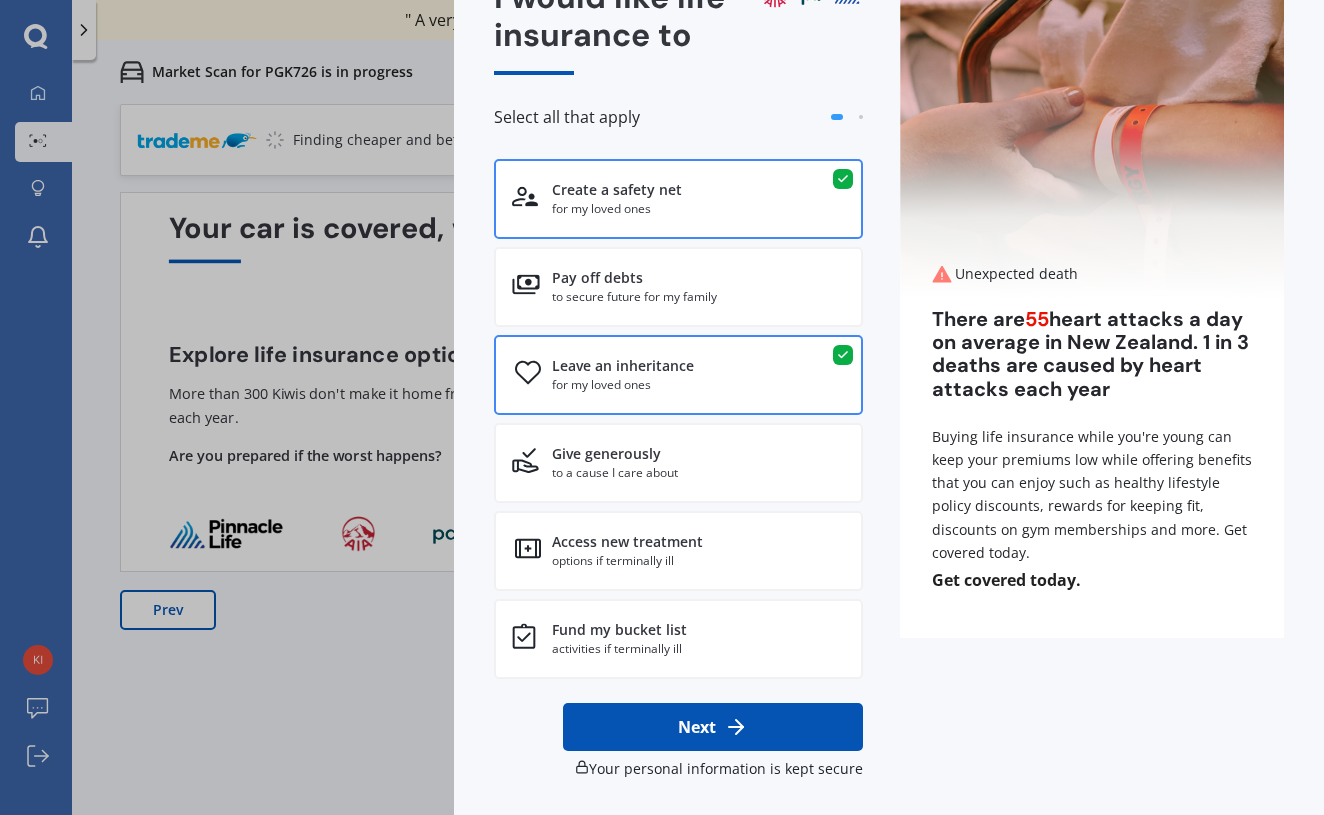 select on "31" 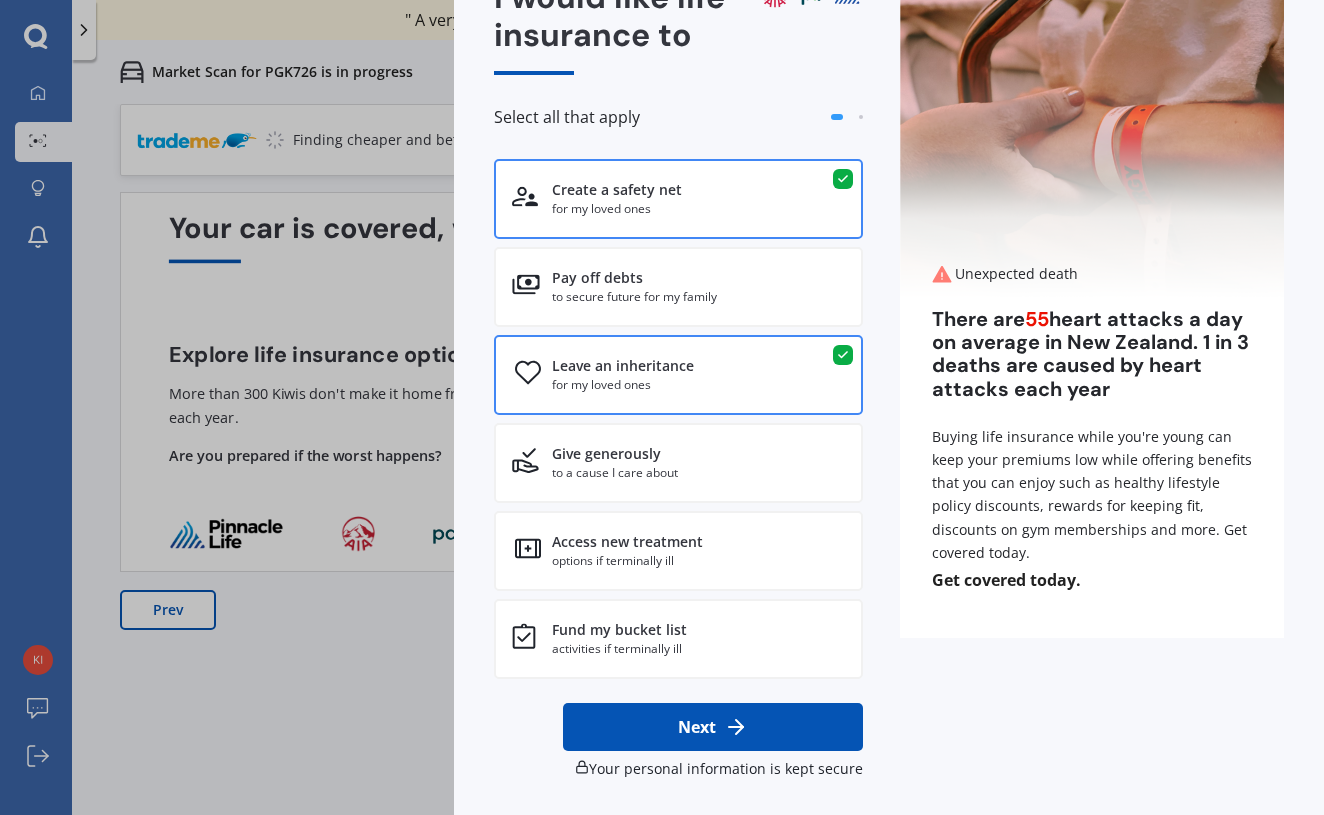 select on "07" 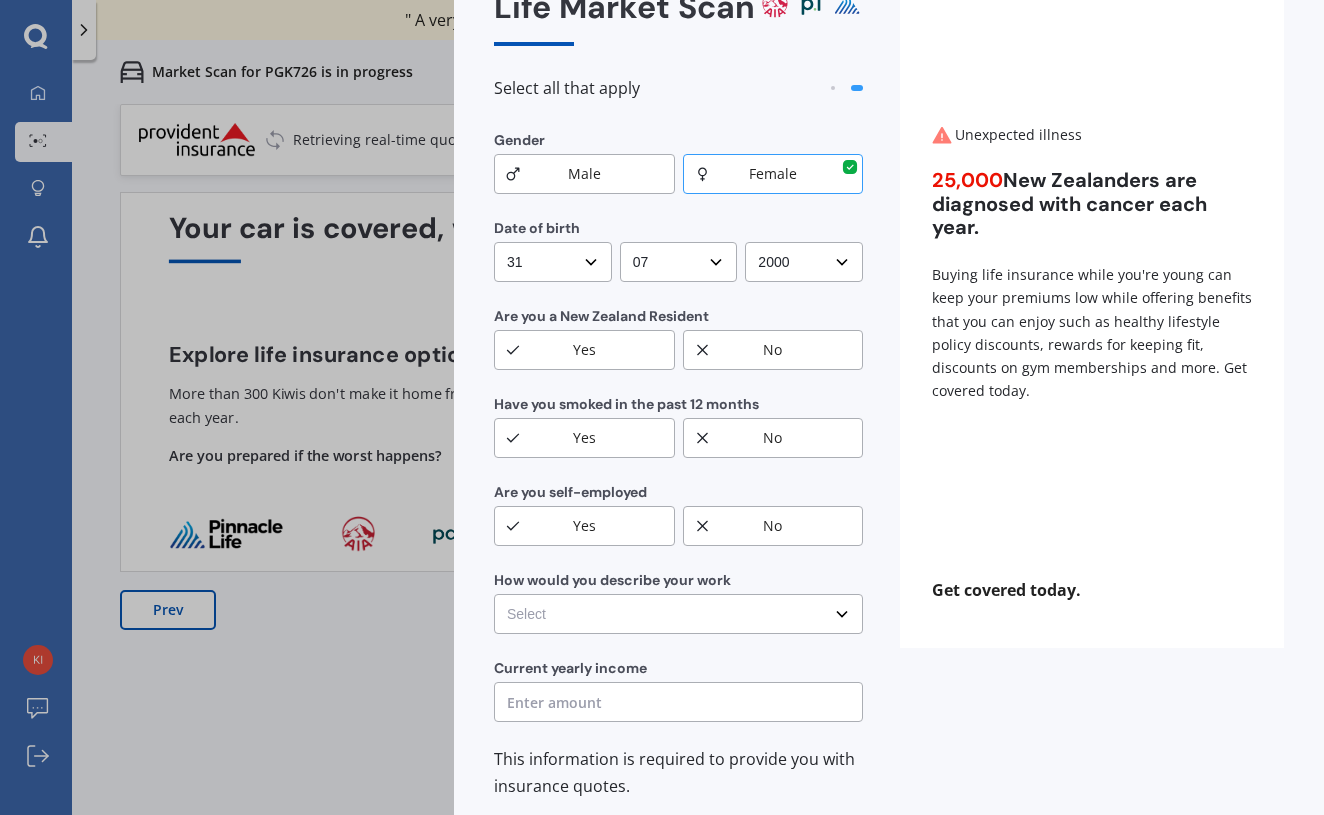 scroll, scrollTop: 95, scrollLeft: 0, axis: vertical 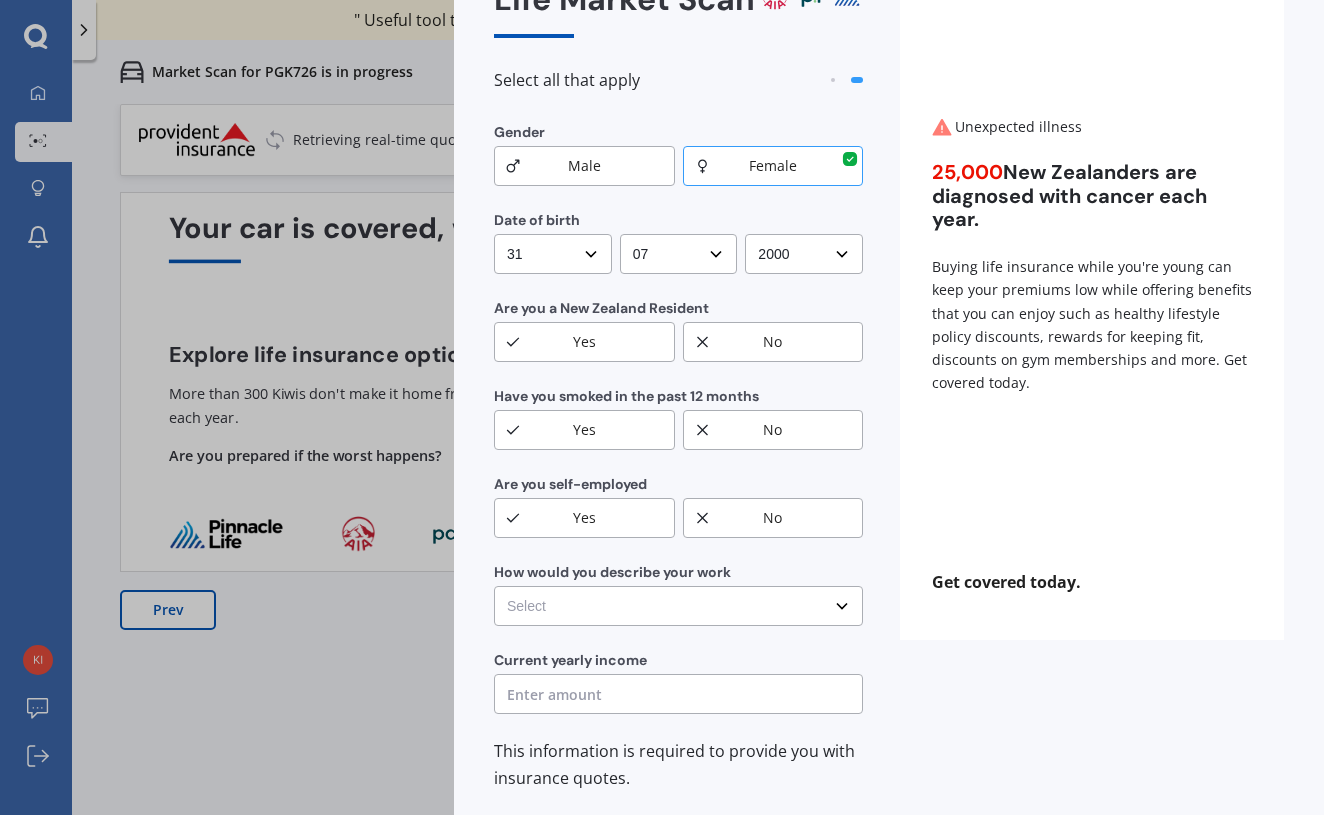 click on "Yes" at bounding box center [584, 342] 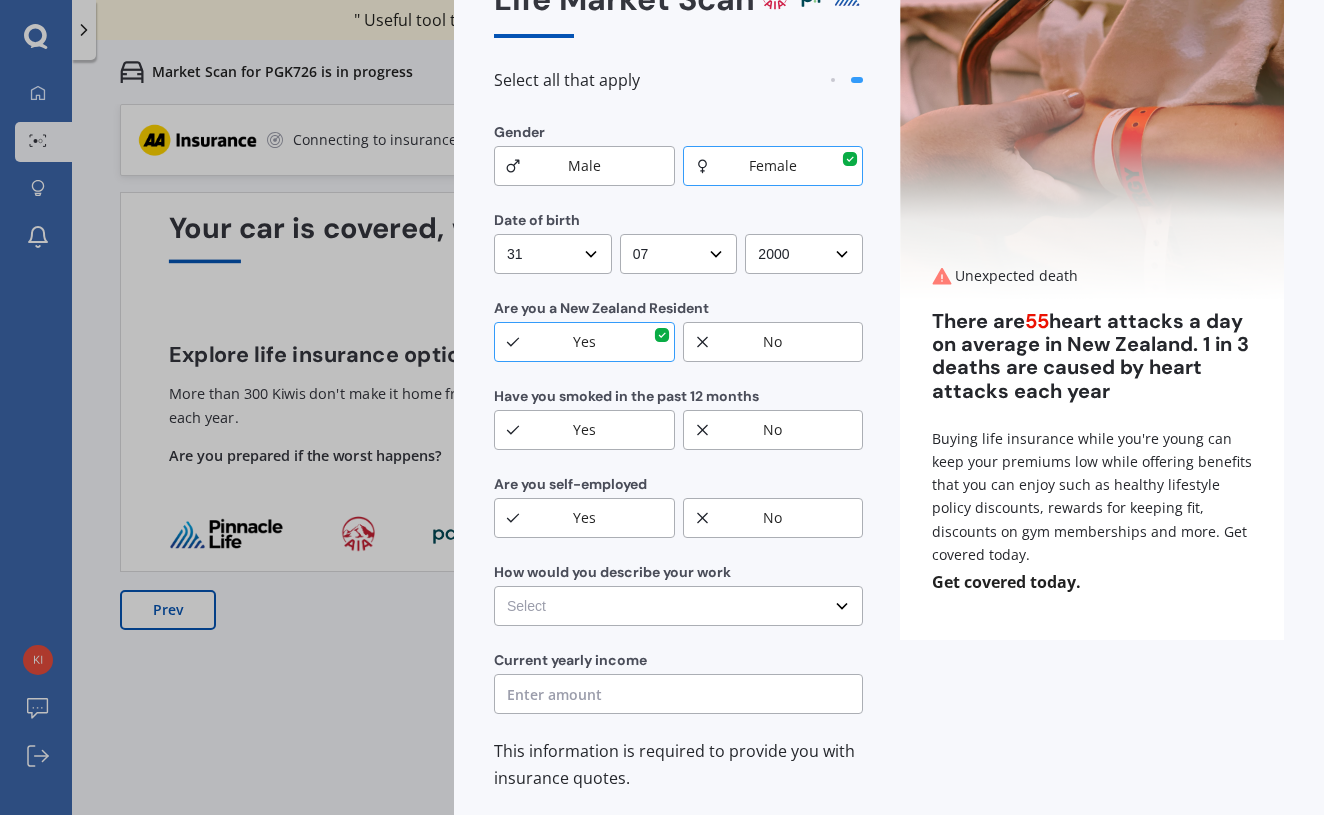 click on "No" at bounding box center [773, 430] 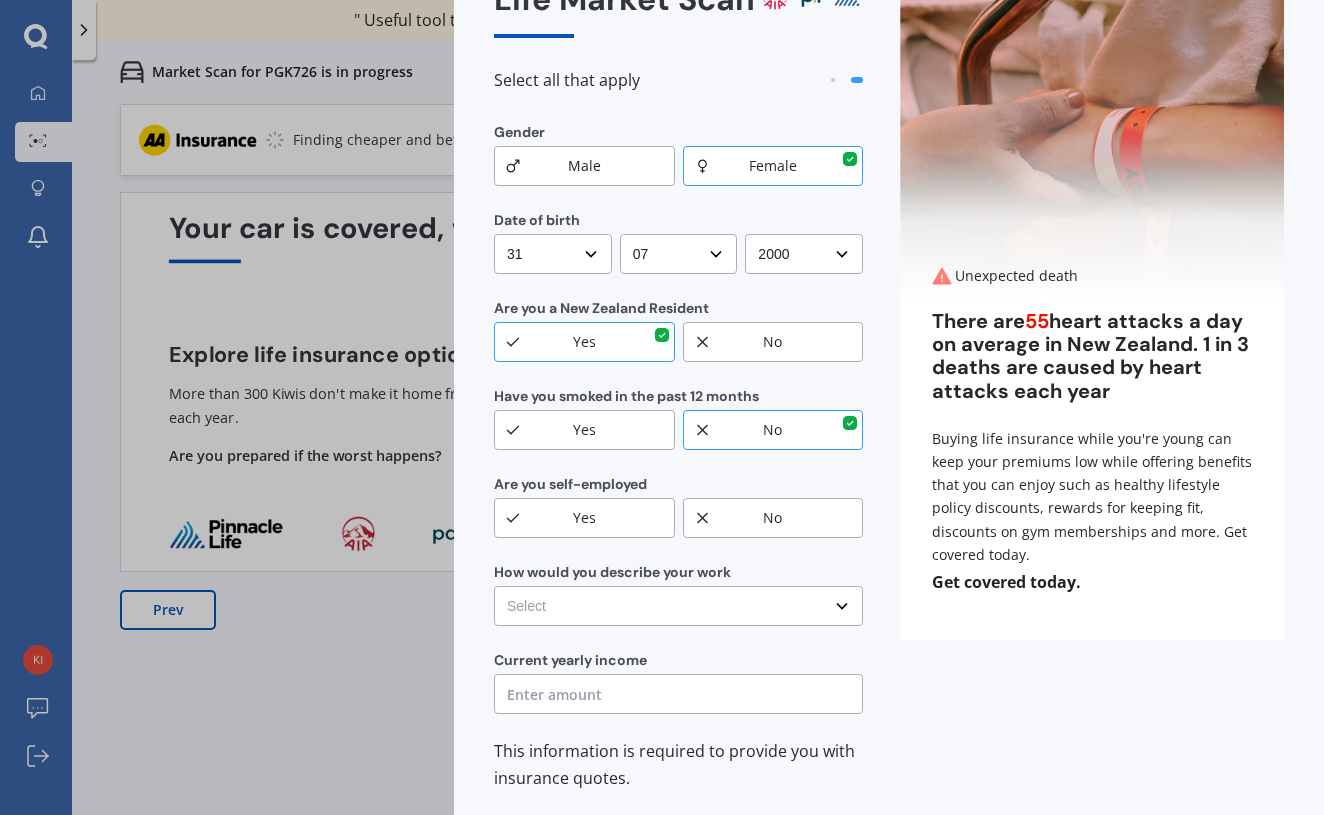 click on "No" at bounding box center [773, 518] 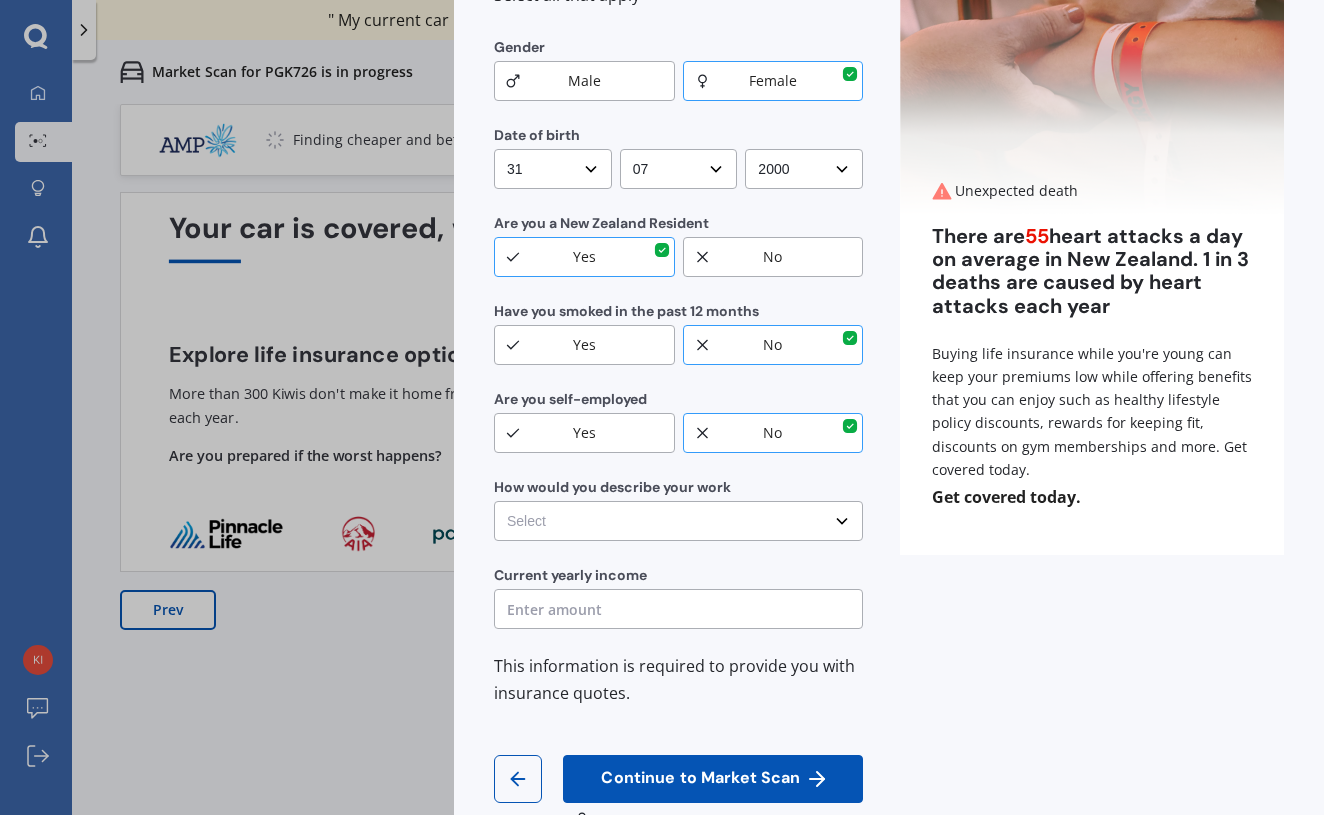 scroll, scrollTop: 182, scrollLeft: 0, axis: vertical 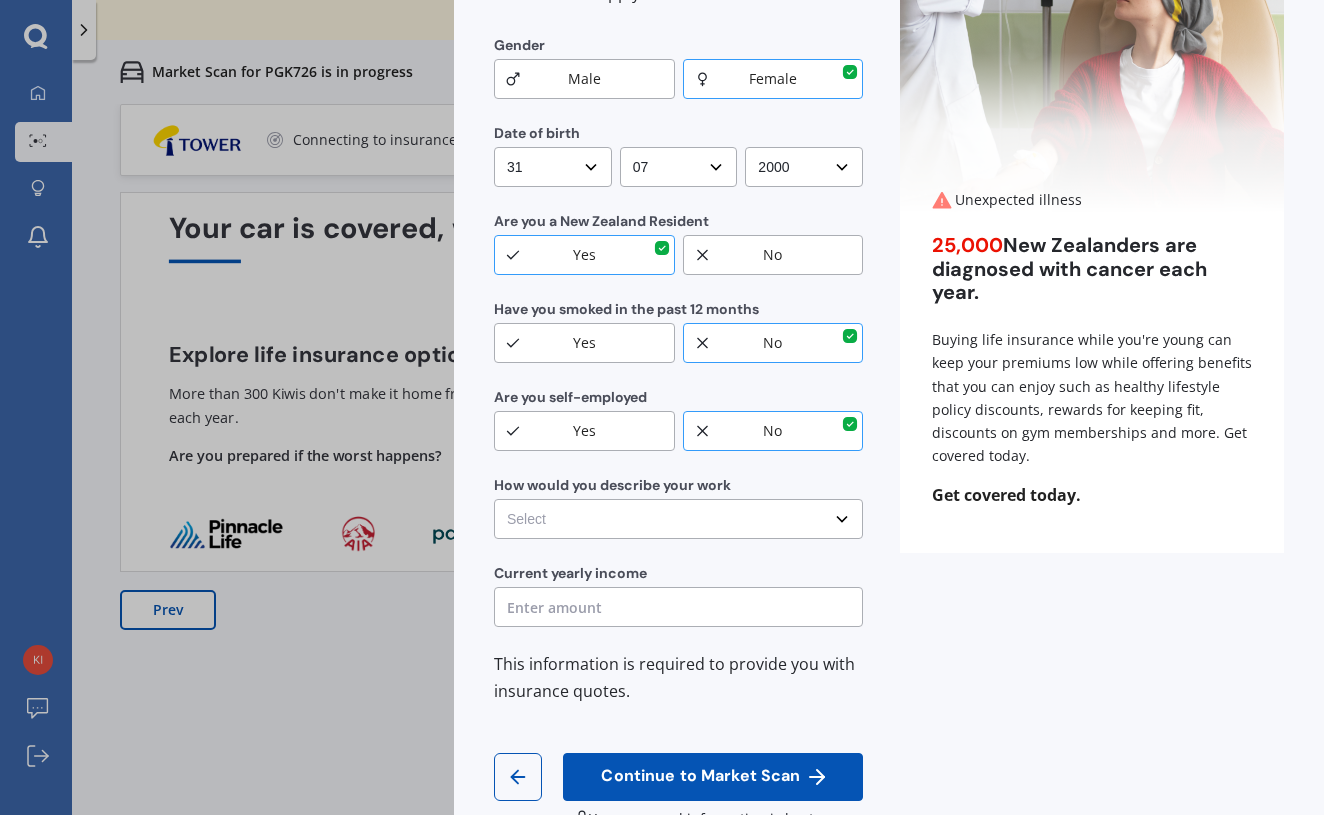 select on "Light manual work e.g. plumber, nurse, hairdresser" 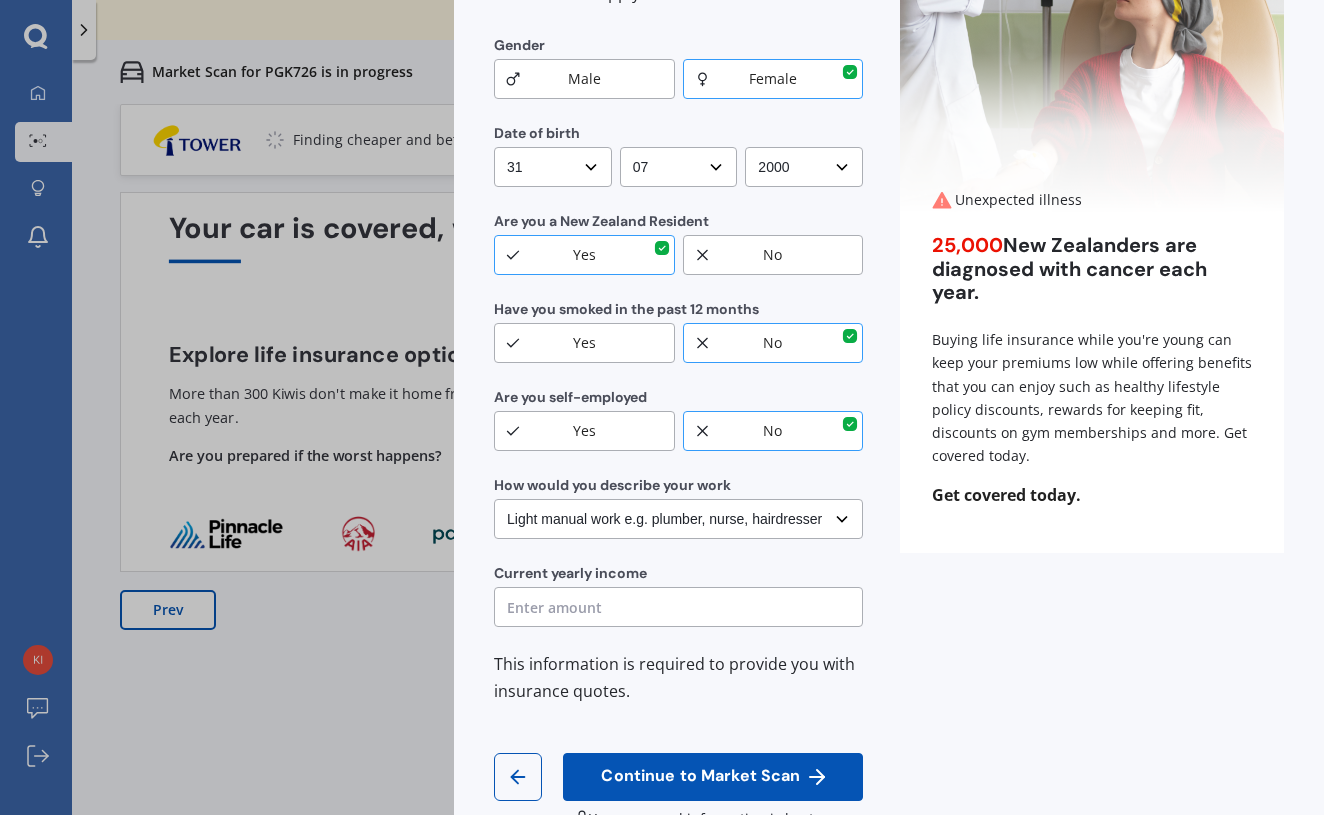click at bounding box center [678, 607] 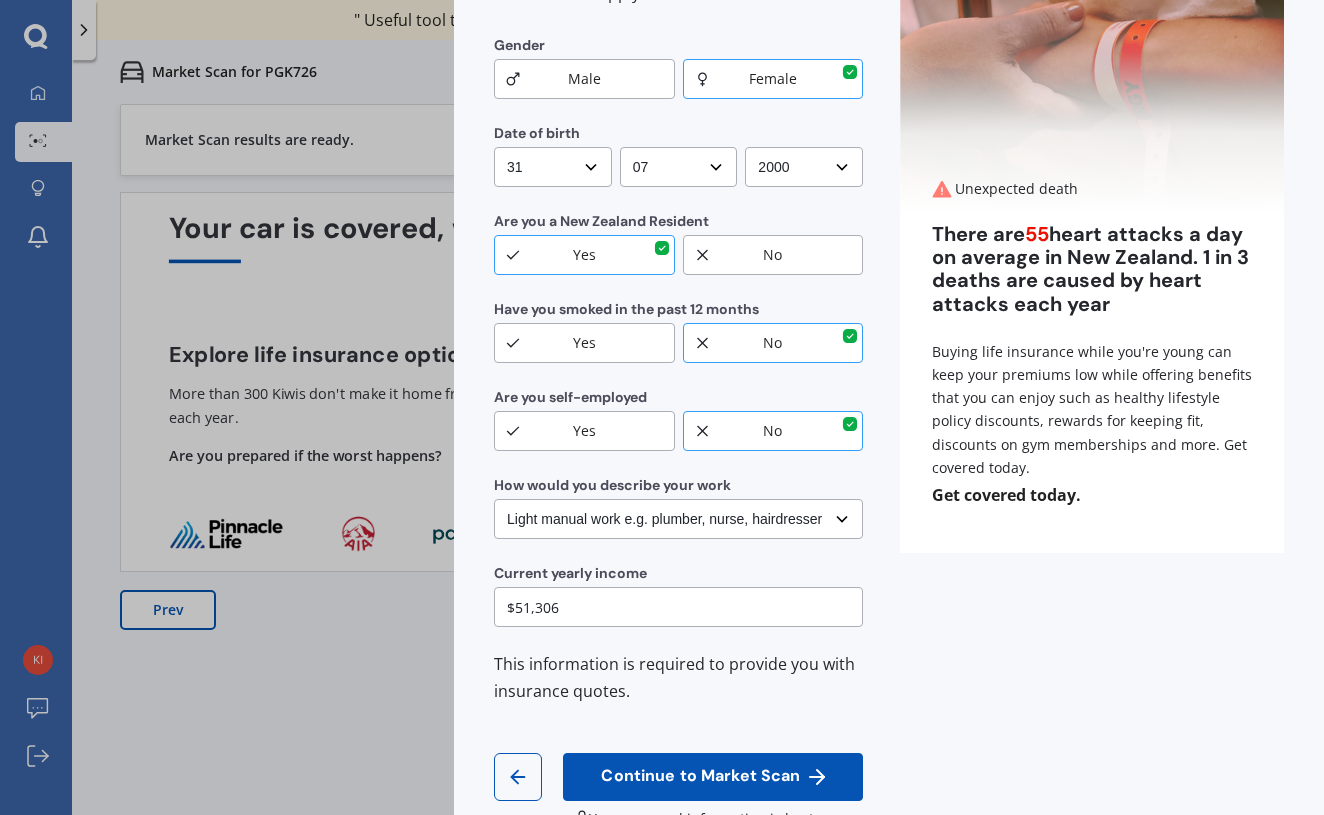 type on "$51,306" 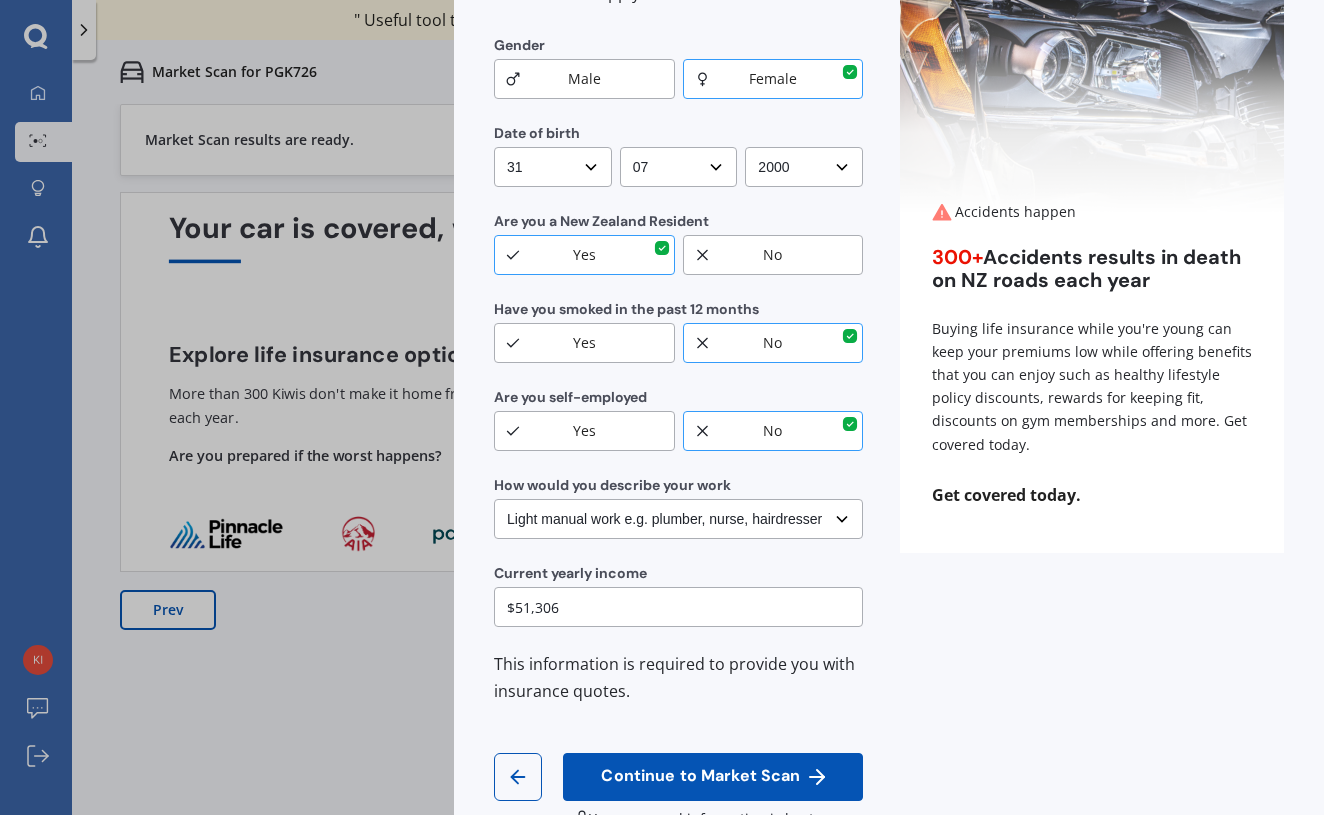 click on "Continue to Market Scan" at bounding box center (700, 776) 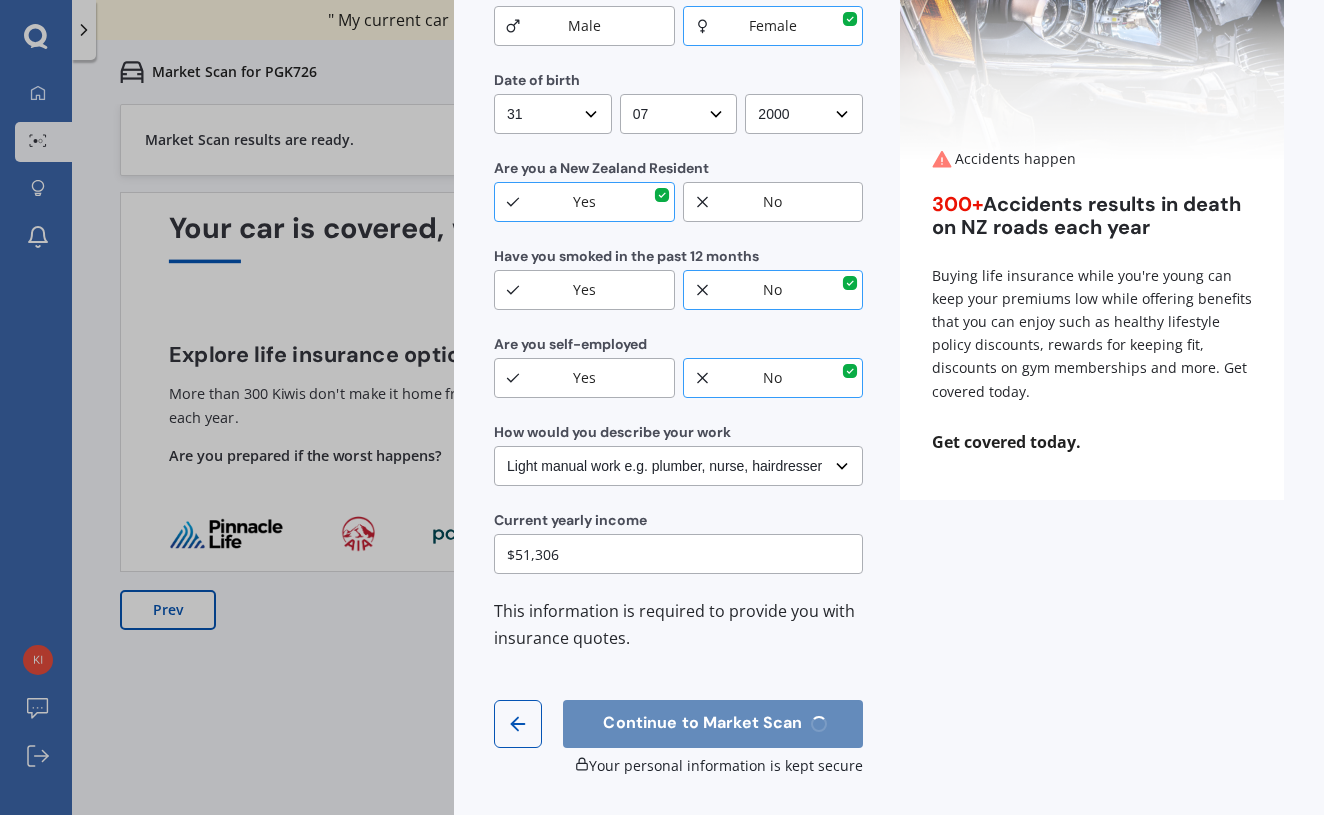 scroll, scrollTop: 236, scrollLeft: 0, axis: vertical 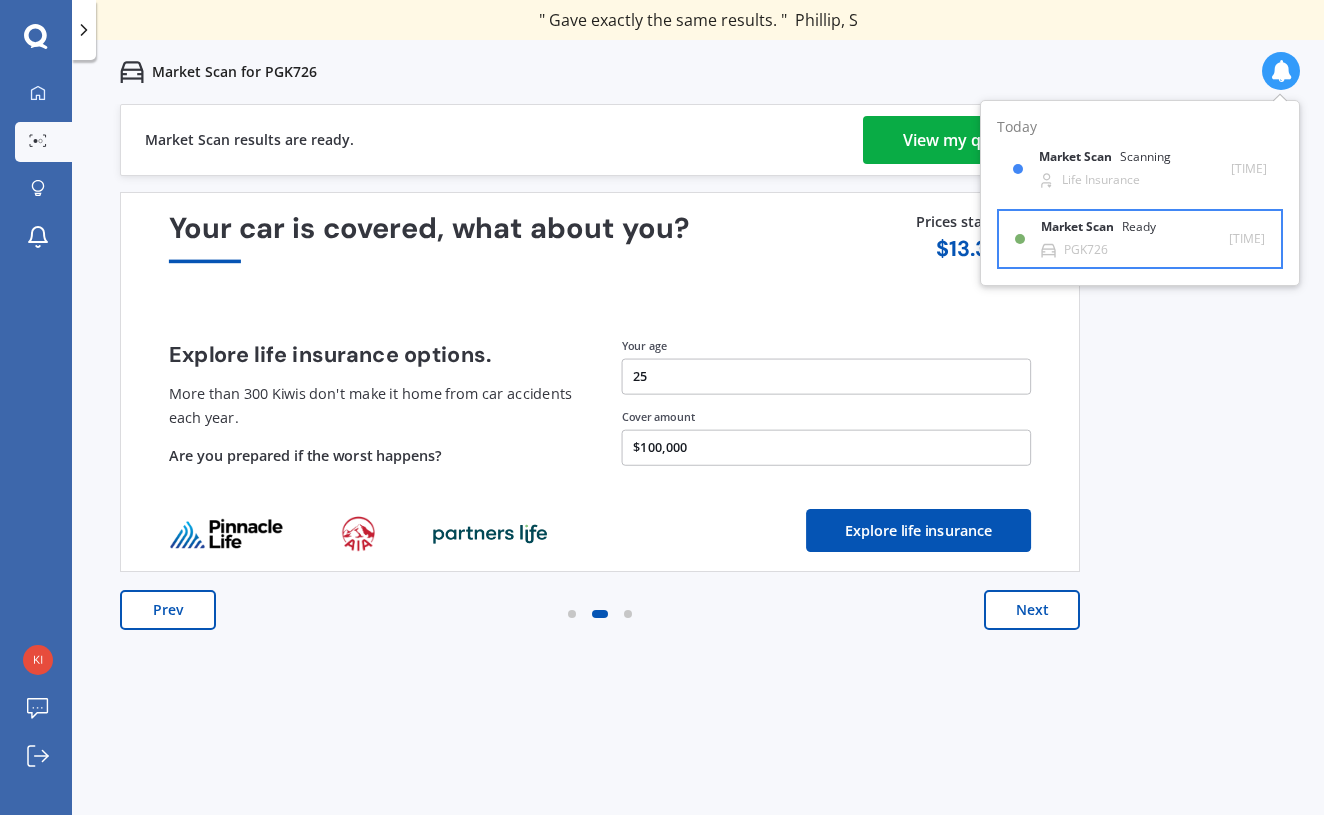 click on "Market Scan Ready" at bounding box center [1110, 231] 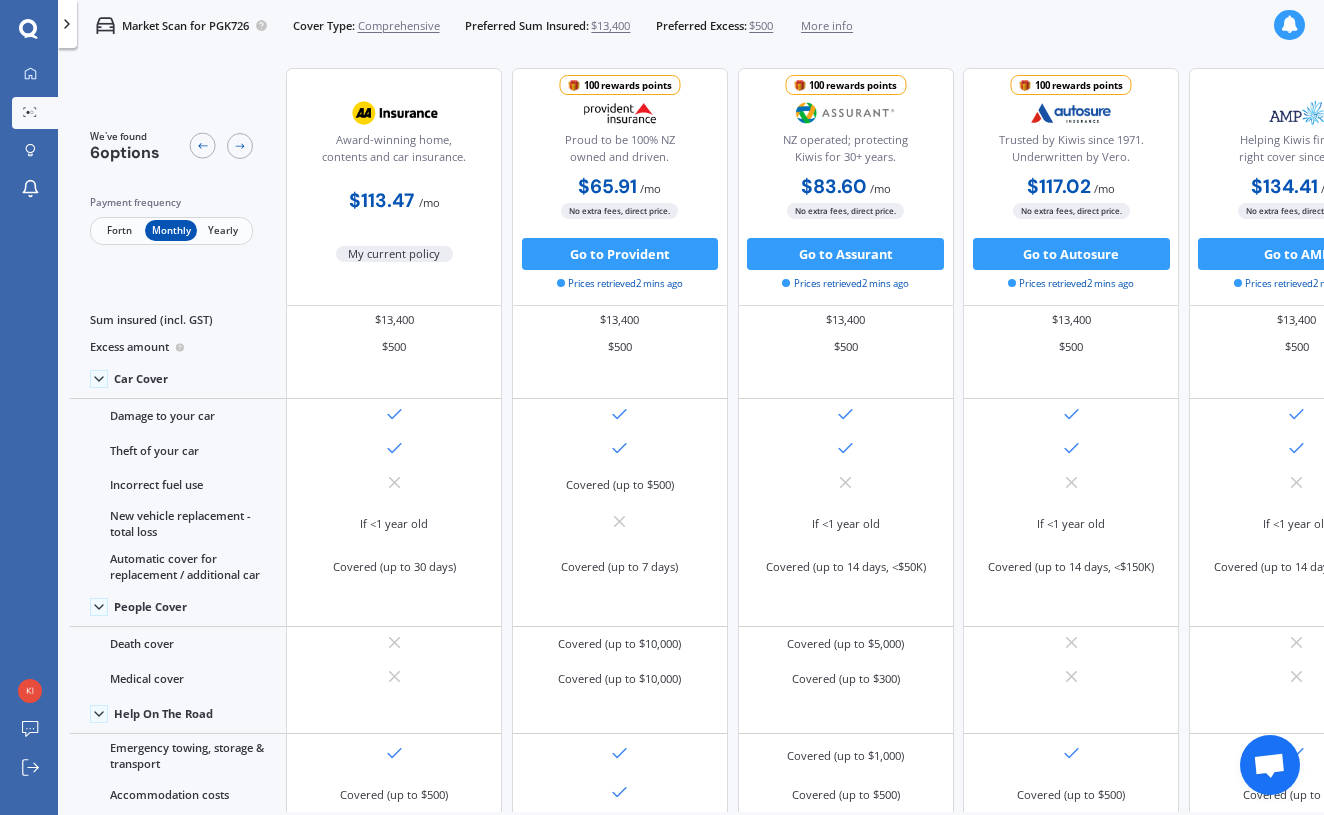 scroll, scrollTop: -2, scrollLeft: 0, axis: vertical 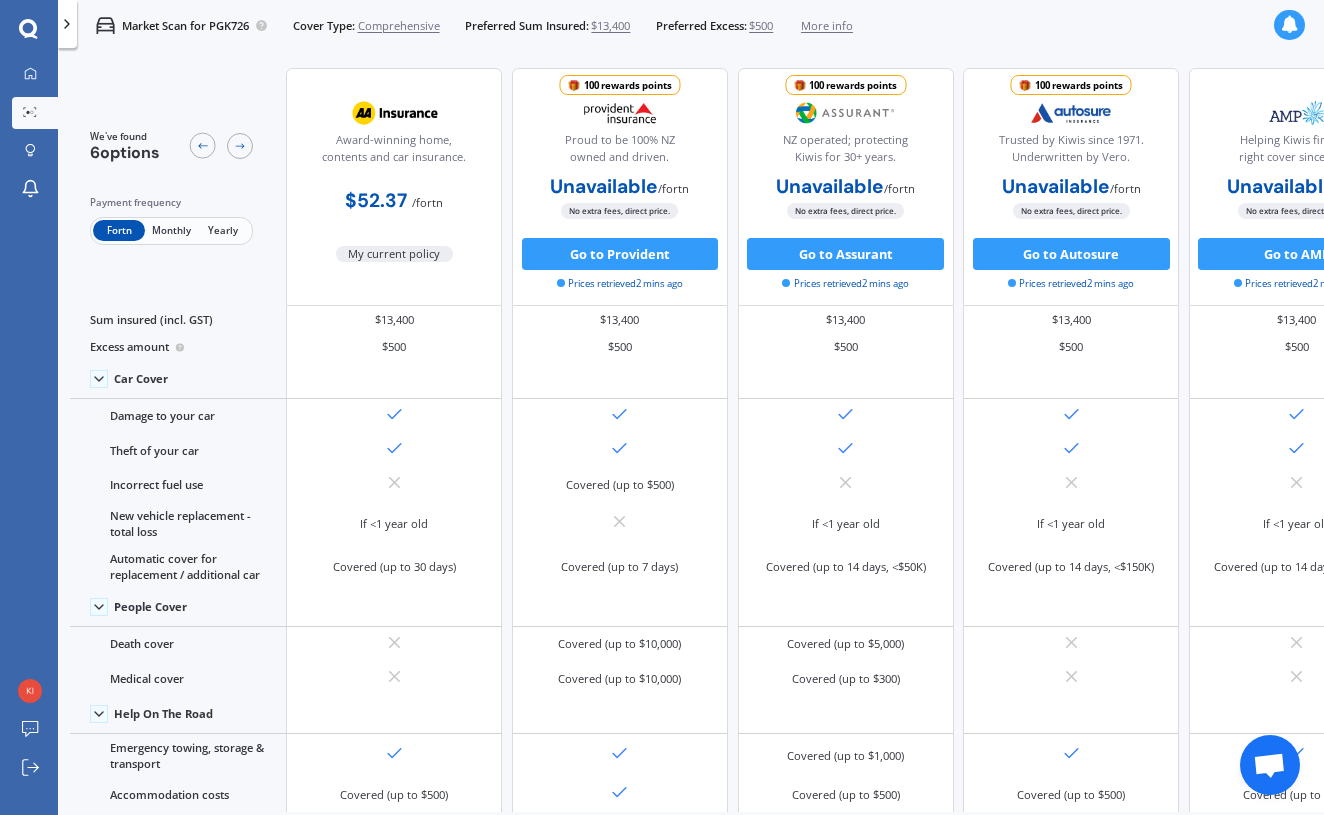 click on "Monthly" at bounding box center (171, 230) 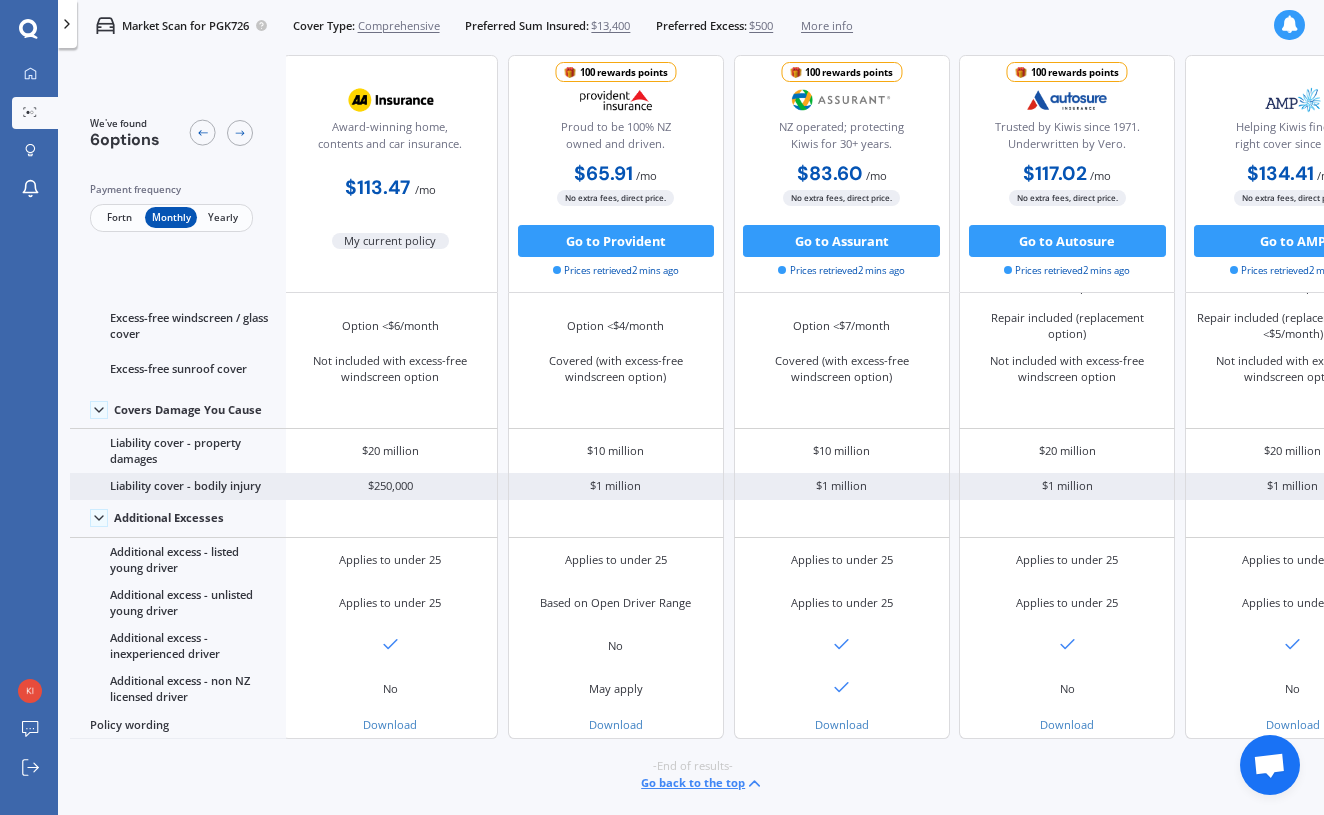 scroll, scrollTop: 1191, scrollLeft: 5, axis: both 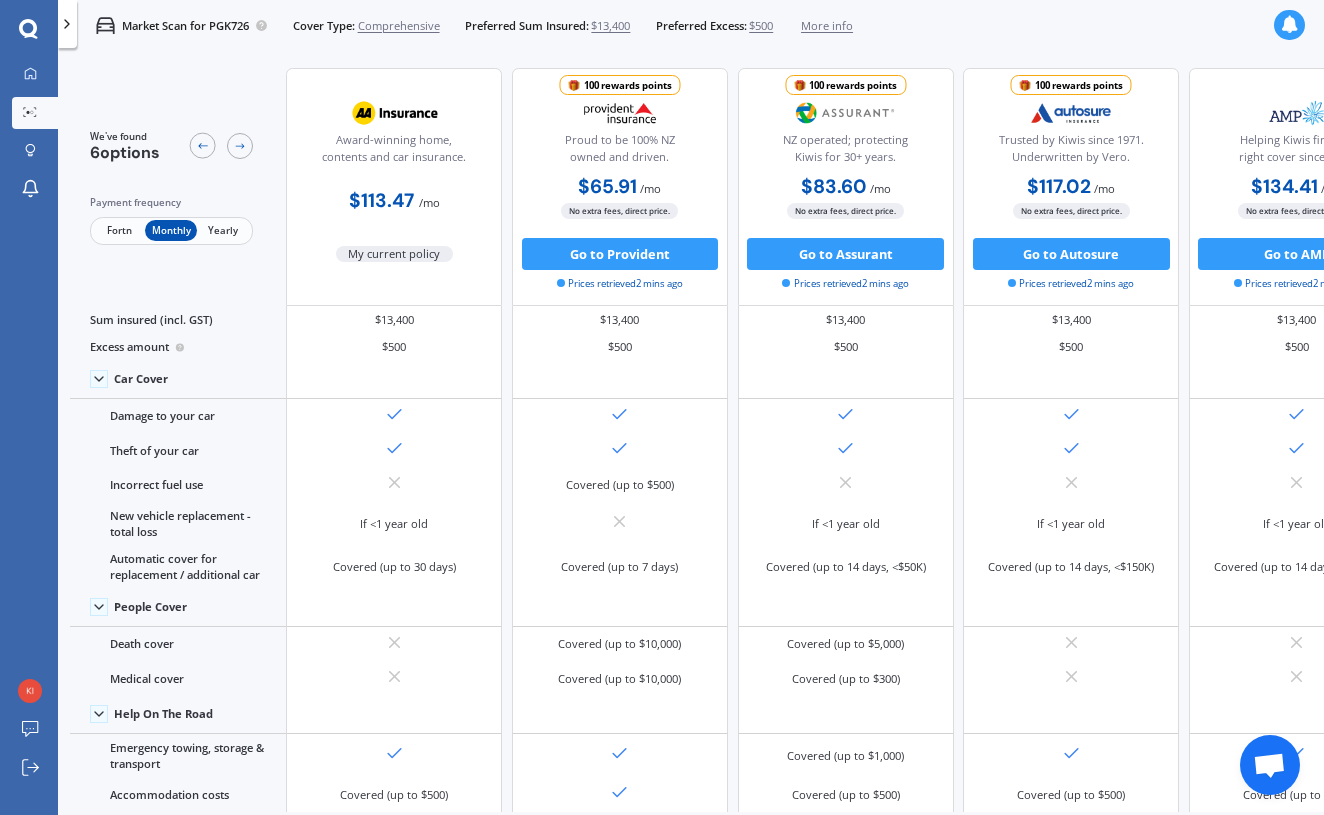 click at bounding box center [1290, 25] 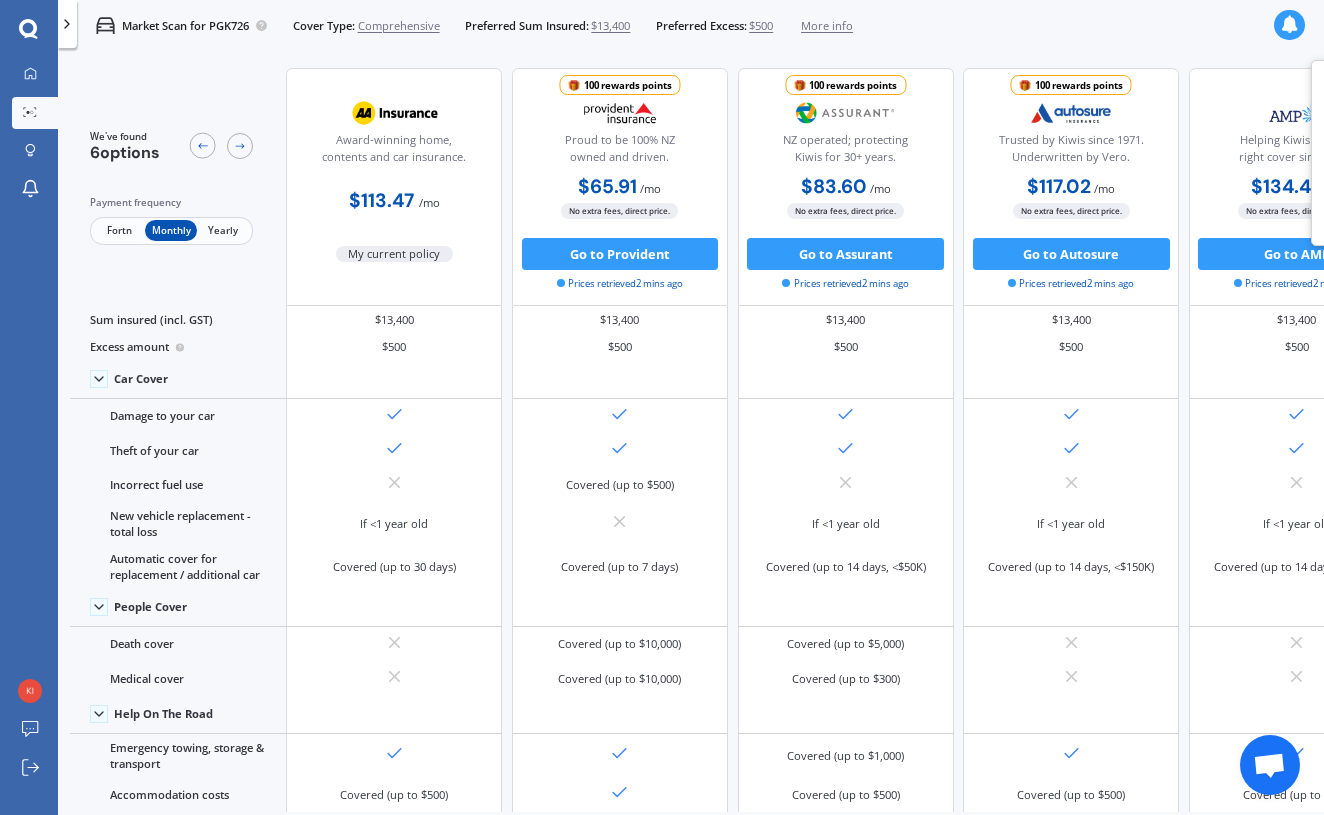 click at bounding box center [1290, 25] 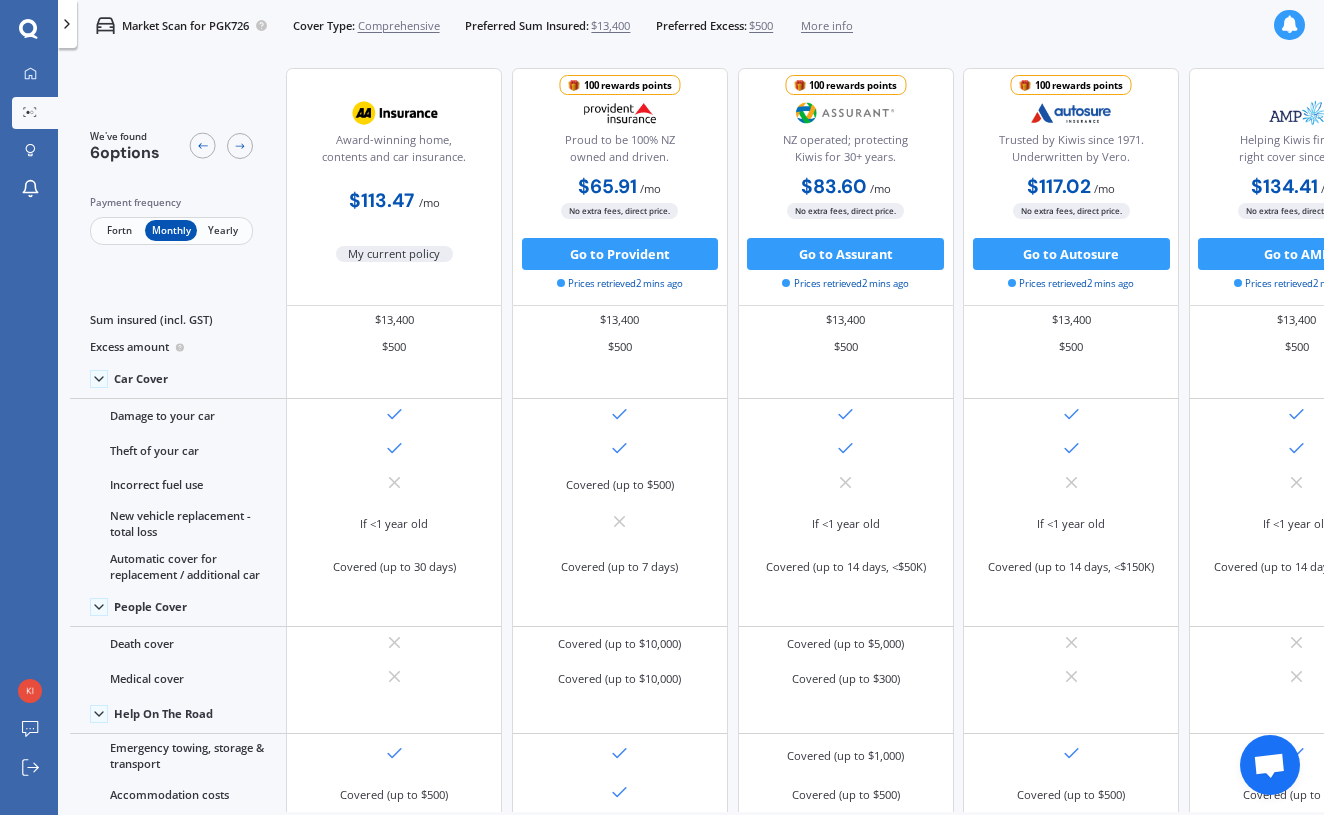 click at bounding box center (1290, 25) 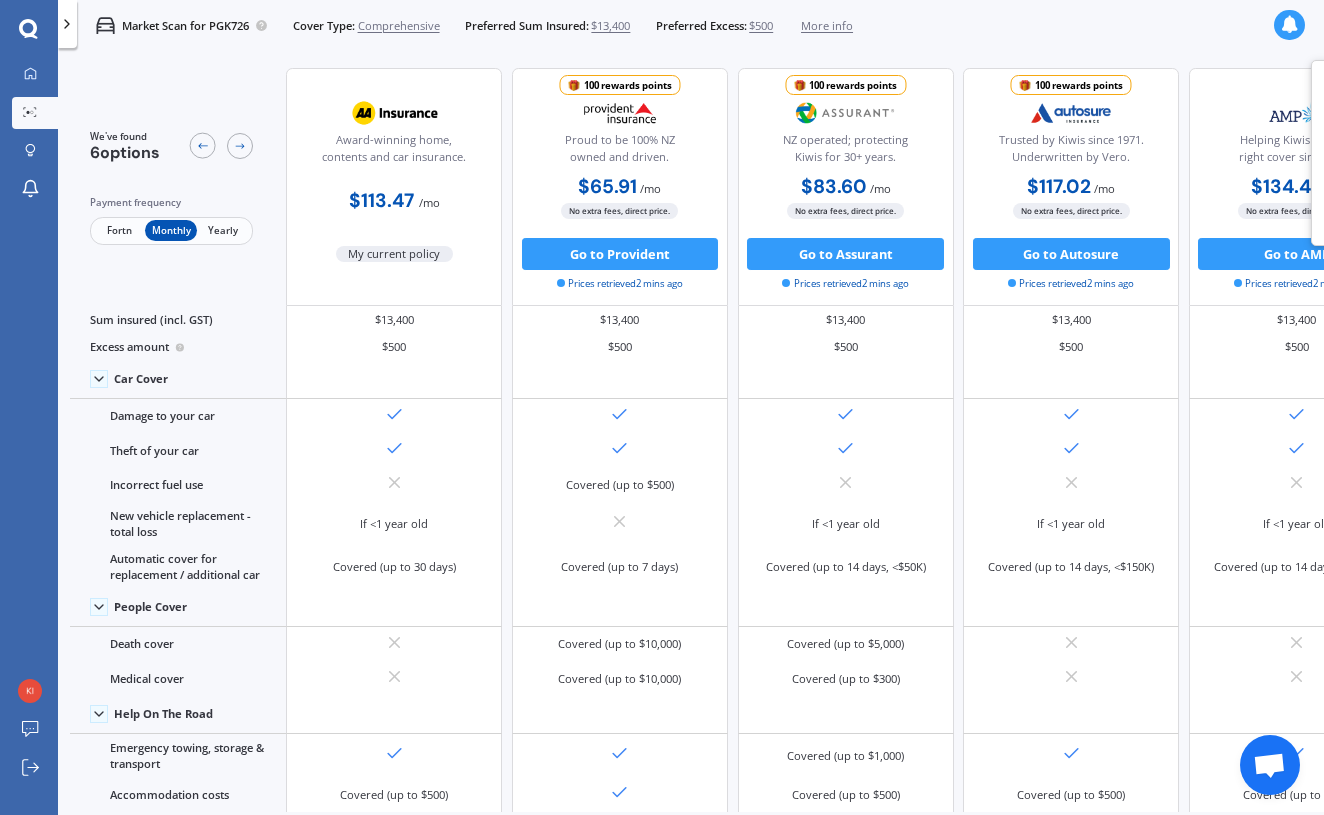 click 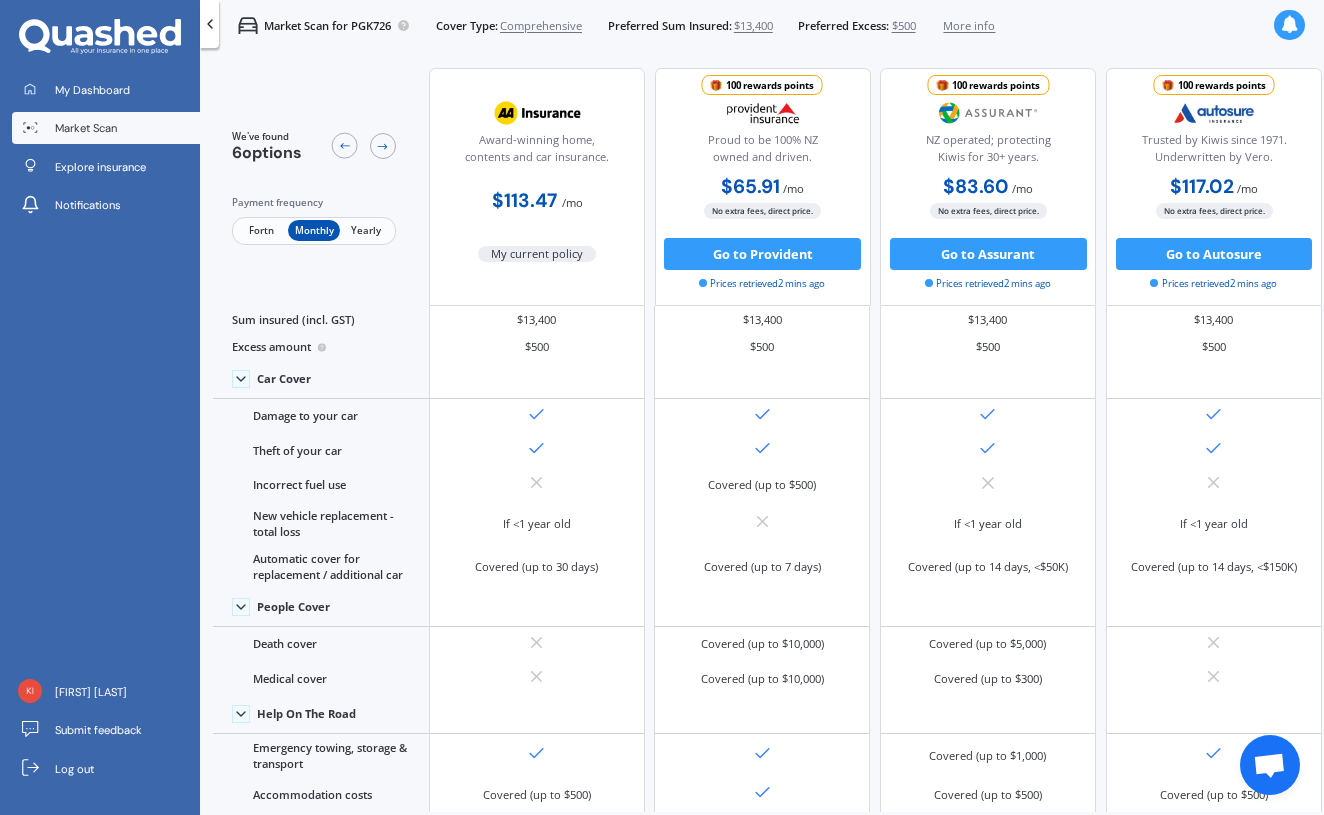 click on "Market Scan" at bounding box center (86, 128) 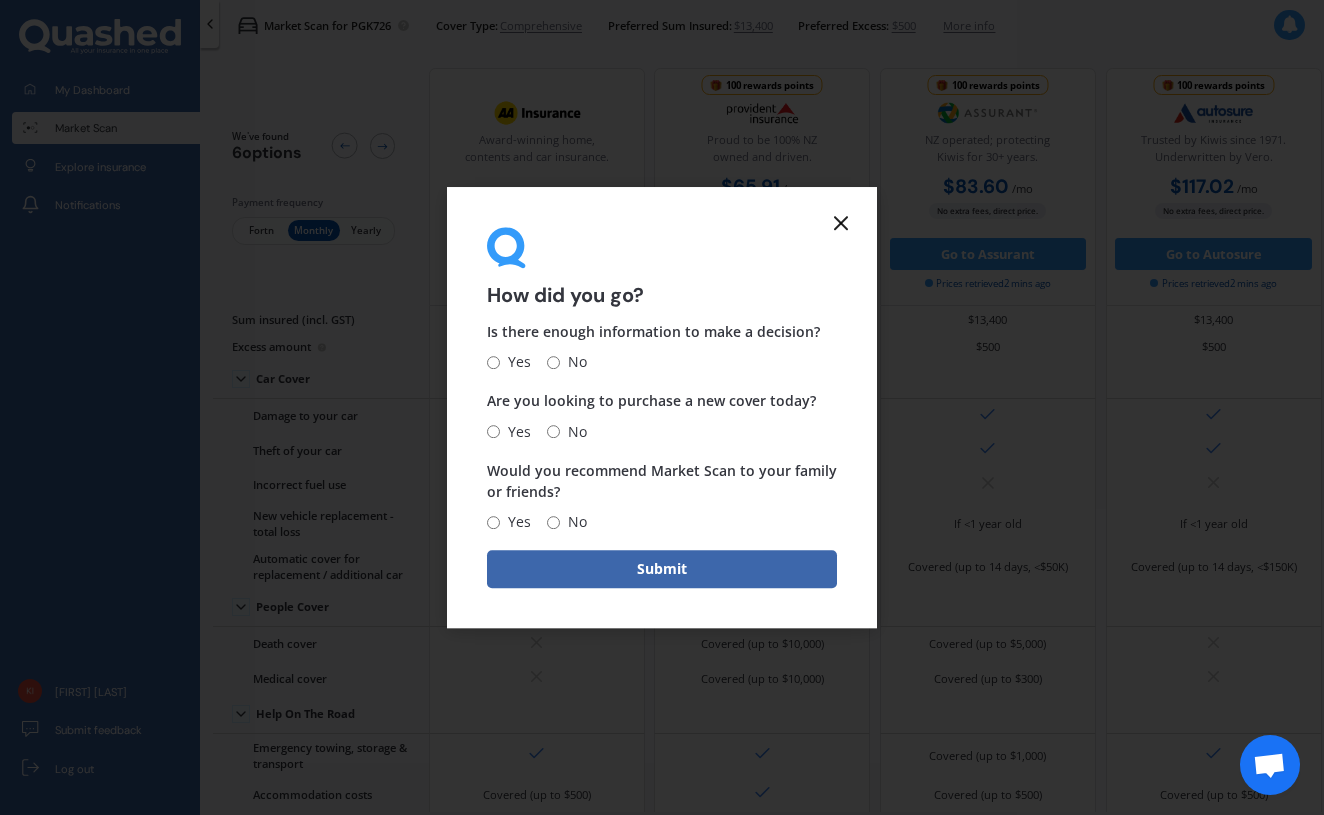 click 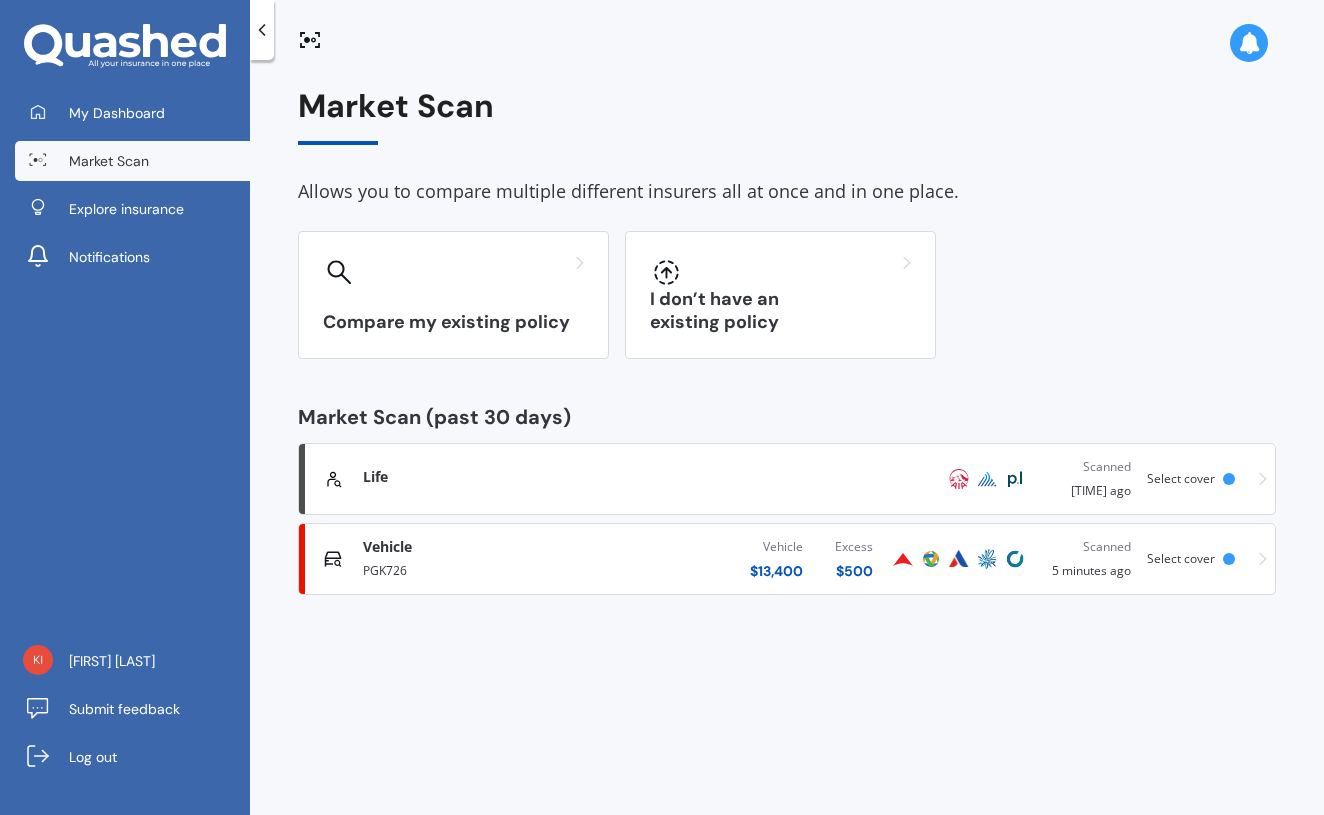 click on "Life" at bounding box center (626, 477) 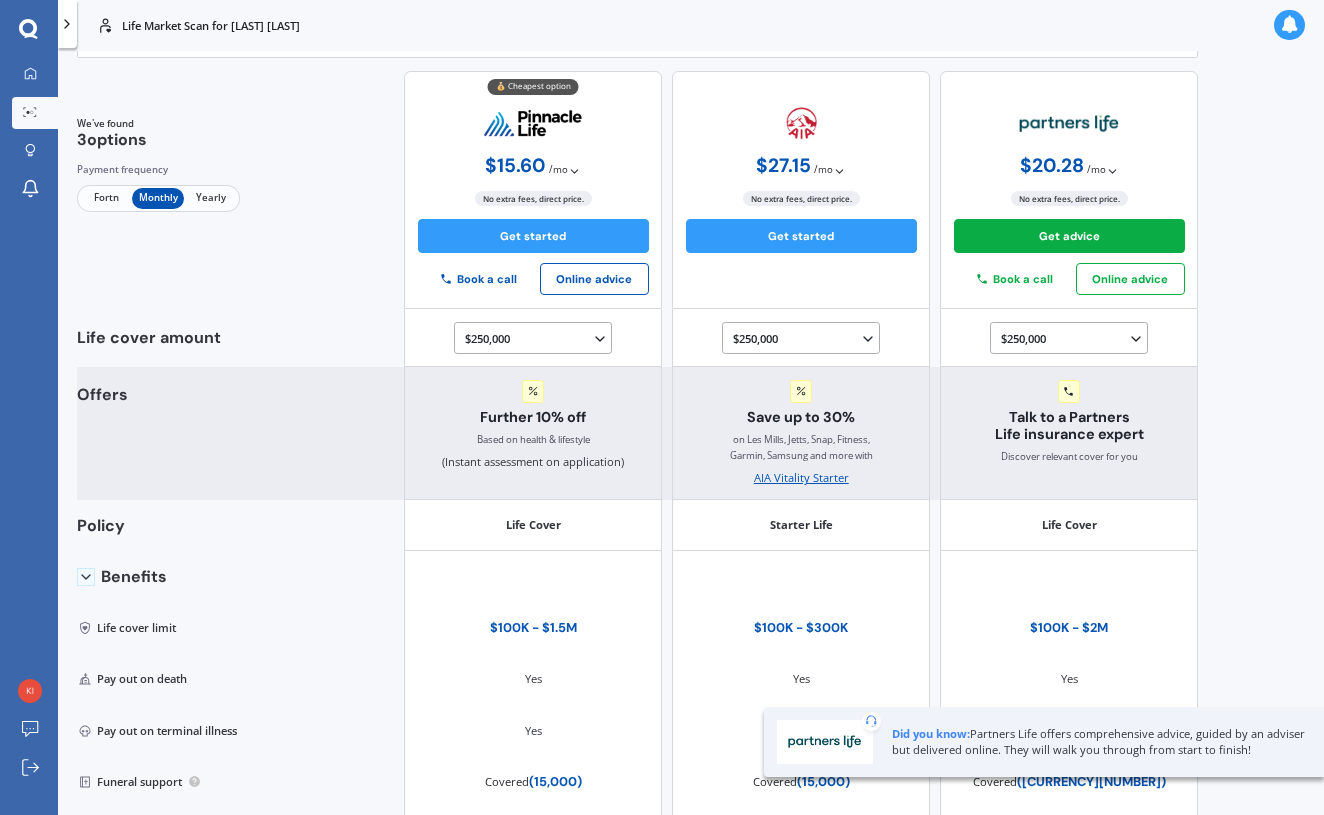 scroll, scrollTop: 56, scrollLeft: 0, axis: vertical 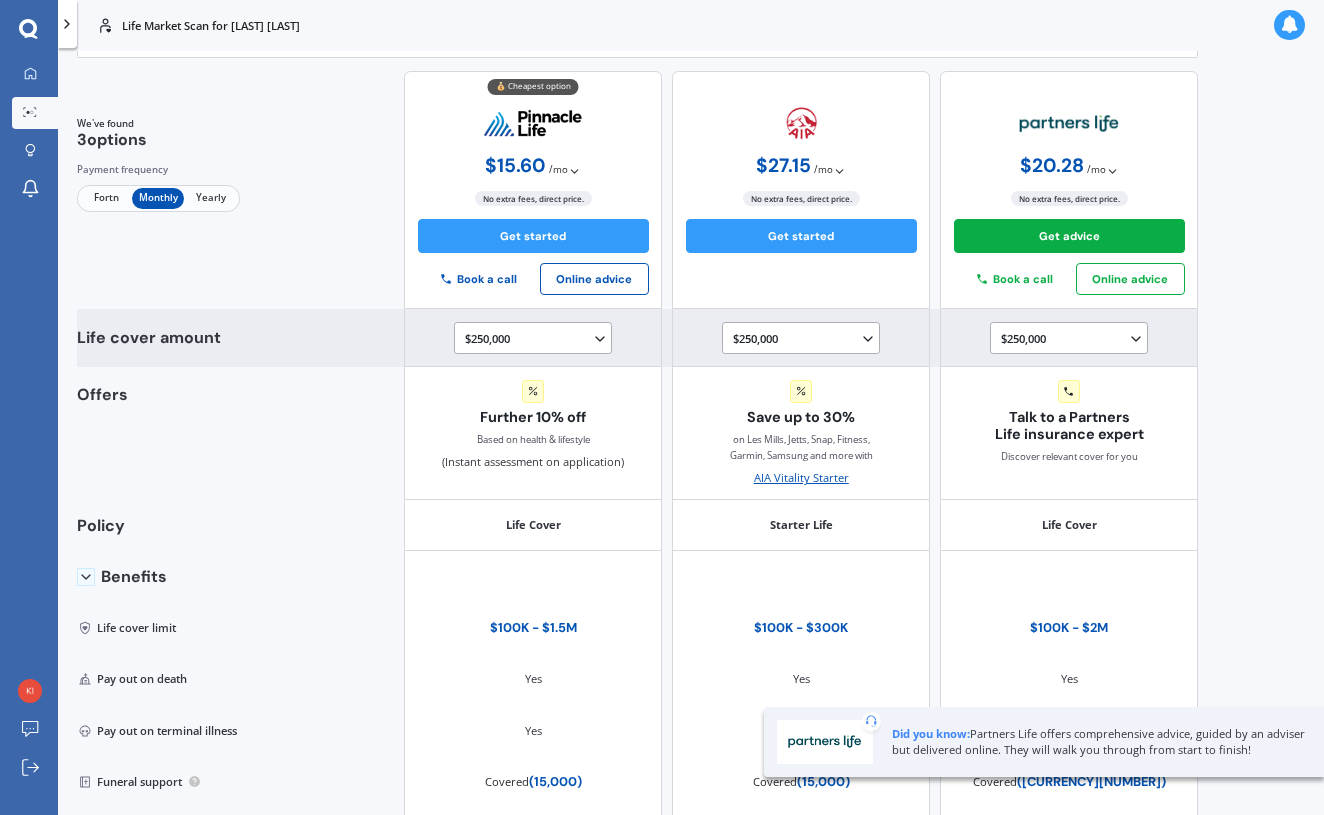 click on "$250,000 $100,000 $150,000 $200,000 $250,000 $300,000 $350,000 $400,000 $500,000 $750,000 $1,000,000 $1,250,000 $1,500,000" at bounding box center [536, 338] 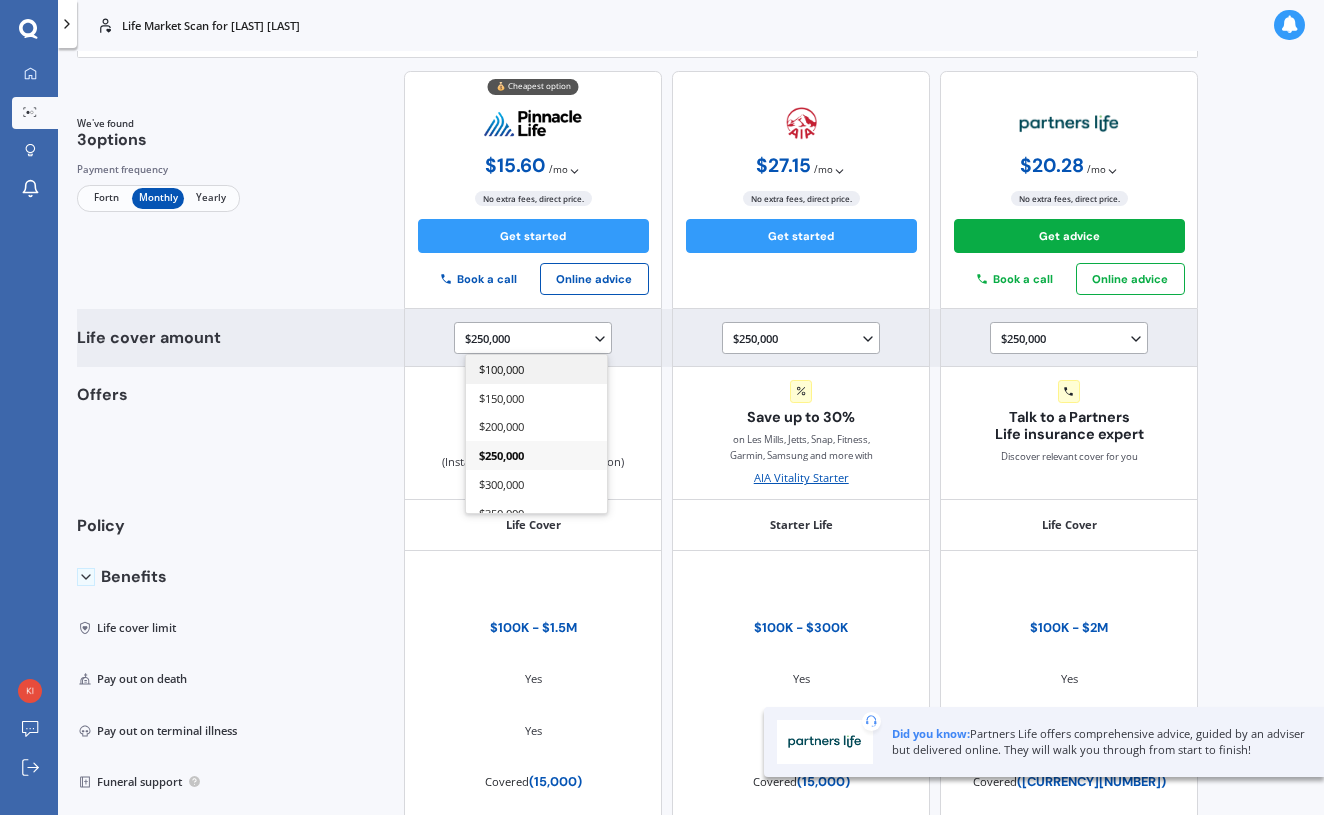 click on "$100,000" at bounding box center [501, 369] 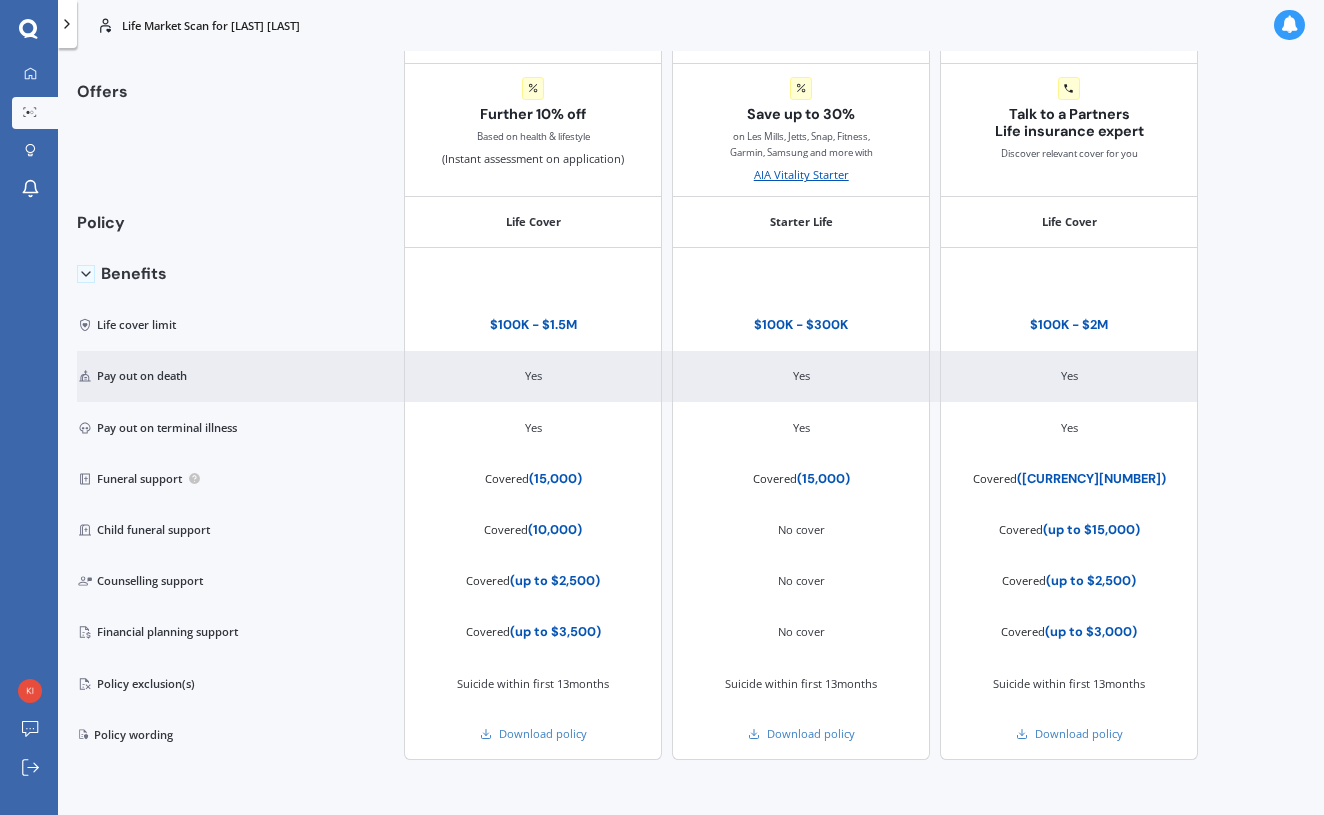 scroll, scrollTop: 442, scrollLeft: 0, axis: vertical 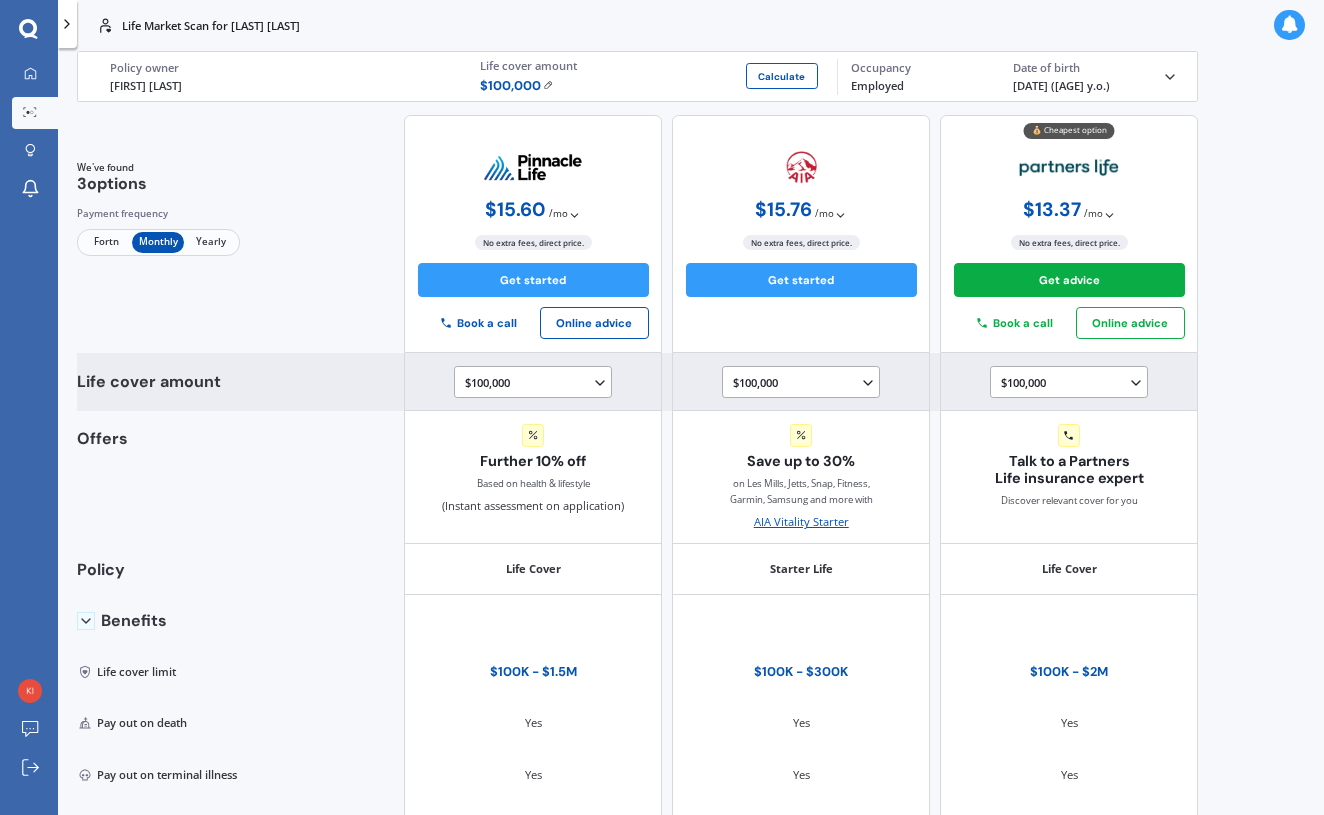 click on "$100,000 $100,000 $150,000 $200,000 $250,000 $300,000" at bounding box center (804, 382) 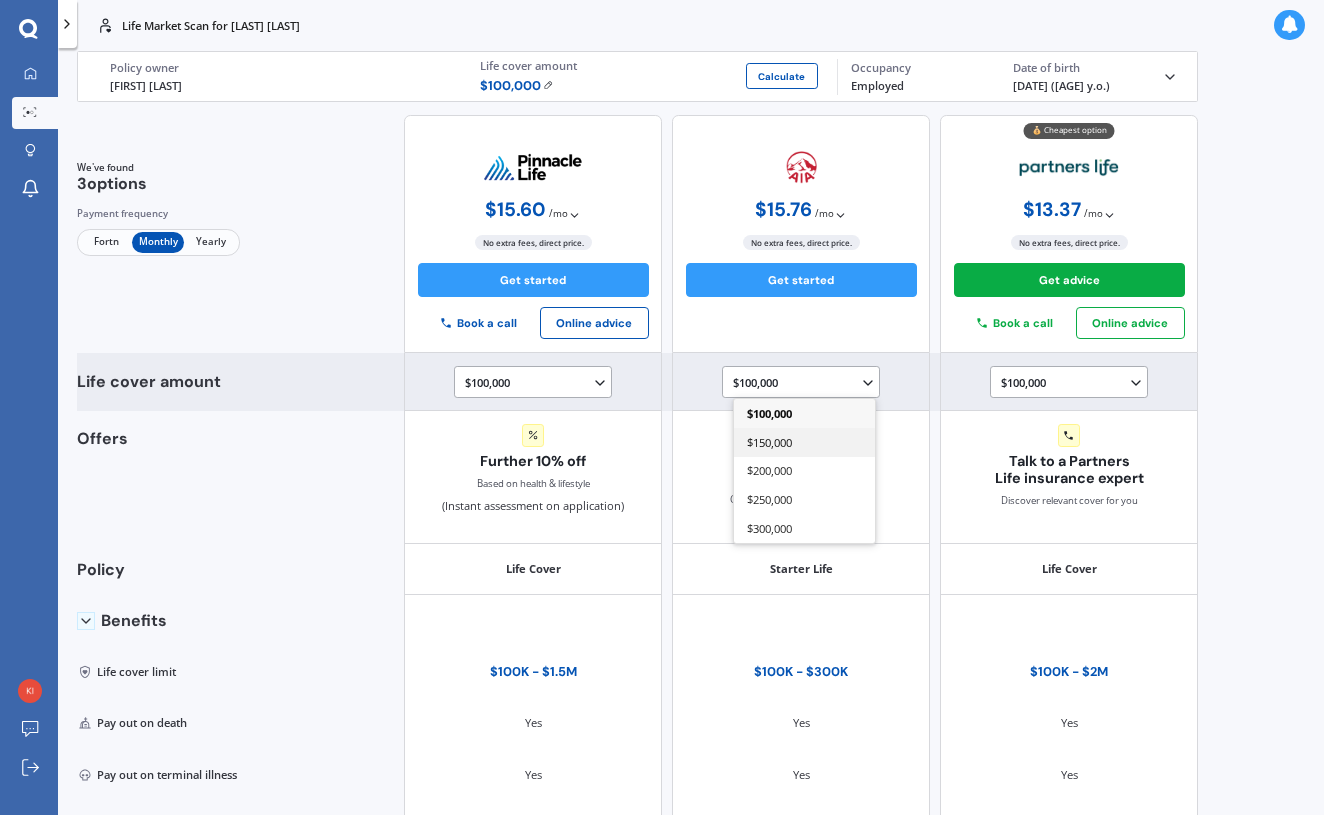 click on "$150,000" at bounding box center (769, 441) 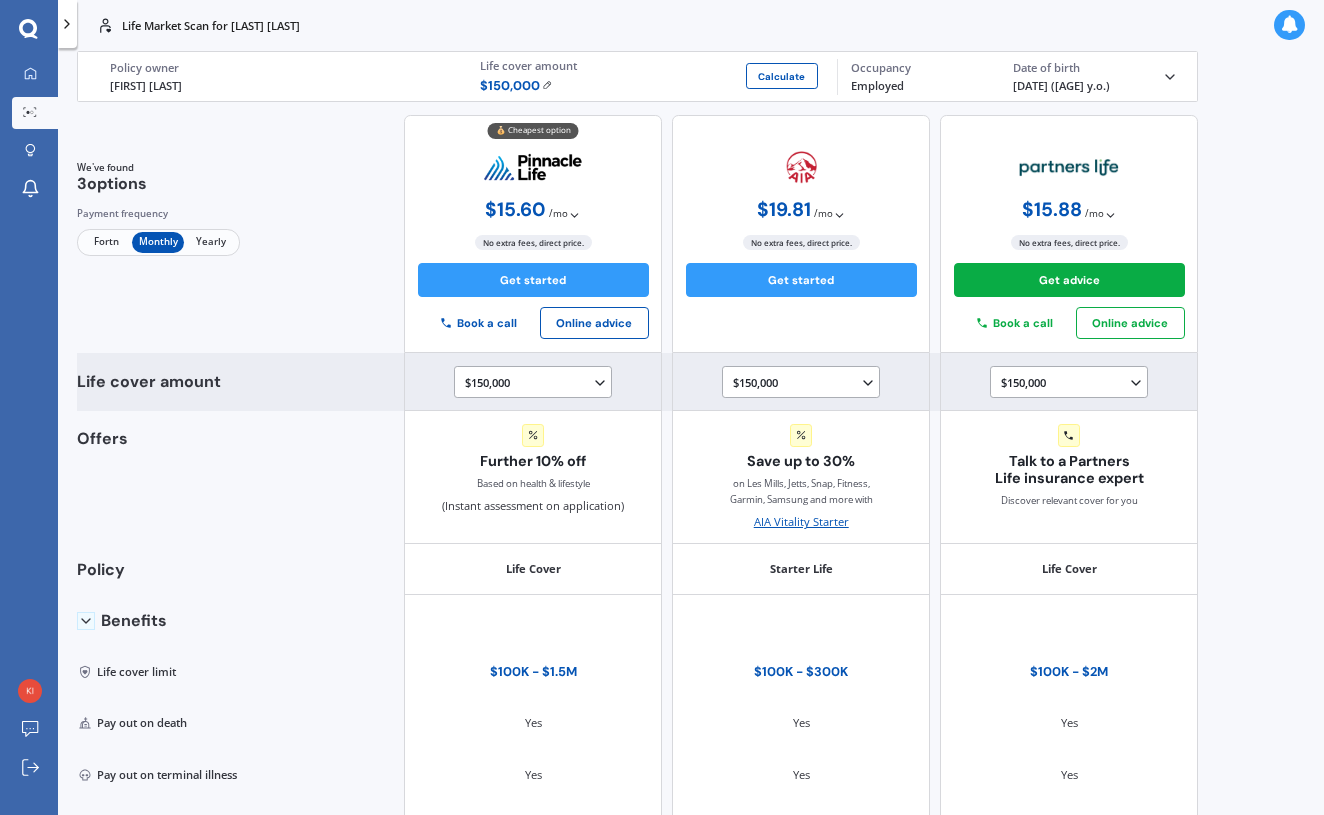 click on "$150,000 $100,000 $150,000 $200,000 $250,000 $300,000" at bounding box center (804, 382) 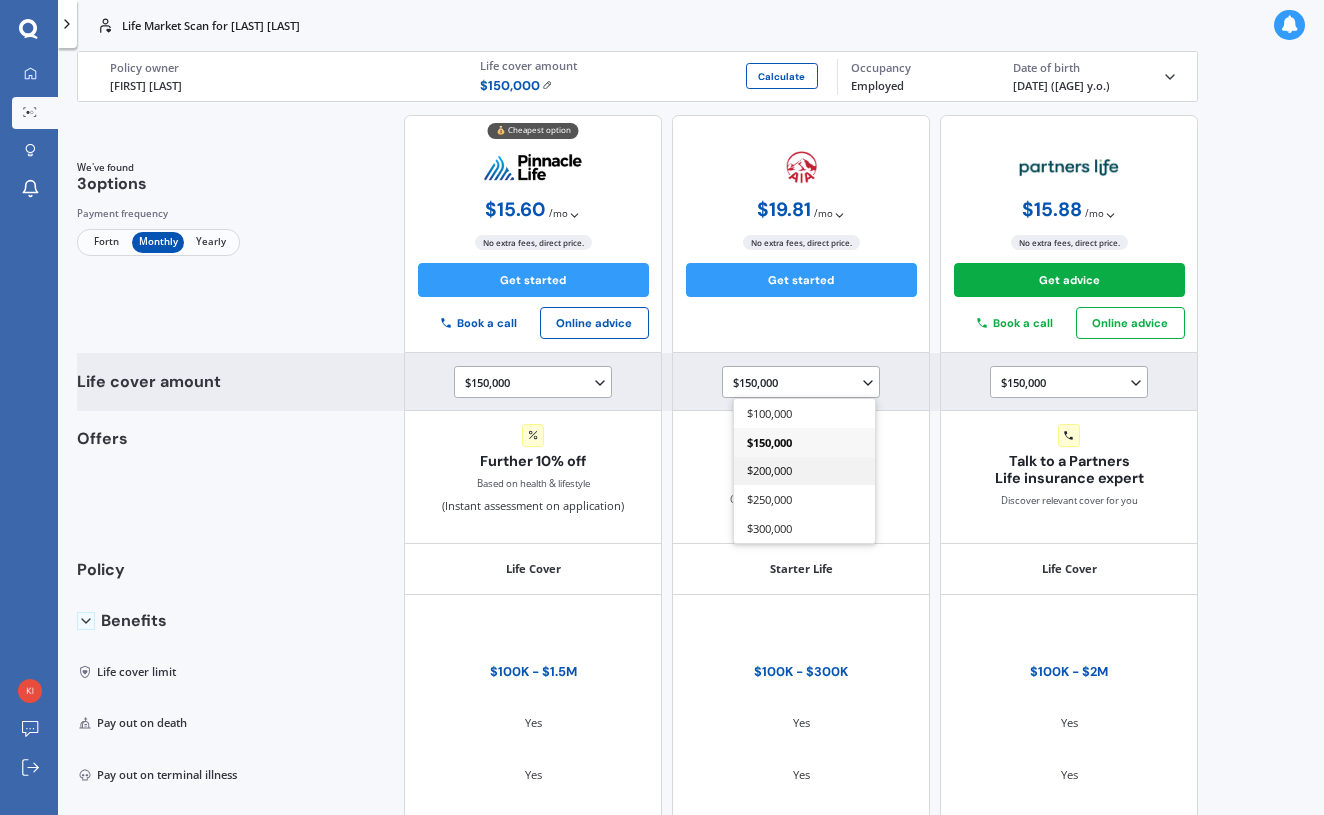 scroll, scrollTop: 8, scrollLeft: 0, axis: vertical 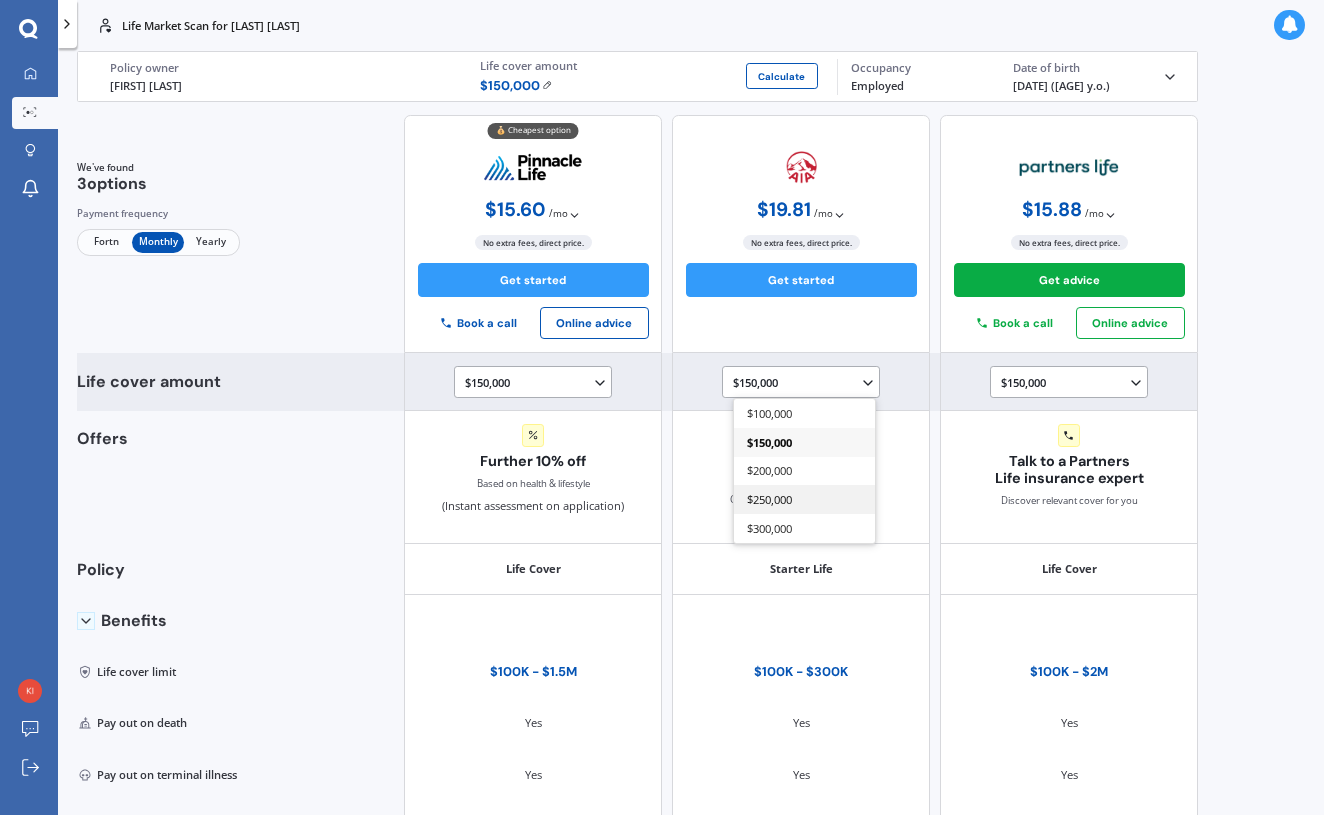click on "$250,000" at bounding box center [769, 499] 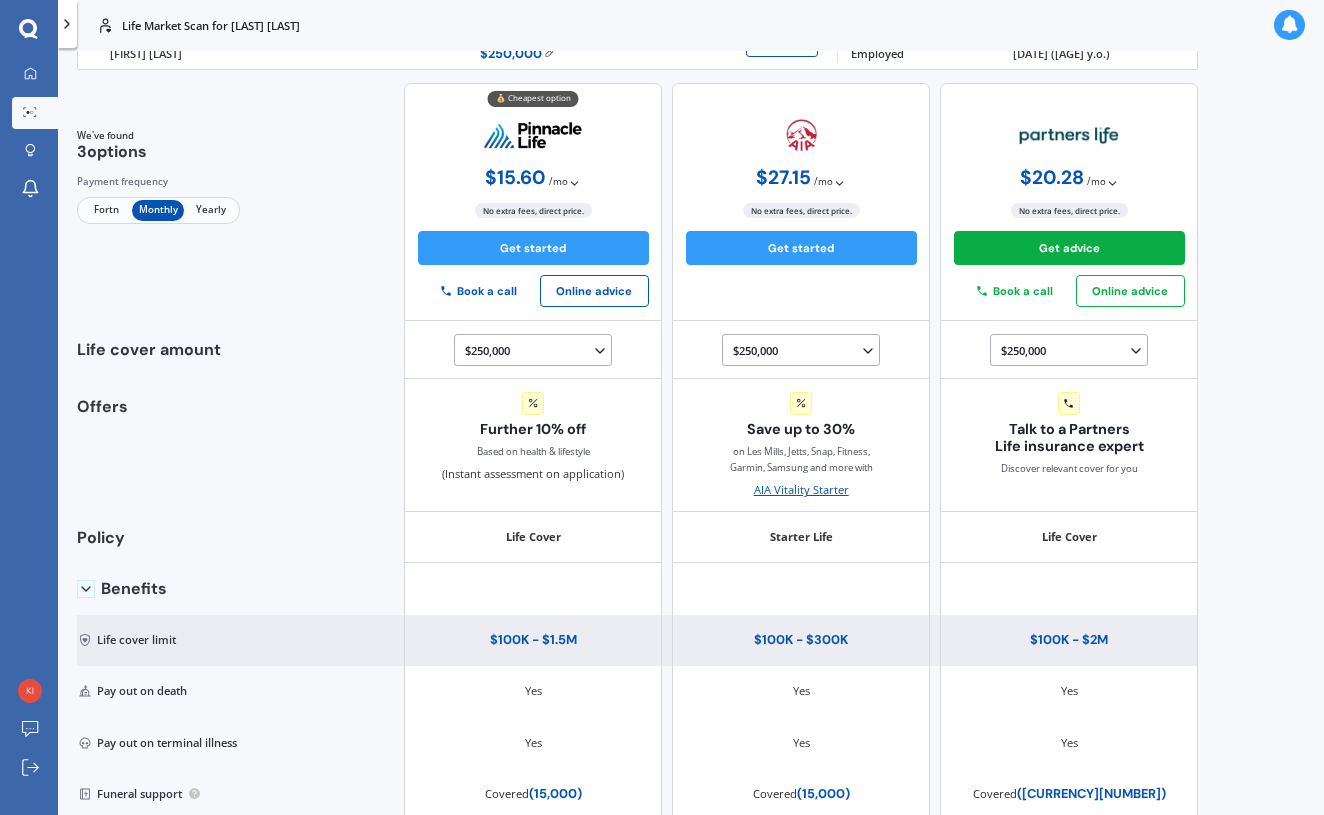 scroll, scrollTop: 41, scrollLeft: 0, axis: vertical 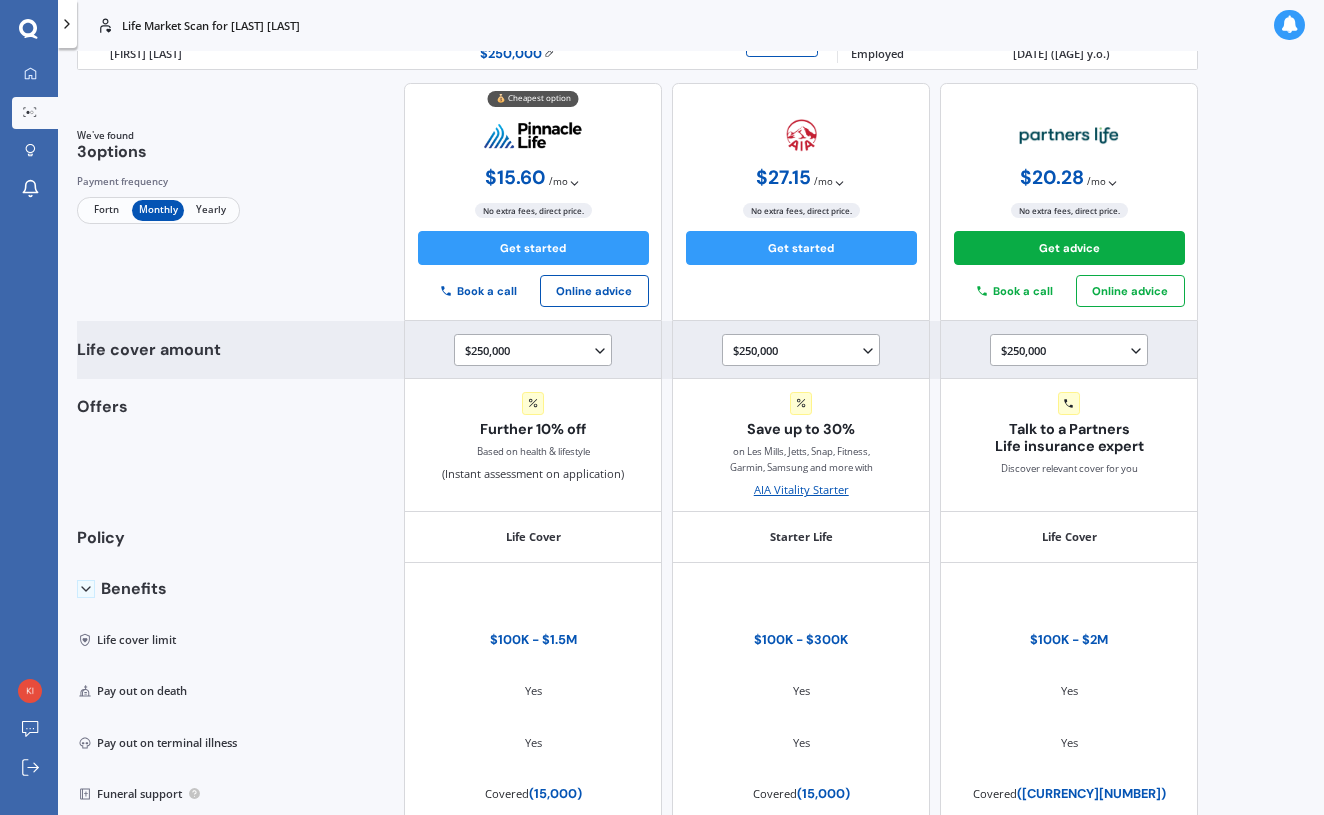 click on "$250,000 $100,000 $150,000 $200,000 $250,000 $300,000" at bounding box center [804, 350] 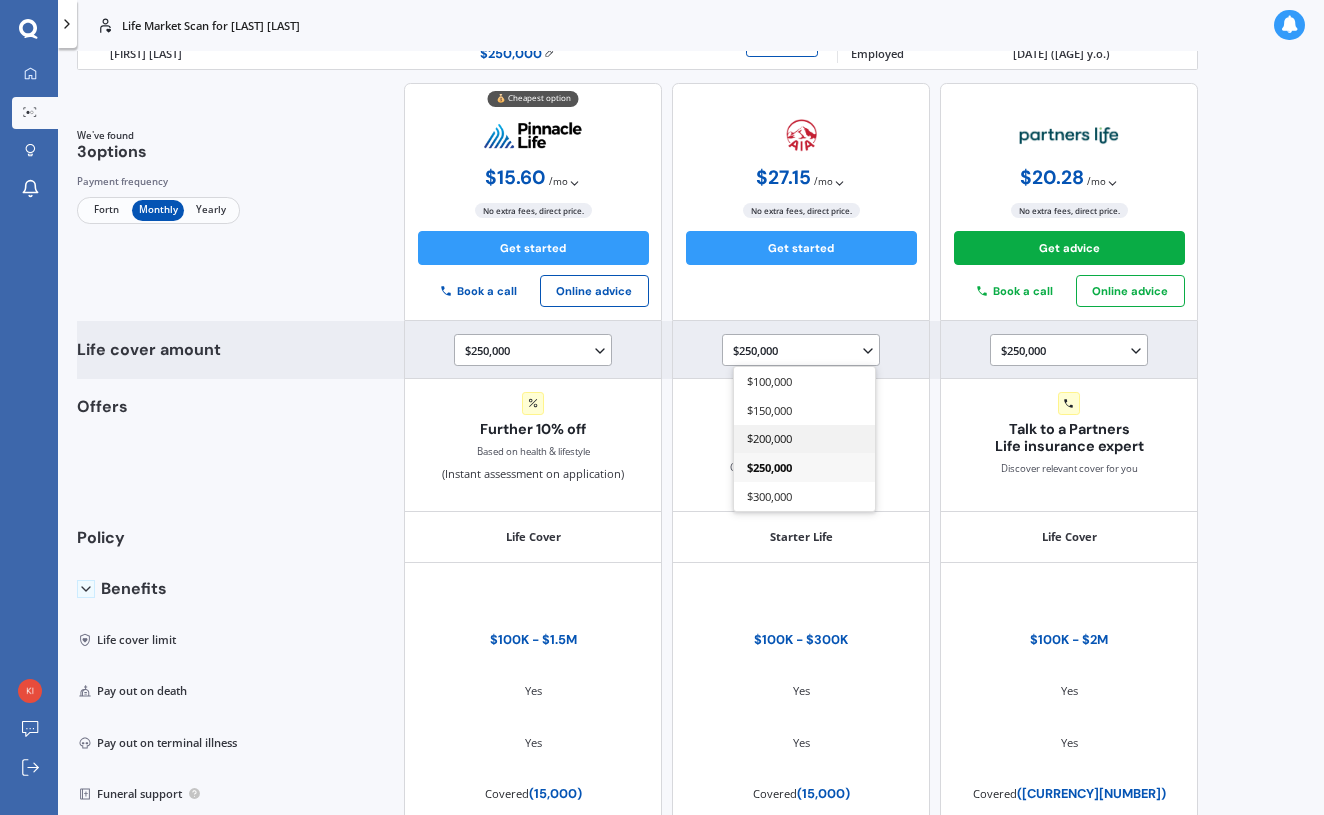 click on "$200,000" at bounding box center (769, 438) 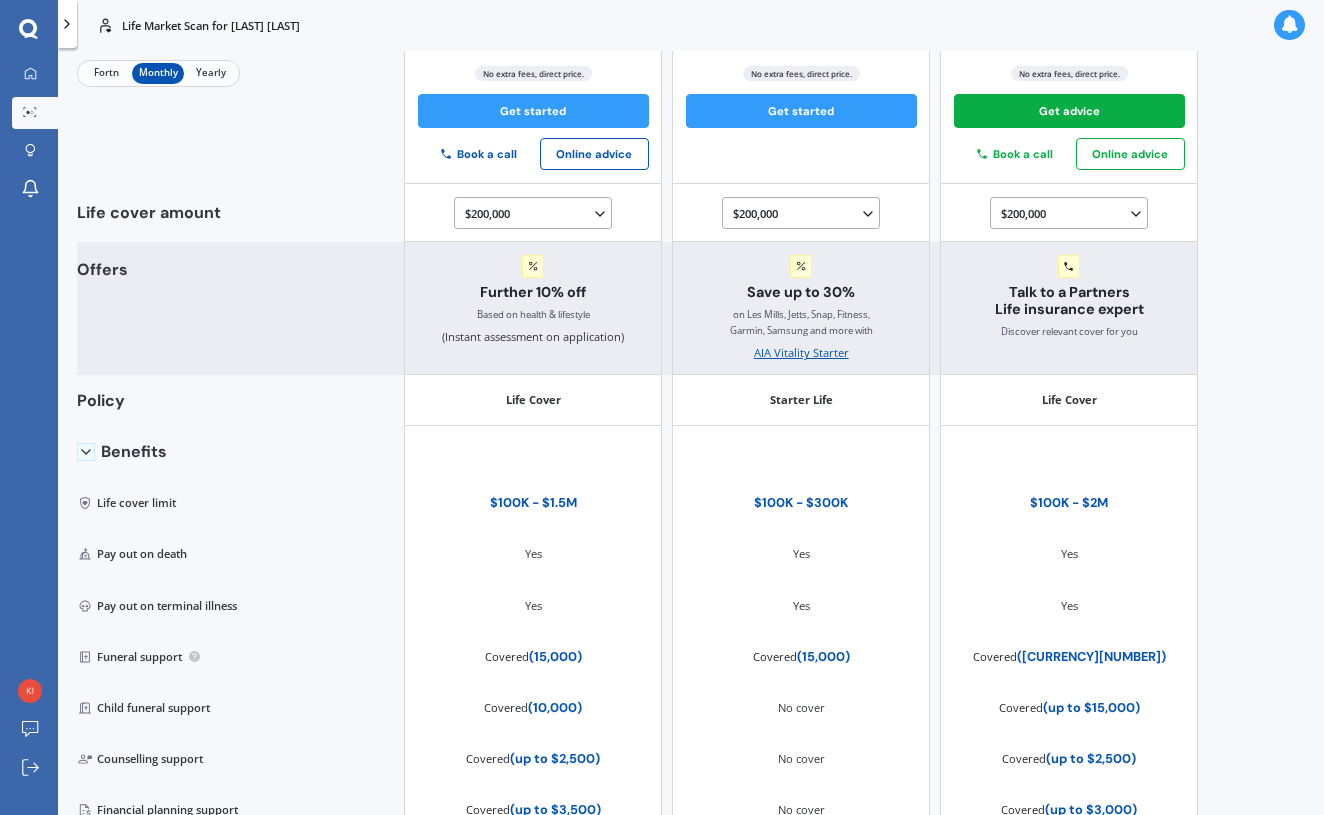 scroll, scrollTop: 83, scrollLeft: 0, axis: vertical 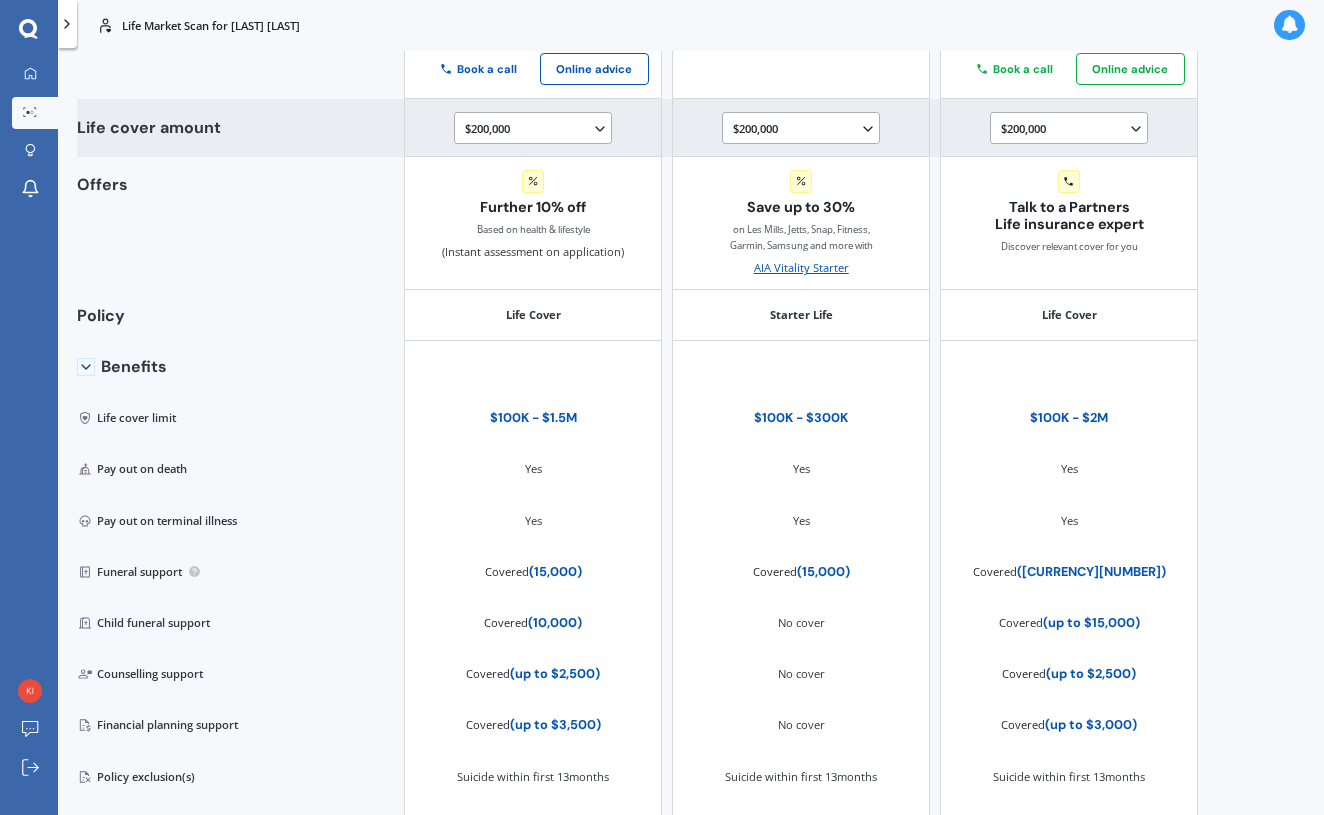 click on "$200,000 $100,000 $150,000 $200,000 $250,000 $300,000" at bounding box center (804, 128) 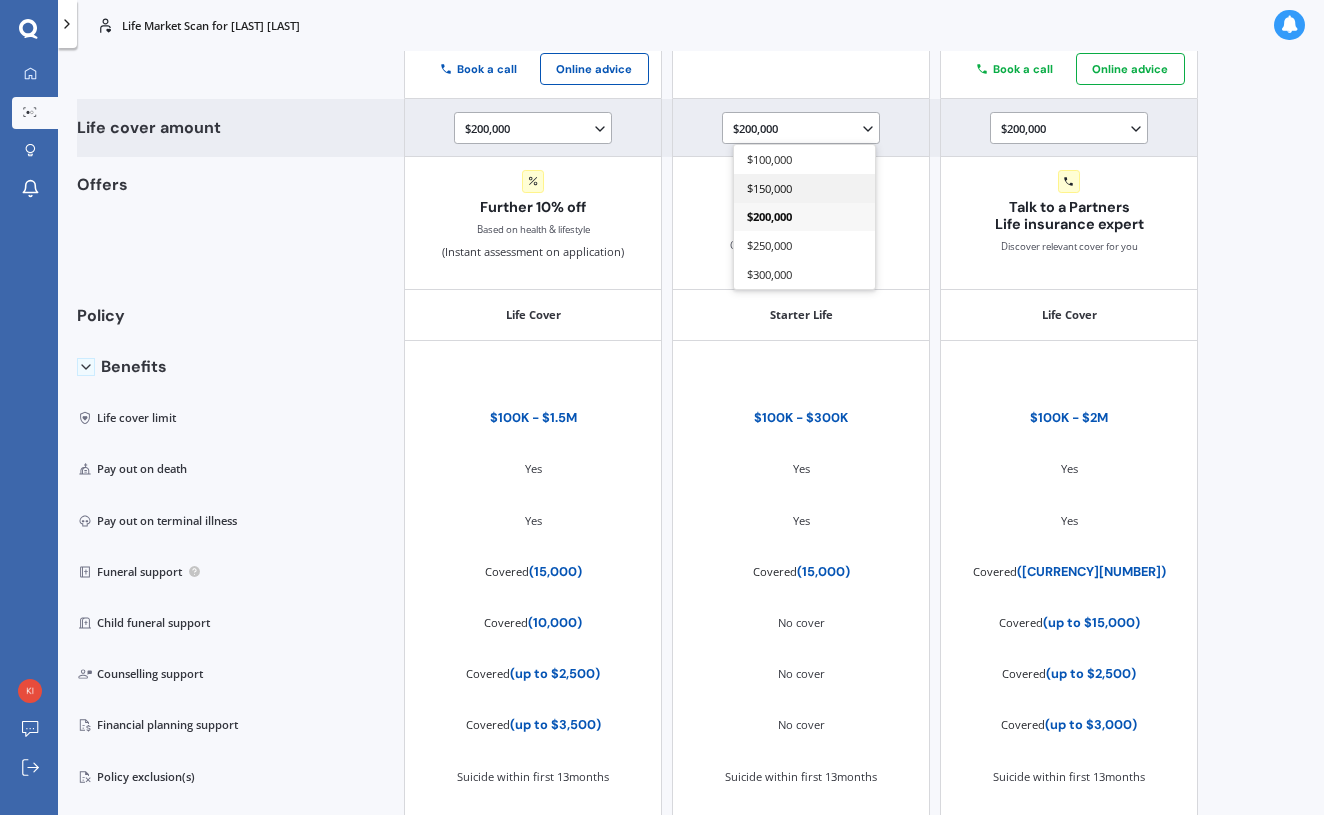 click on "$150,000" at bounding box center (769, 187) 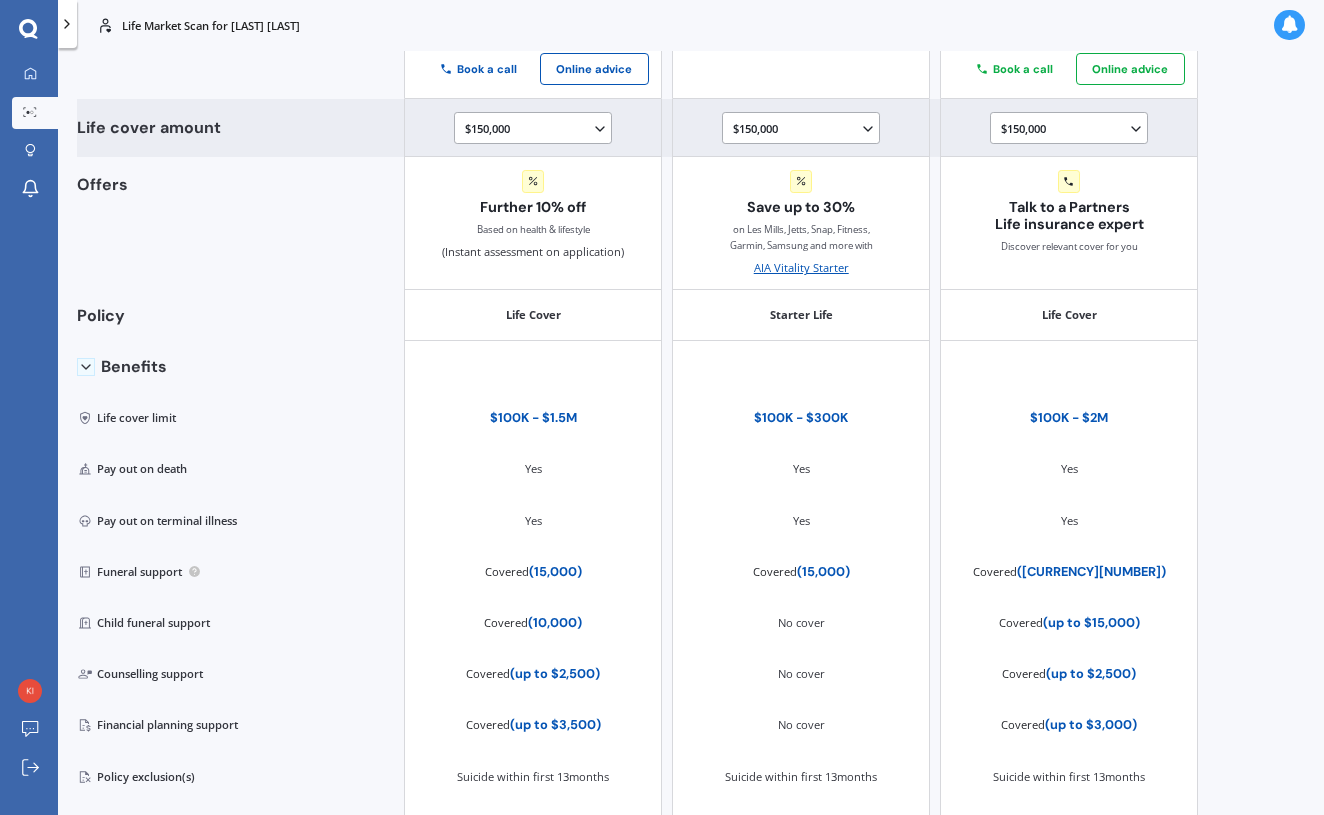 click on "$150,000 $100,000 $150,000 $200,000 $250,000 $300,000" at bounding box center [804, 128] 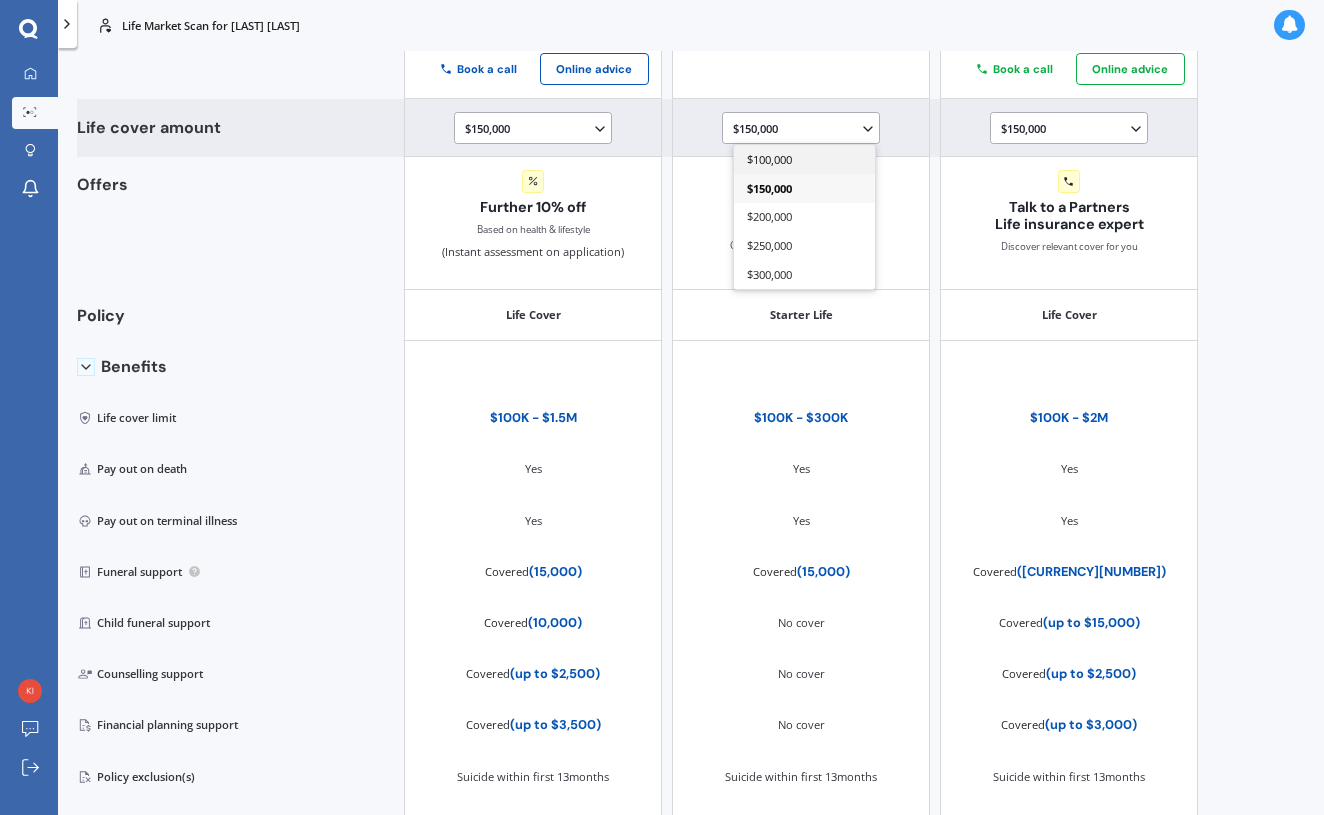 click on "$100,000" at bounding box center [769, 159] 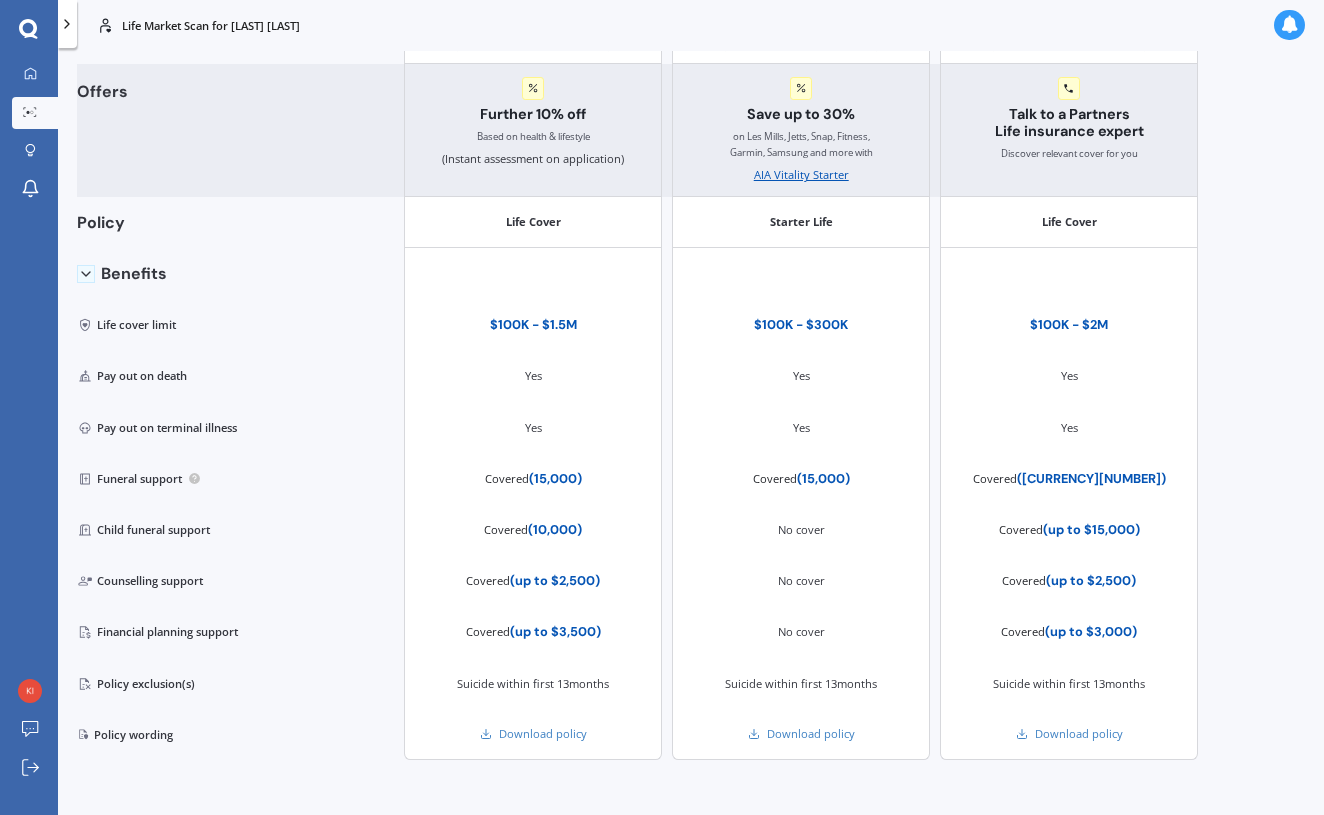 scroll, scrollTop: 442, scrollLeft: 0, axis: vertical 